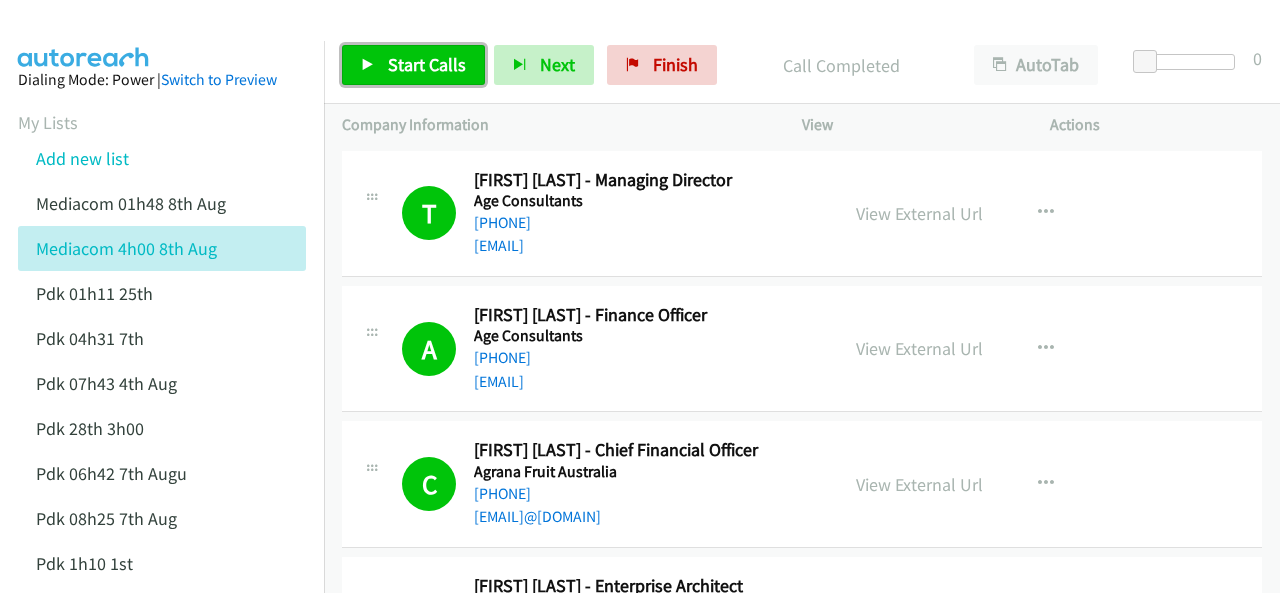 click on "Start Calls" at bounding box center [413, 65] 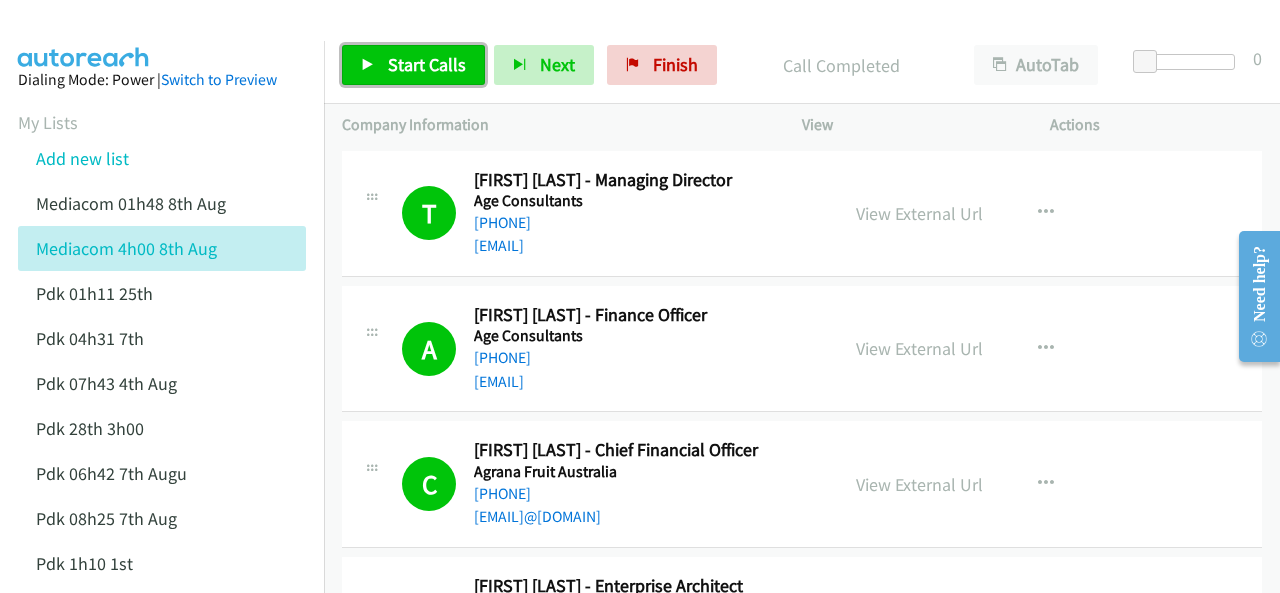 scroll, scrollTop: 0, scrollLeft: 0, axis: both 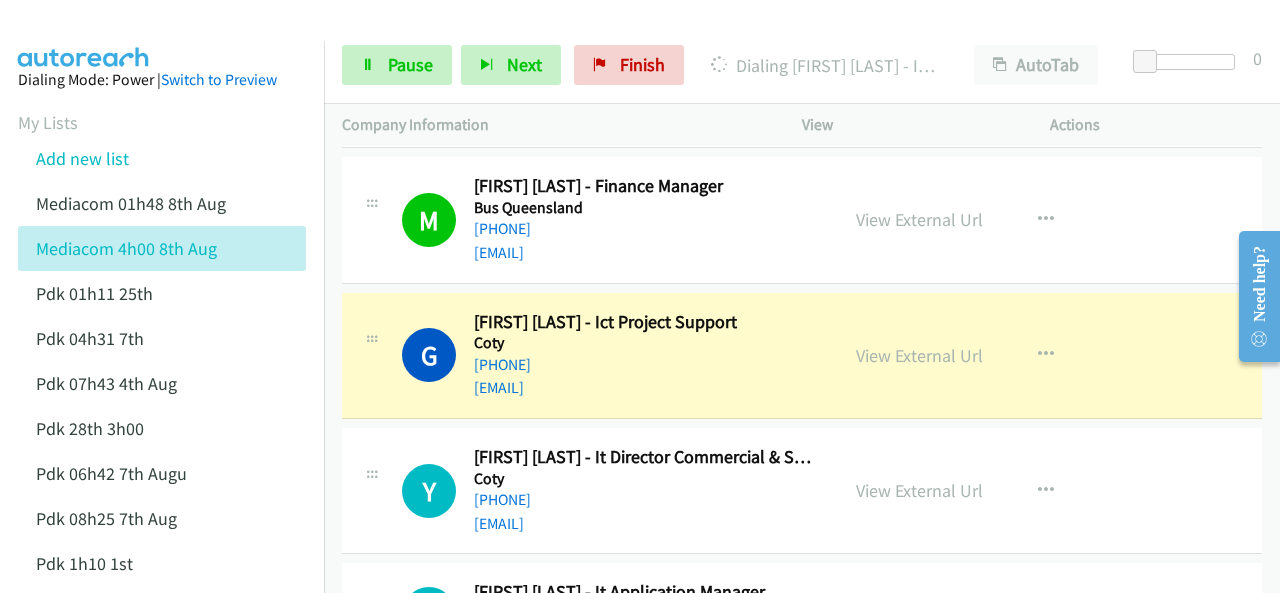 click at bounding box center (631, 38) 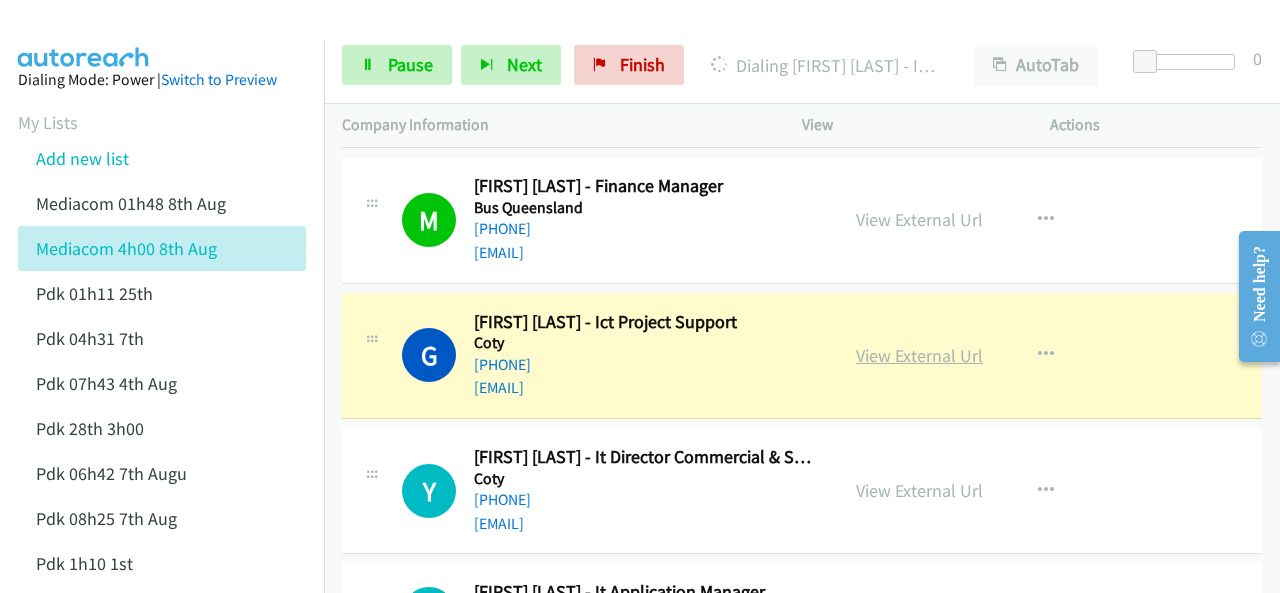 click on "View External Url" at bounding box center [919, 355] 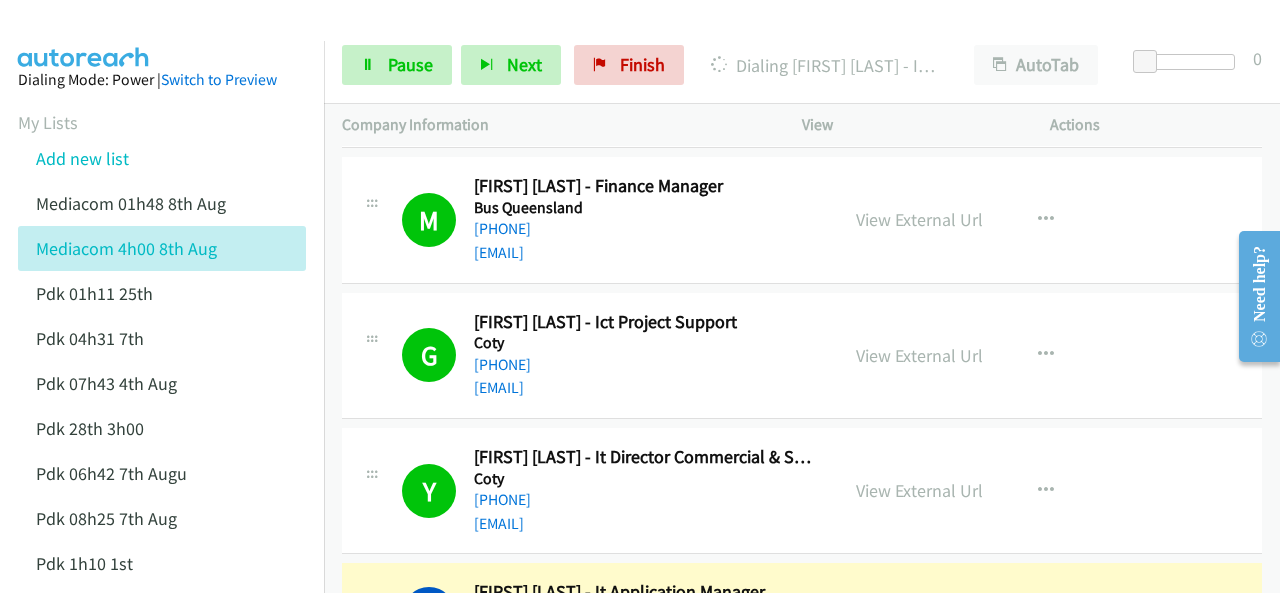 click at bounding box center (84, 35) 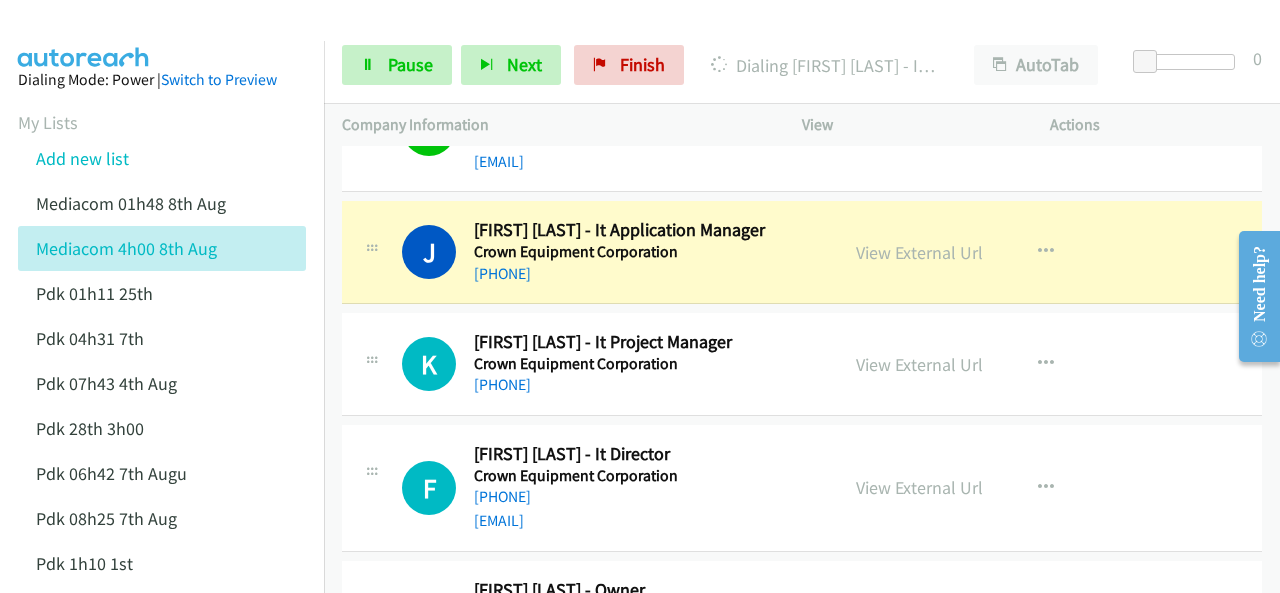 scroll, scrollTop: 5740, scrollLeft: 0, axis: vertical 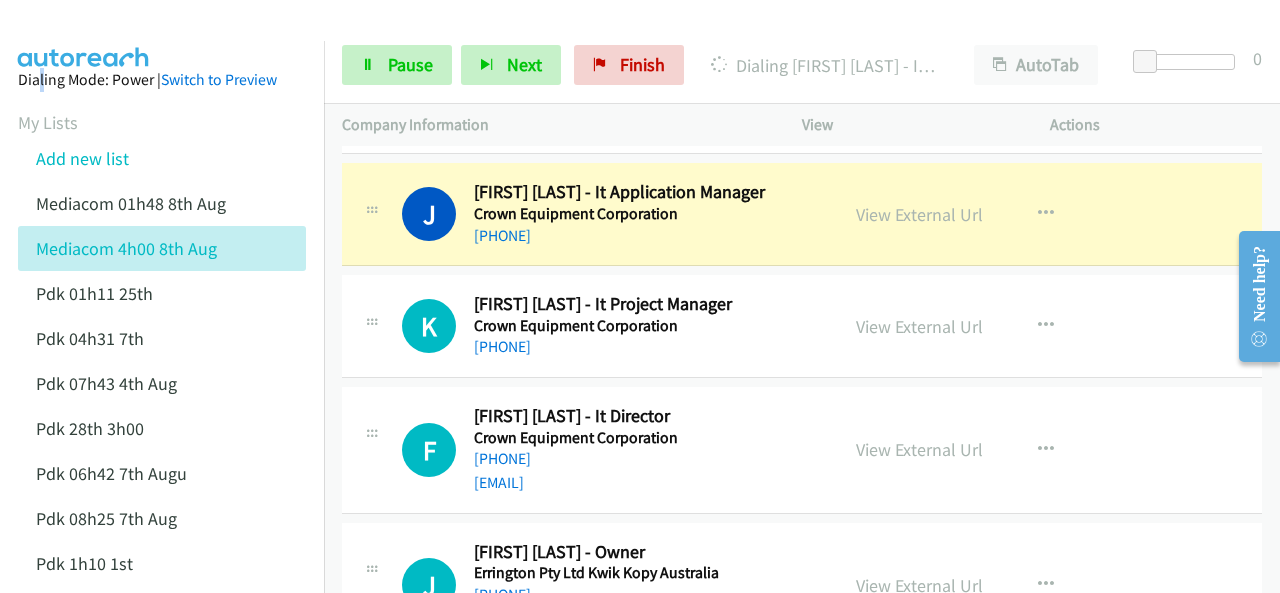 click on "Dialing Mode: Power
|
Switch to Preview
My Lists
Add new list
Mediacom 01h48 8th Aug
Mediacom 4h00 8th Aug
Pdk  01h11 25th
Pdk 04h31 7th
Pdk 07h43 4th Aug
Pdk 28th 3h00
Pdk 06h42 7th Augu
Pdk 08h25 7th Aug
Pdk 1h10 1st
Back to Campaign Management
Scheduled Callbacks
FAQ
Agent Settings
Sign Out
Compact View
Email Support" at bounding box center [162, 460] 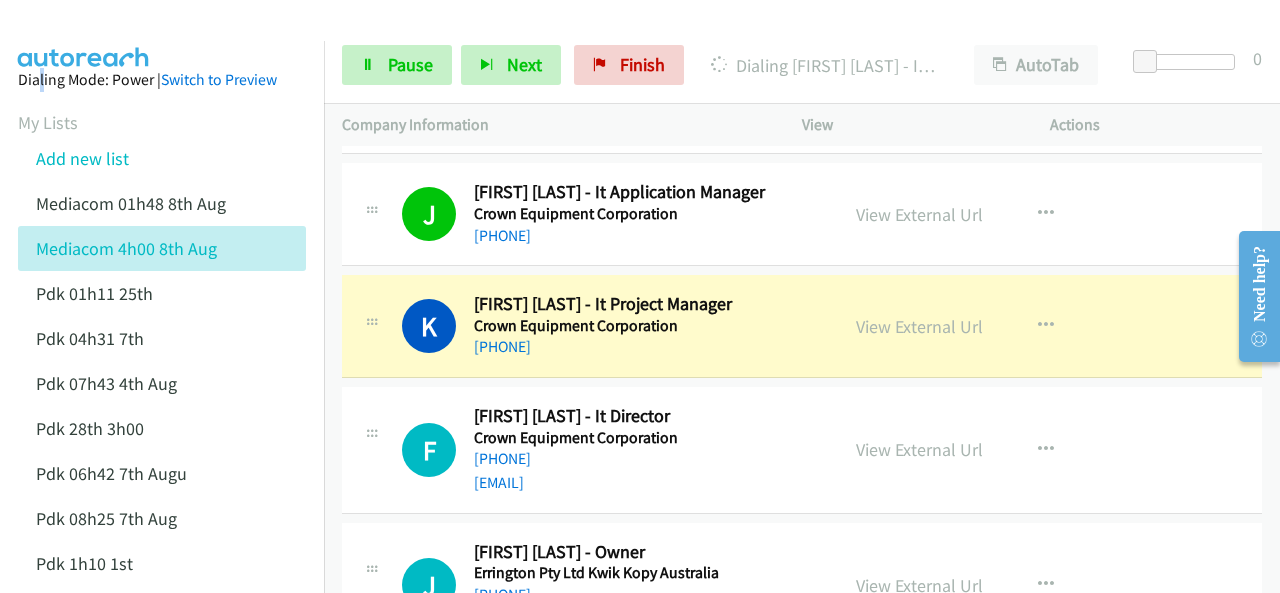 click at bounding box center (84, 35) 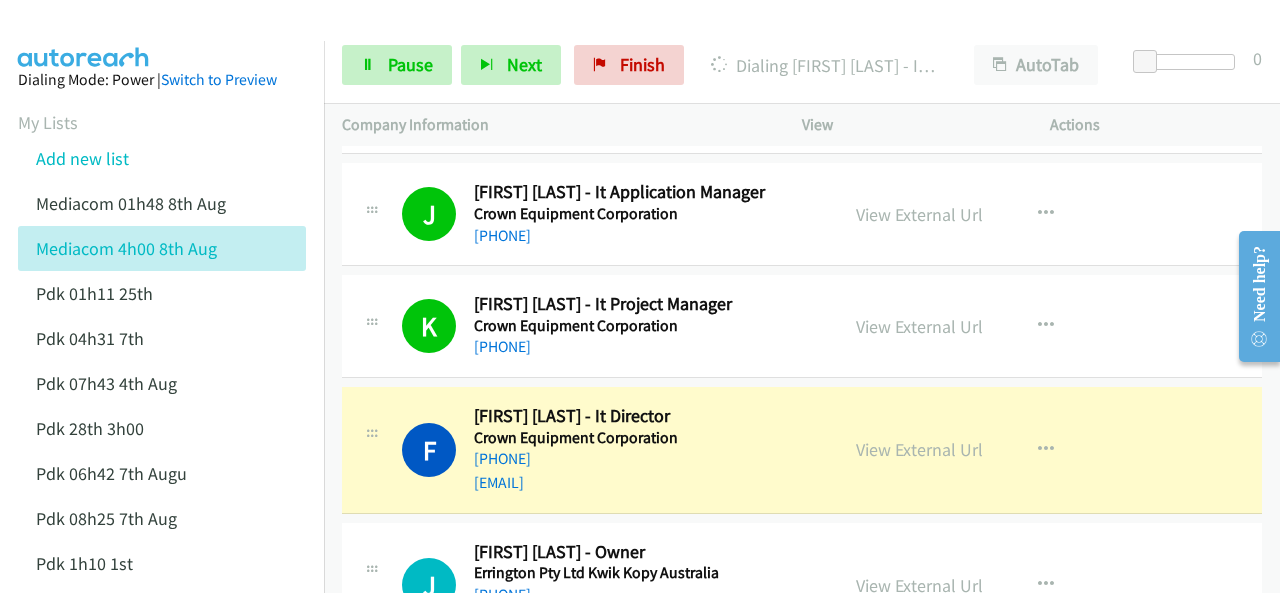 click on "Dialing Mode: Power
|
Switch to Preview
My Lists
Add new list
Mediacom 01h48 8th Aug
Mediacom 4h00 8th Aug
Pdk  01h11 25th
Pdk 04h31 7th
Pdk 07h43 4th Aug
Pdk 28th 3h00
Pdk 06h42 7th Augu
Pdk 08h25 7th Aug
Pdk 1h10 1st
Back to Campaign Management
Scheduled Callbacks
FAQ
Agent Settings
Sign Out
Compact View
Email Support" at bounding box center (162, 460) 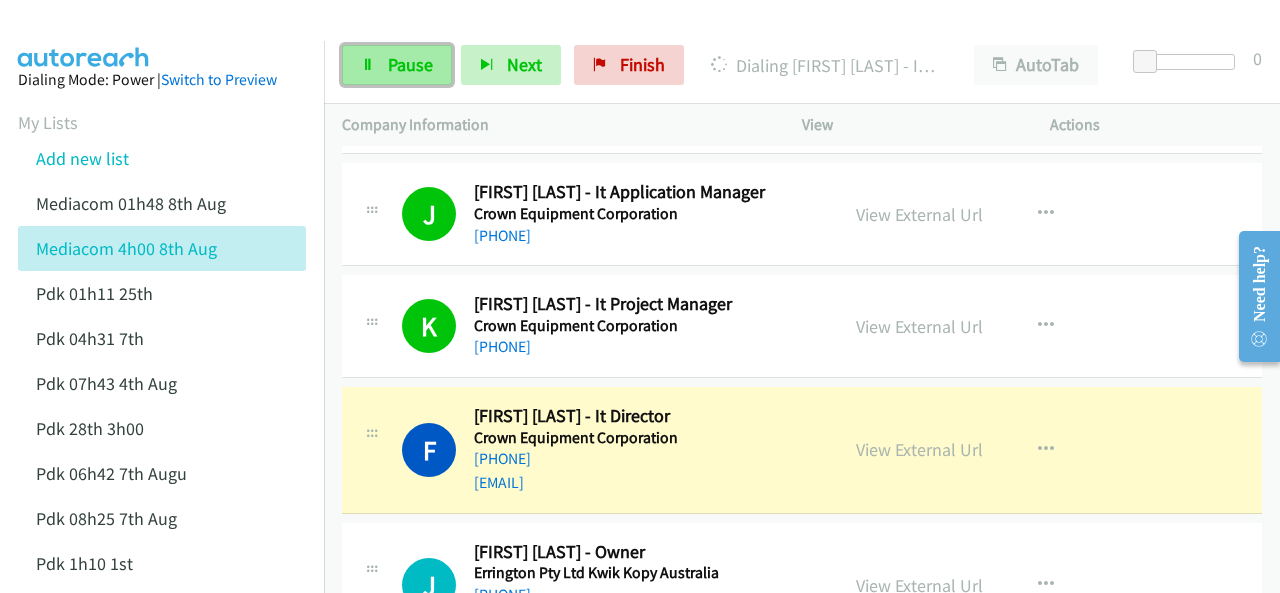 click on "Pause" at bounding box center [410, 64] 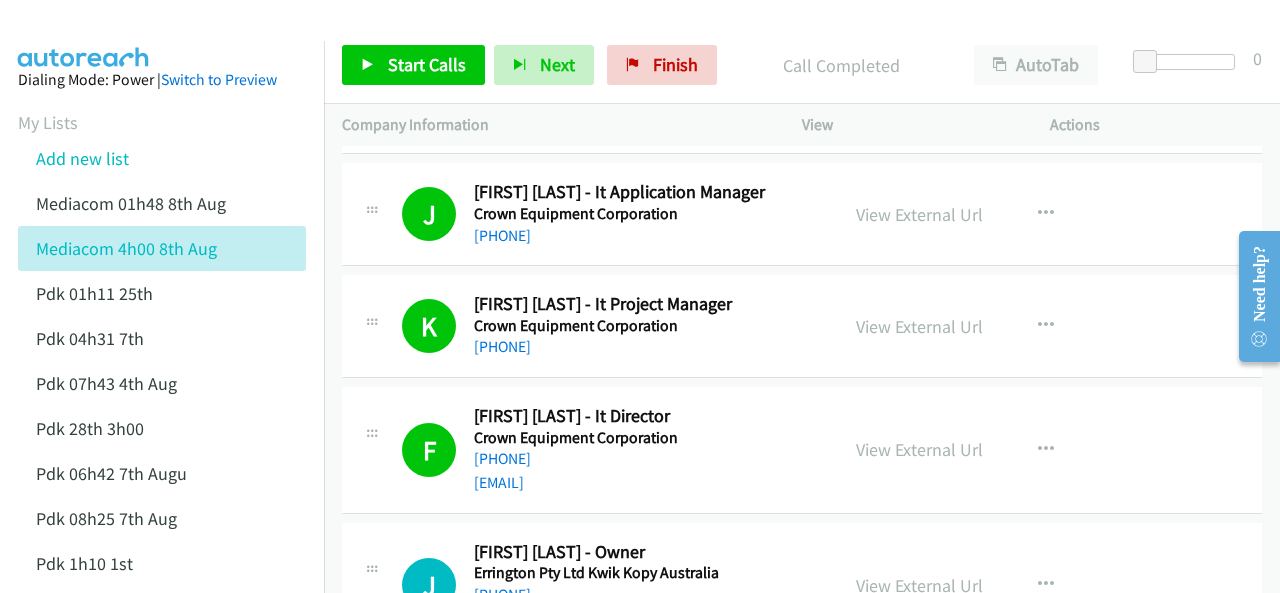 click at bounding box center [84, 35] 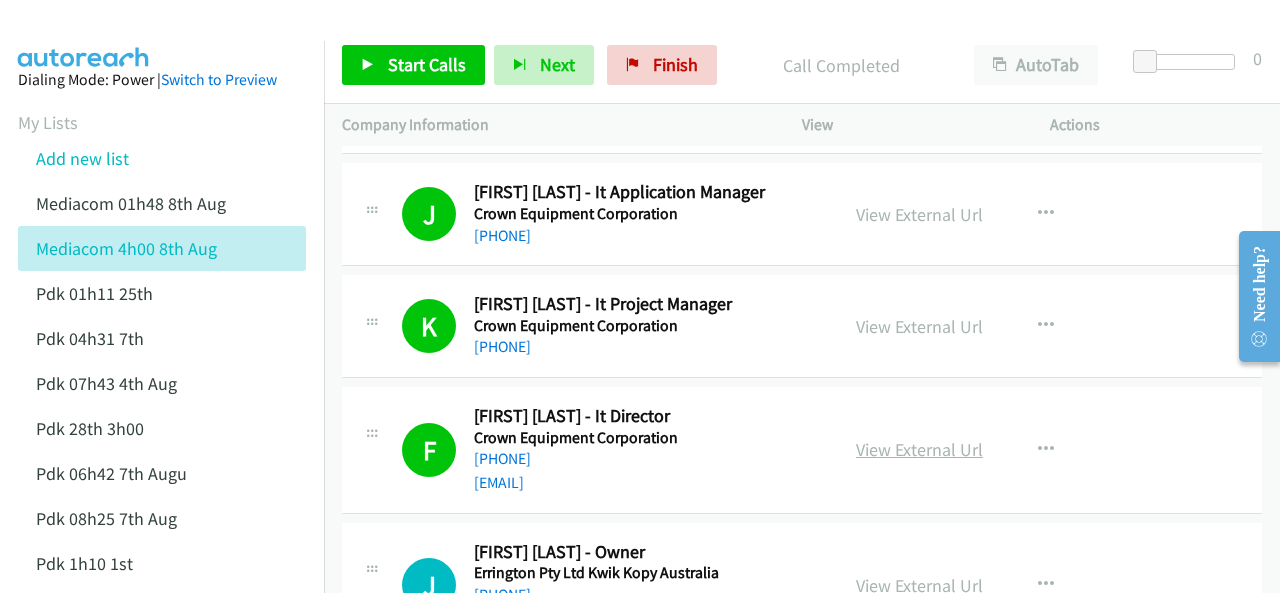 click on "View External Url" at bounding box center (919, 449) 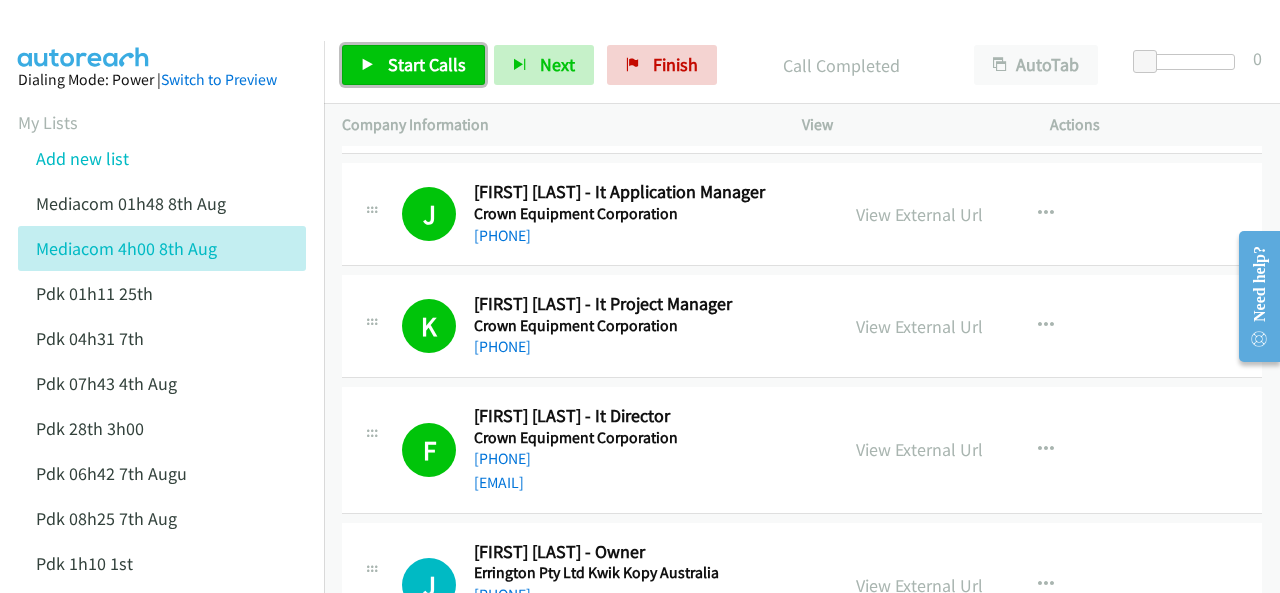 click on "Start Calls" at bounding box center (427, 64) 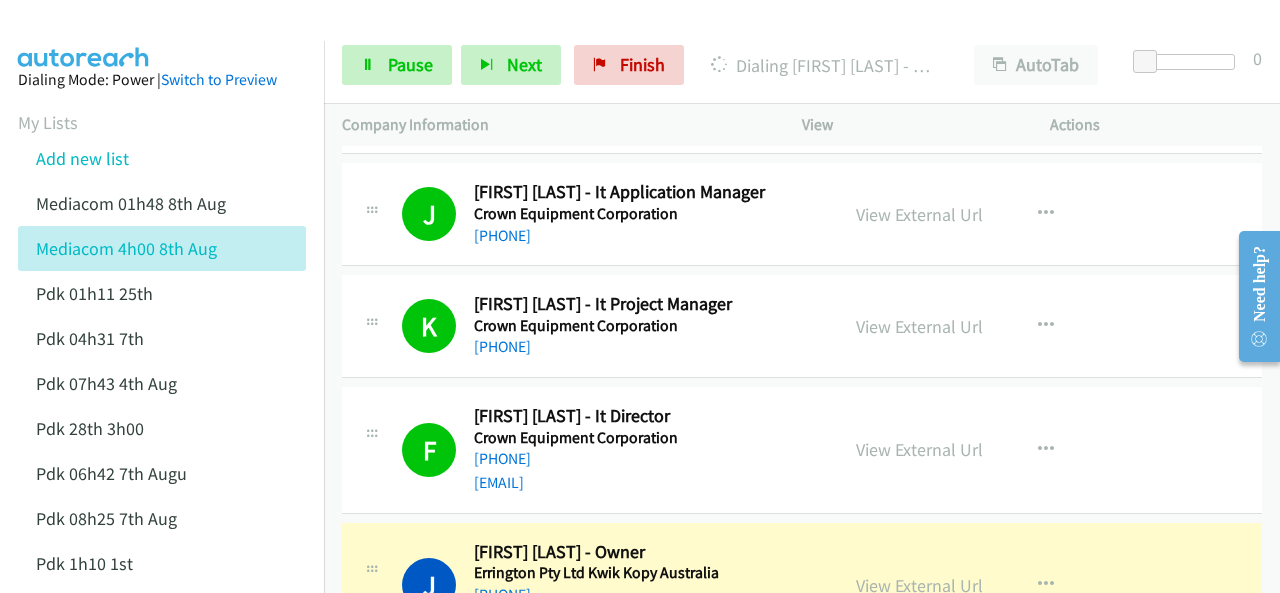 click at bounding box center (84, 35) 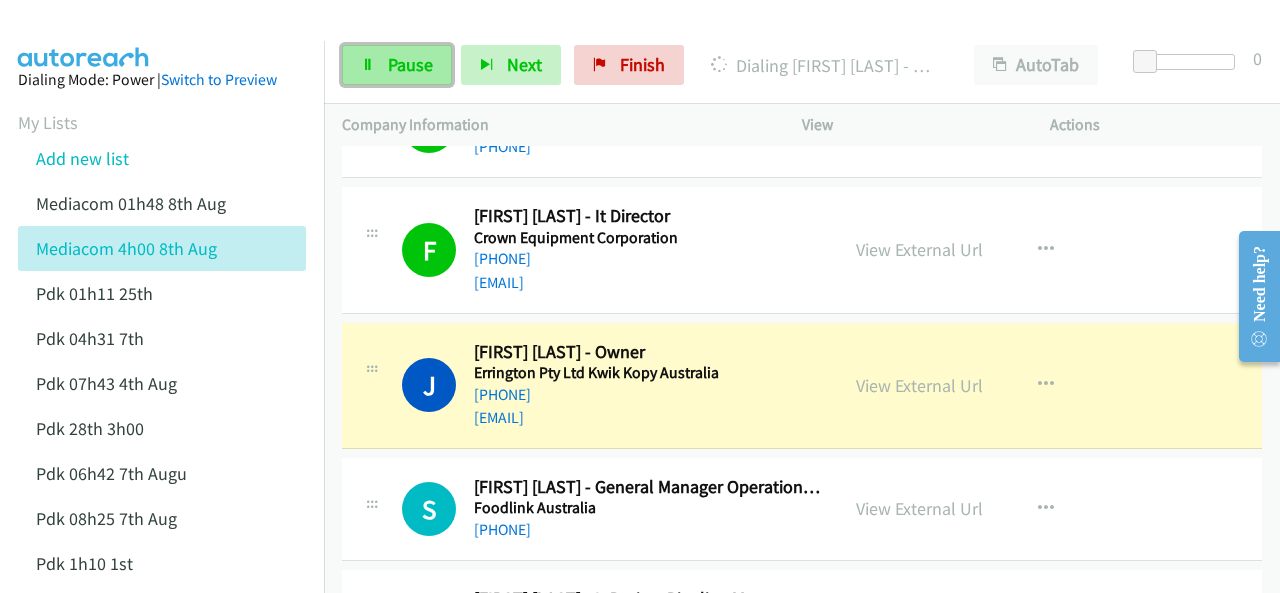 click on "Pause" at bounding box center (410, 64) 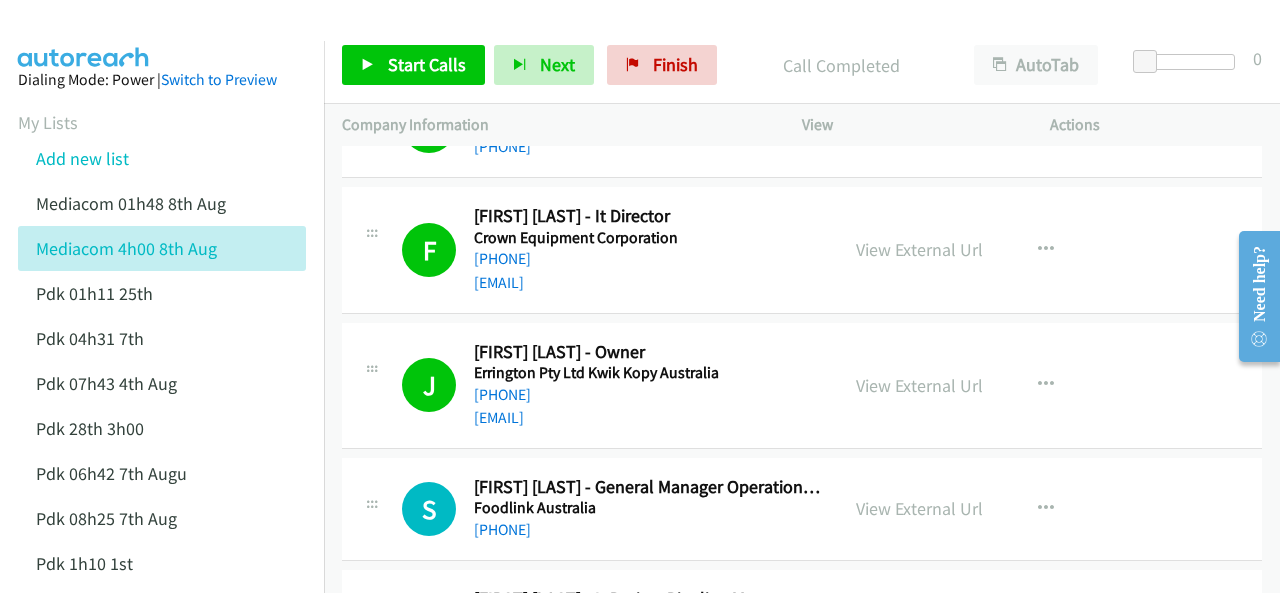 click at bounding box center [84, 35] 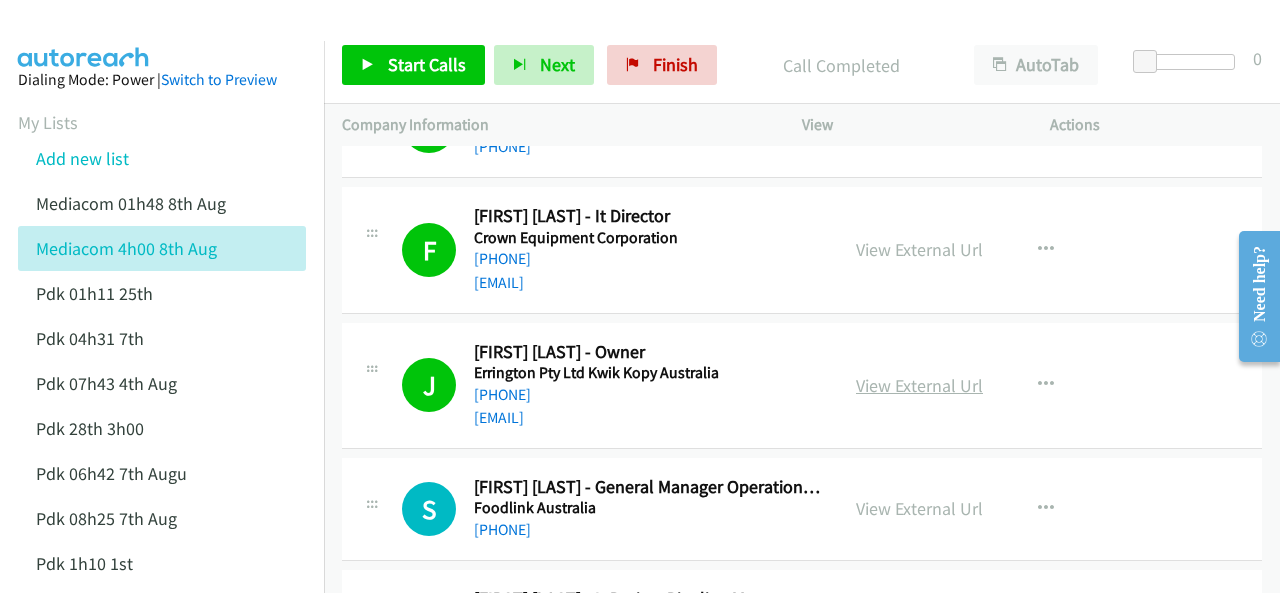 click on "View External Url" at bounding box center (919, 385) 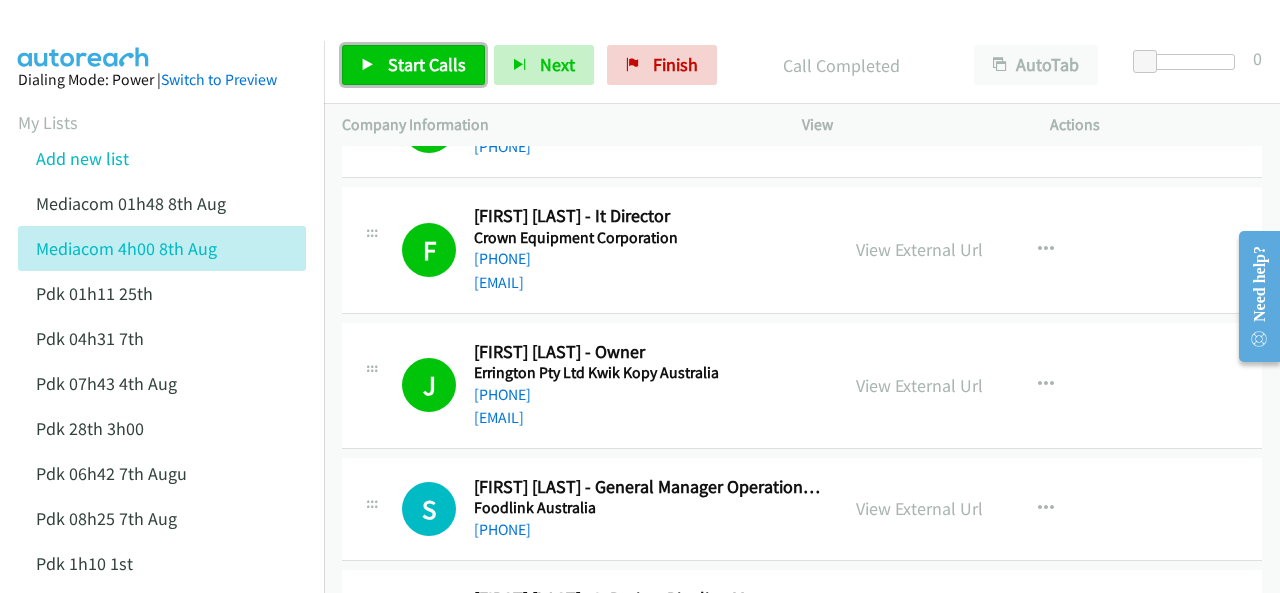 click on "Start Calls" at bounding box center [427, 64] 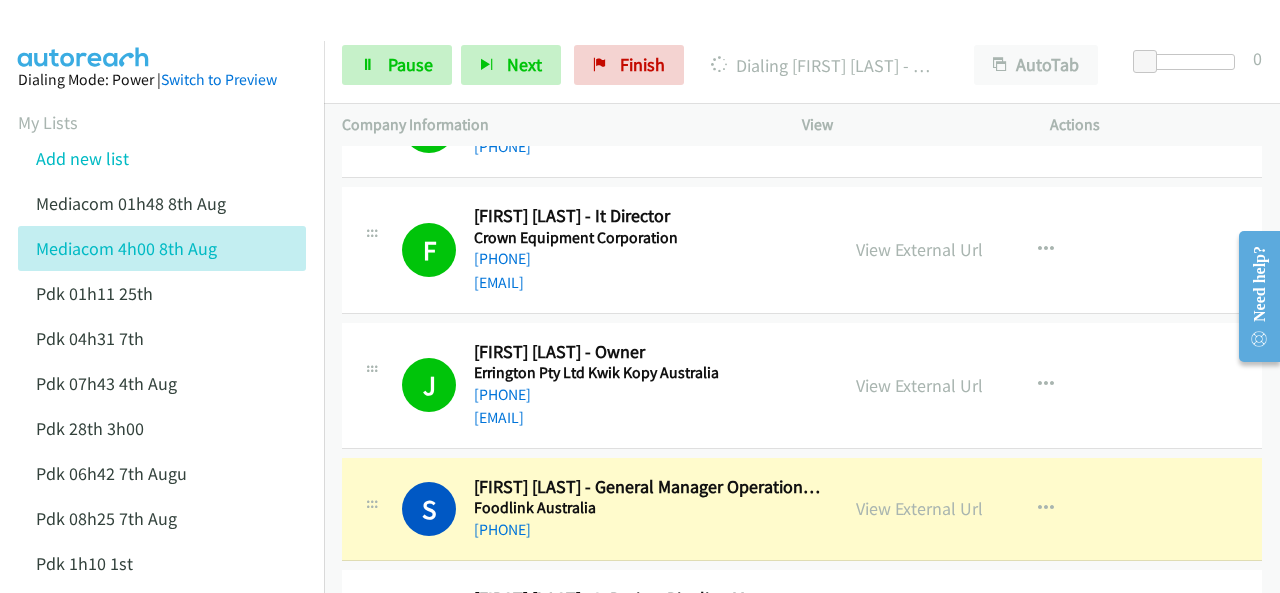 click at bounding box center (84, 35) 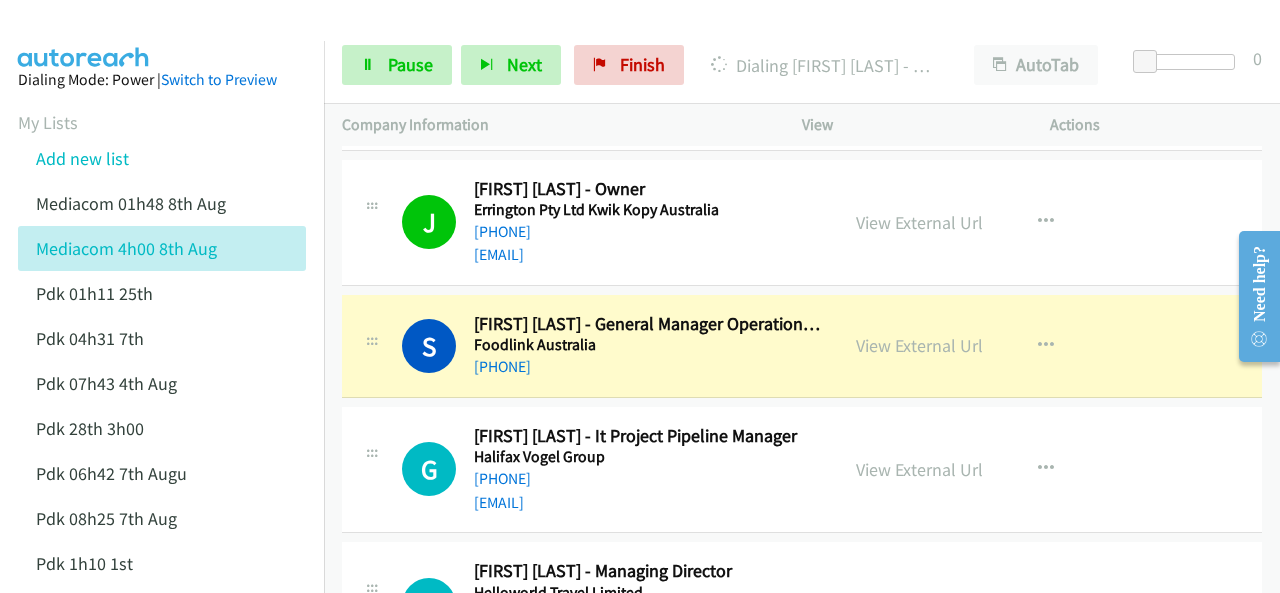 scroll, scrollTop: 6140, scrollLeft: 0, axis: vertical 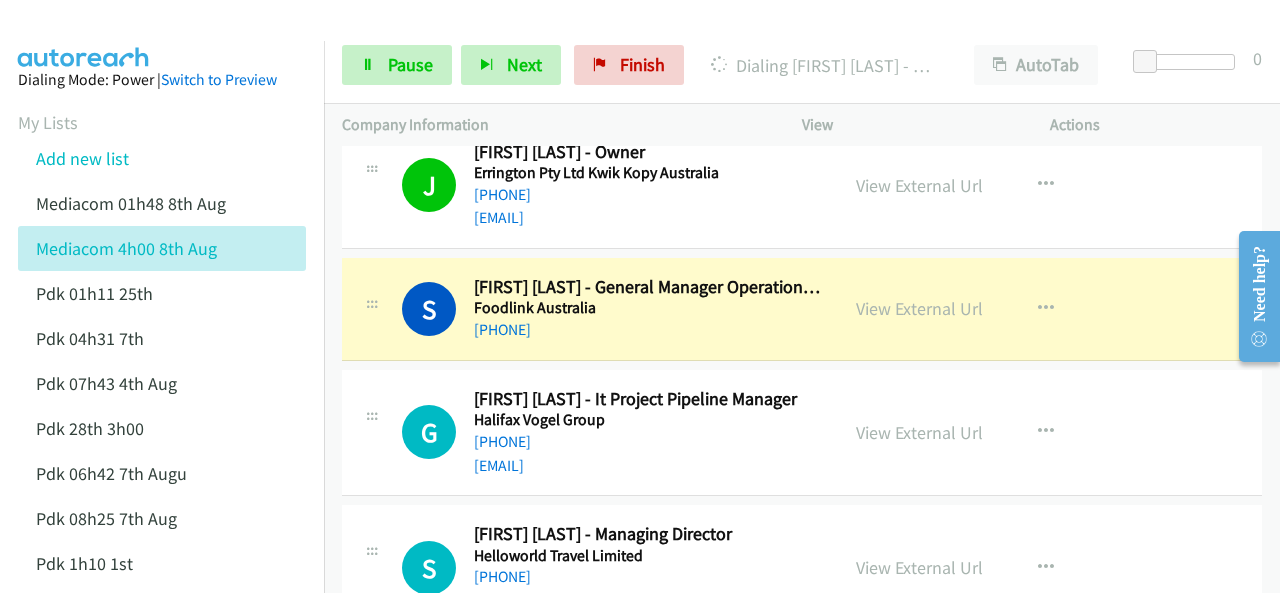 click at bounding box center (84, 35) 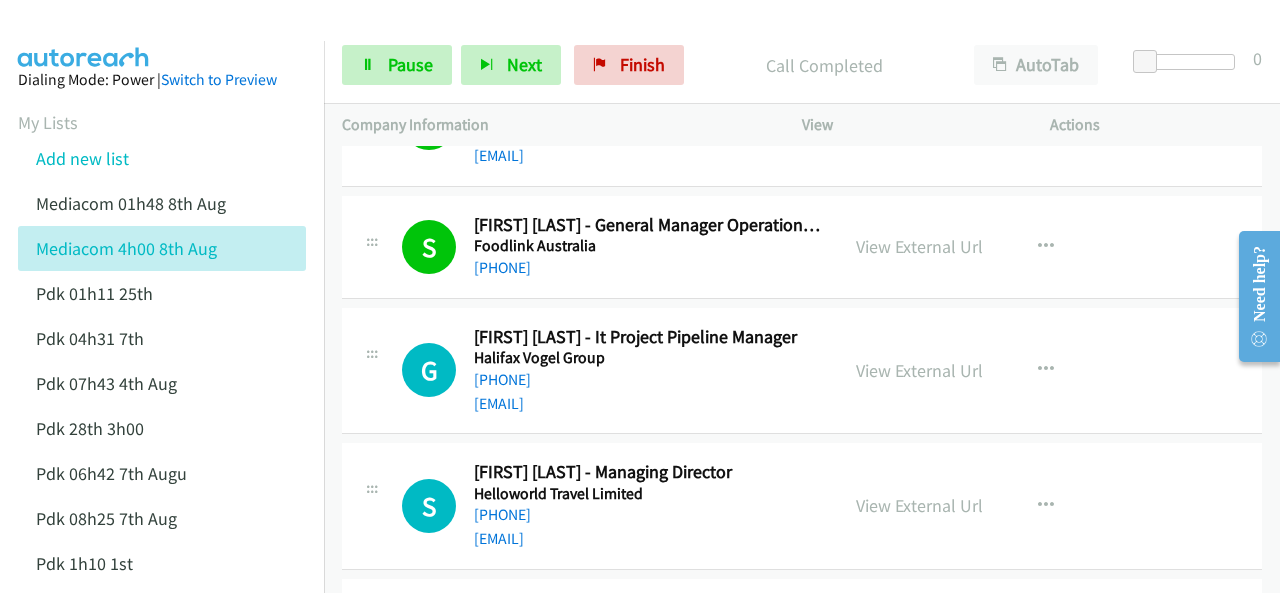 scroll, scrollTop: 6240, scrollLeft: 0, axis: vertical 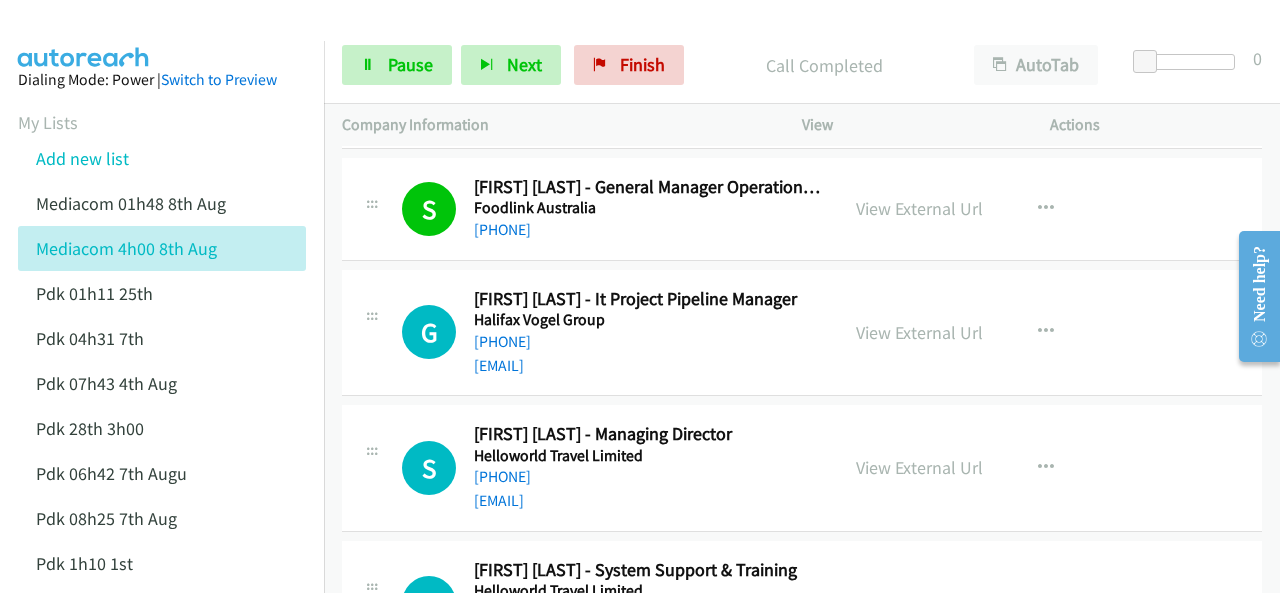 click at bounding box center (84, 35) 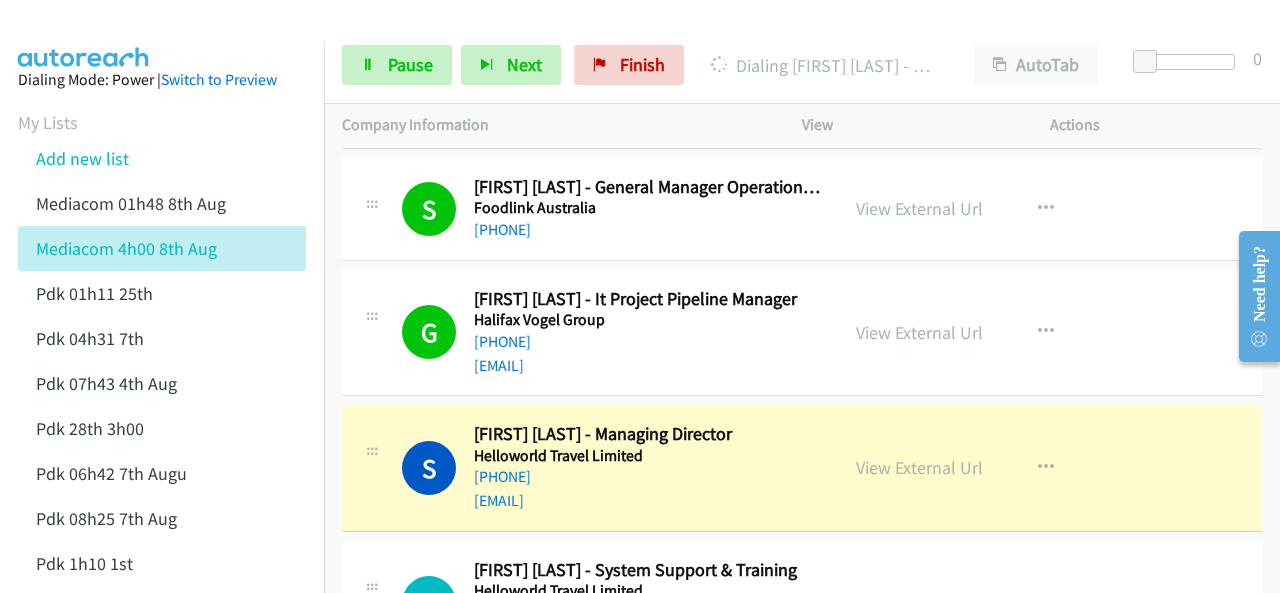 click at bounding box center [84, 35] 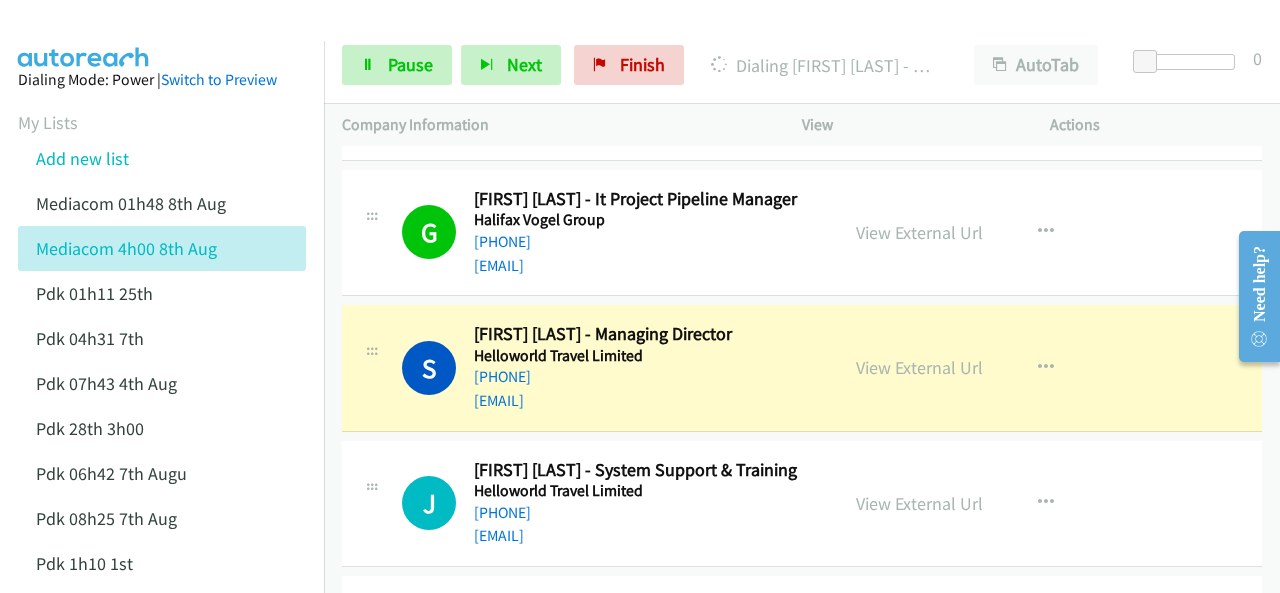 scroll, scrollTop: 6440, scrollLeft: 0, axis: vertical 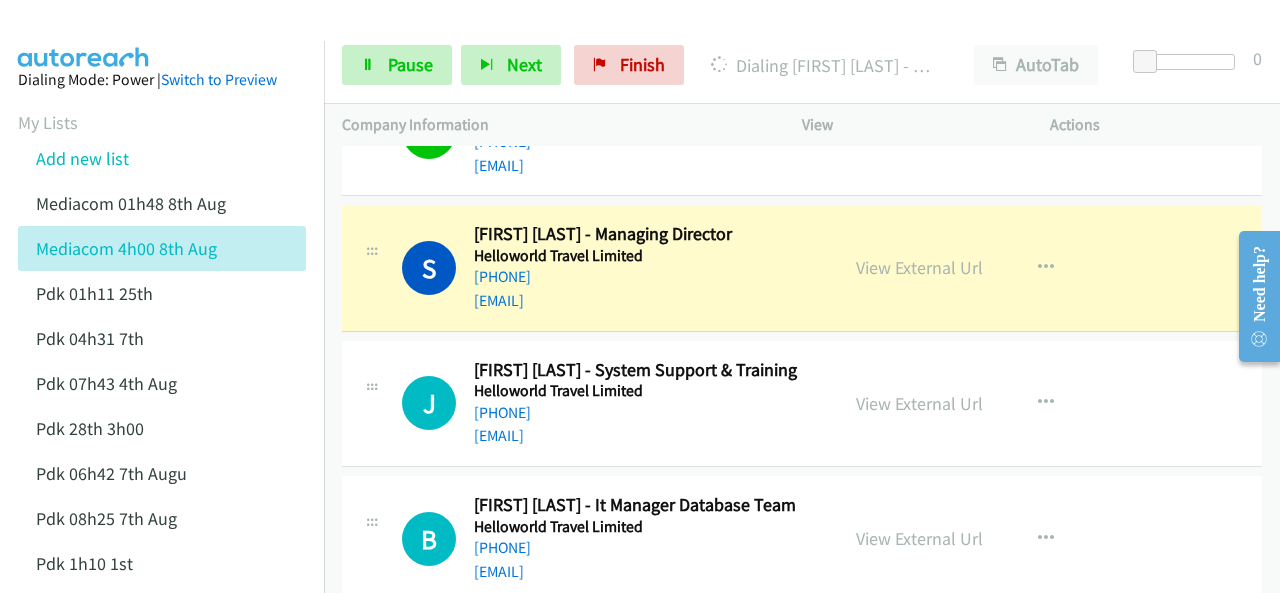drag, startPoint x: 125, startPoint y: 44, endPoint x: 135, endPoint y: 41, distance: 10.440307 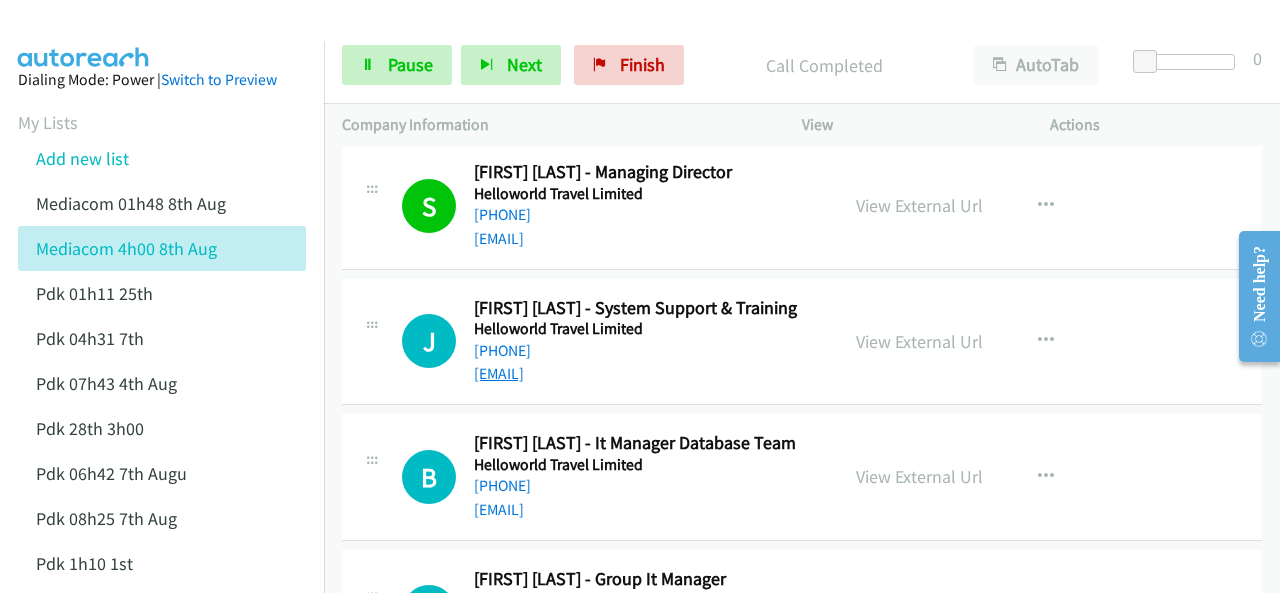 scroll, scrollTop: 6540, scrollLeft: 0, axis: vertical 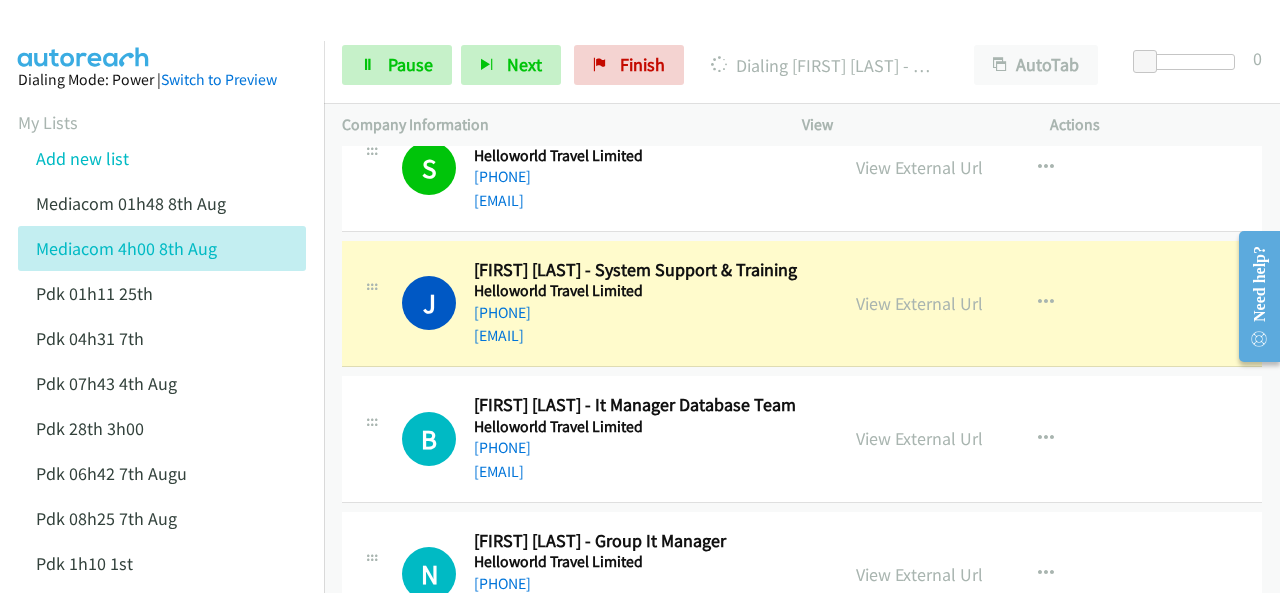 click at bounding box center (84, 35) 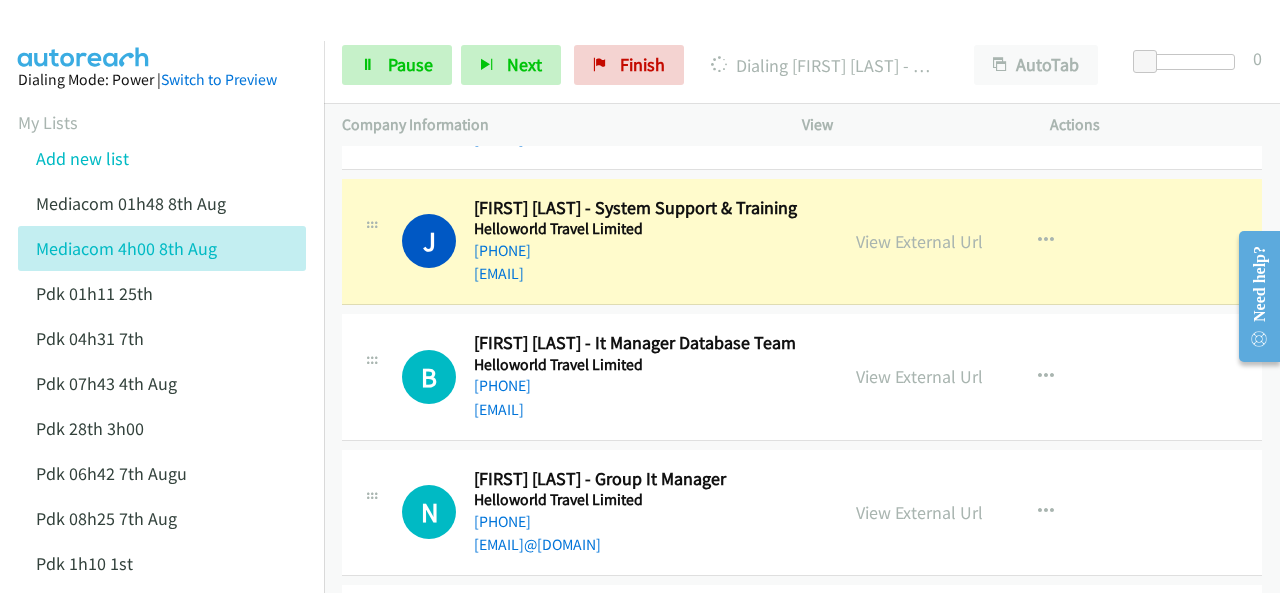 scroll, scrollTop: 6640, scrollLeft: 0, axis: vertical 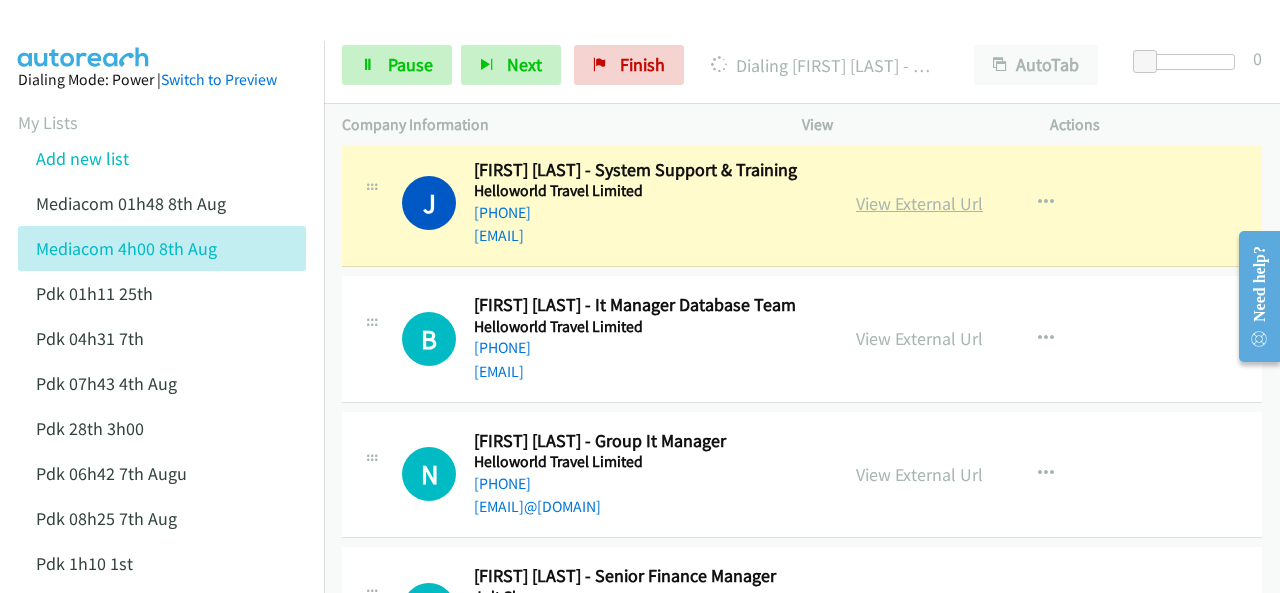 click on "View External Url" at bounding box center (919, 203) 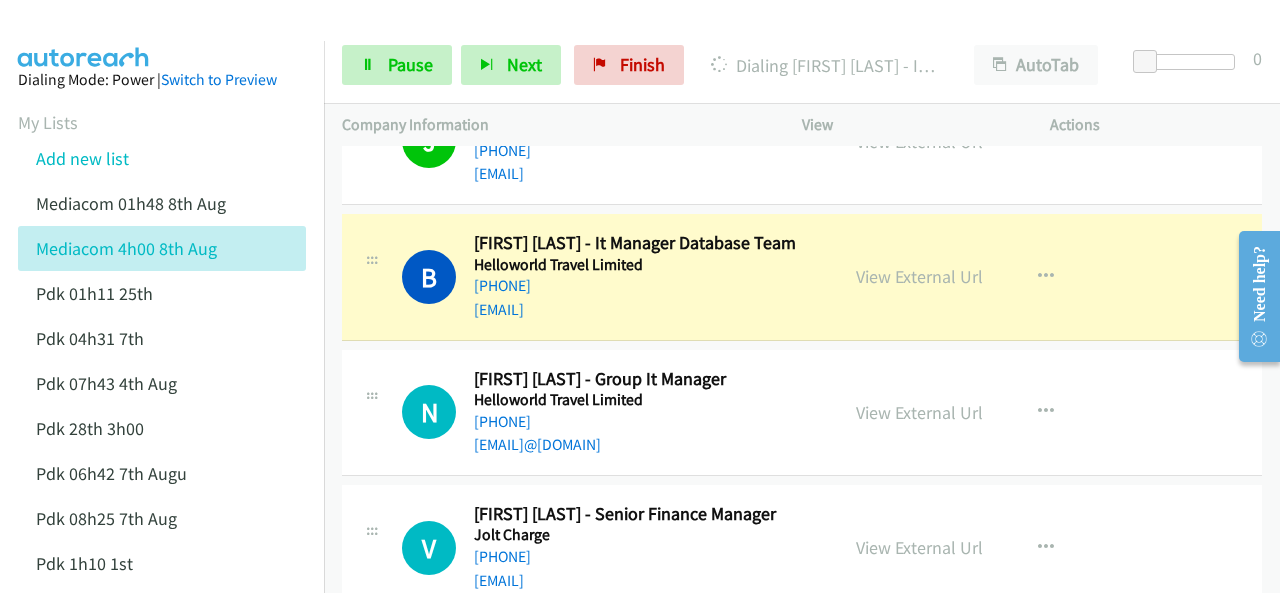scroll, scrollTop: 6740, scrollLeft: 0, axis: vertical 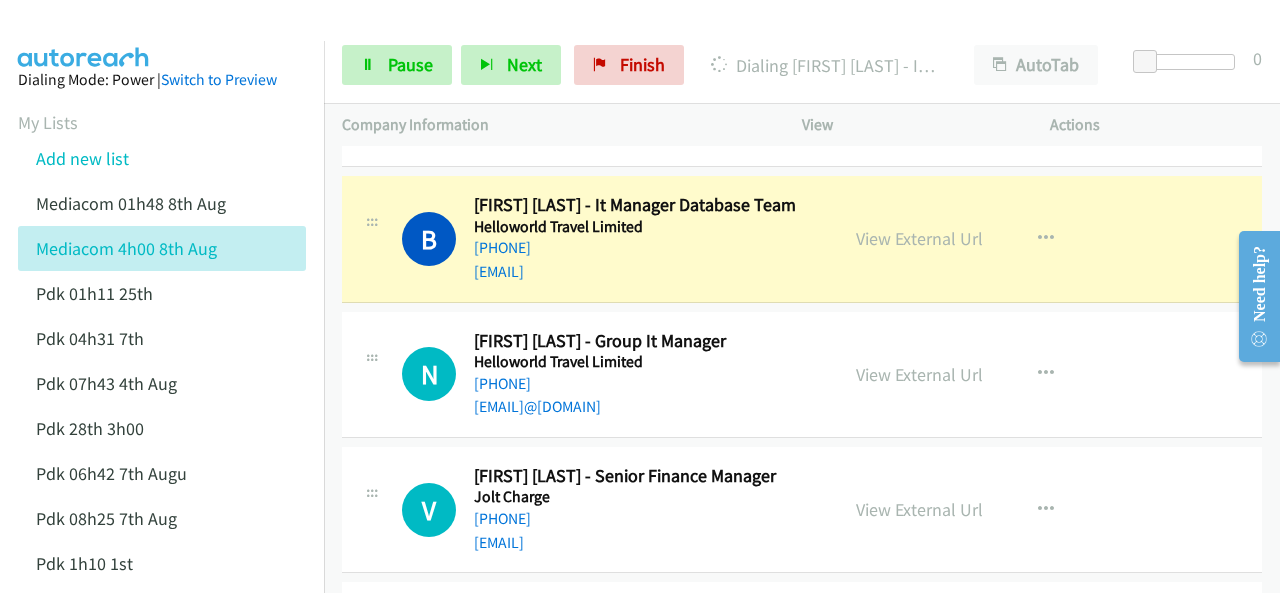click at bounding box center [84, 35] 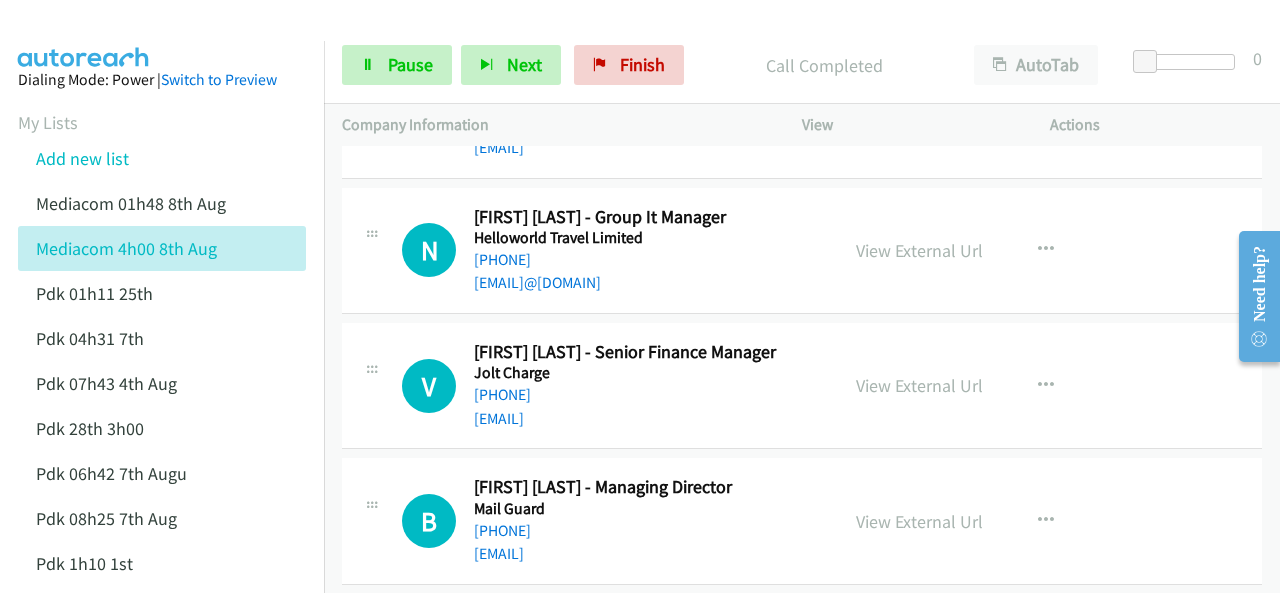 scroll, scrollTop: 6840, scrollLeft: 0, axis: vertical 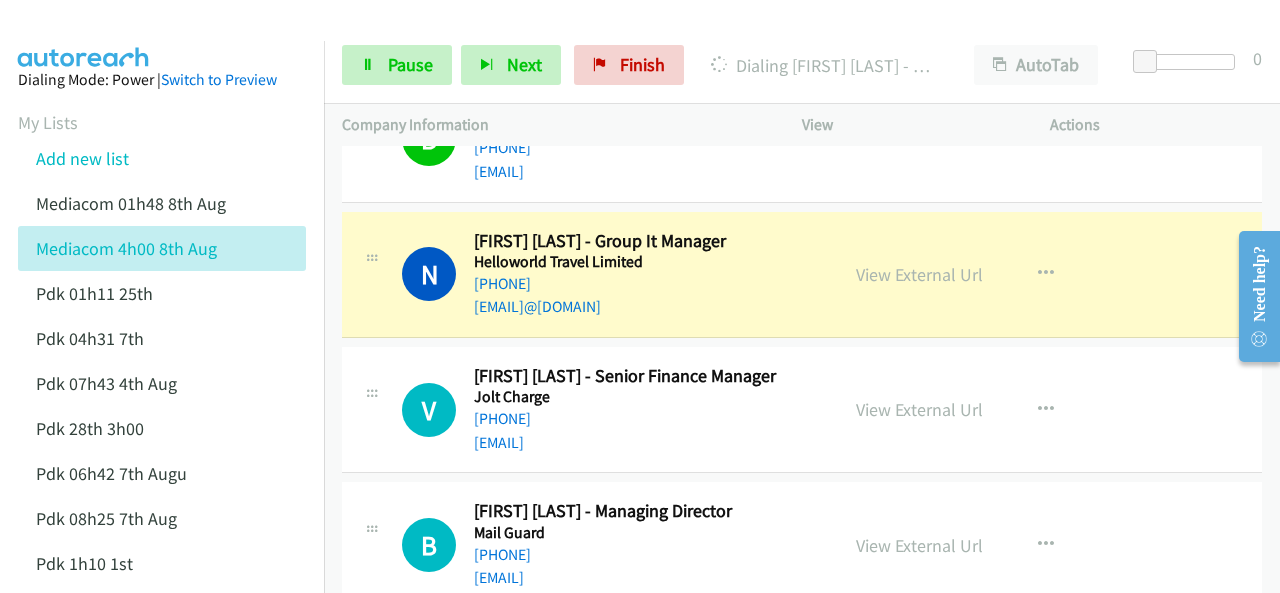 click at bounding box center (84, 35) 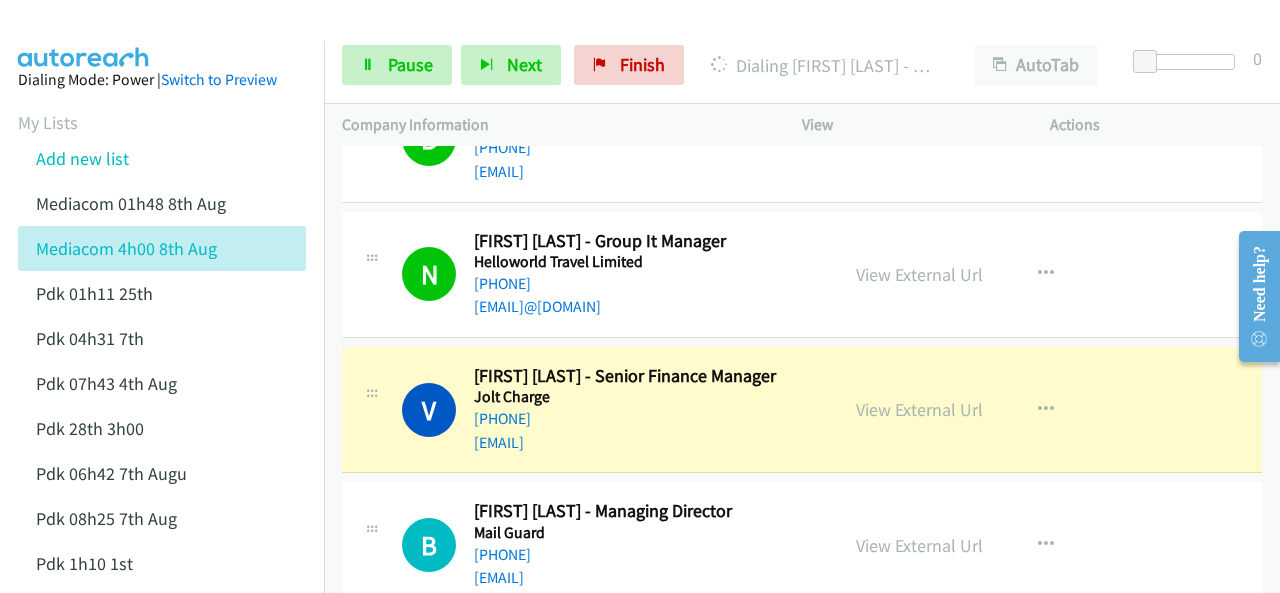 click at bounding box center (84, 35) 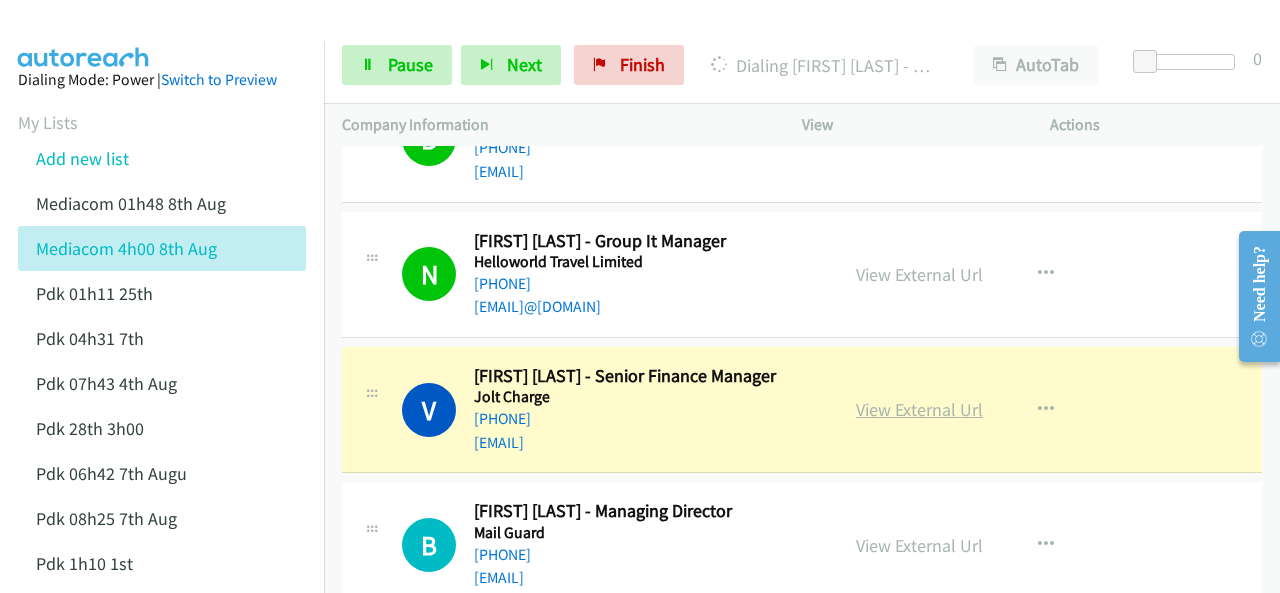 click on "View External Url" at bounding box center [919, 409] 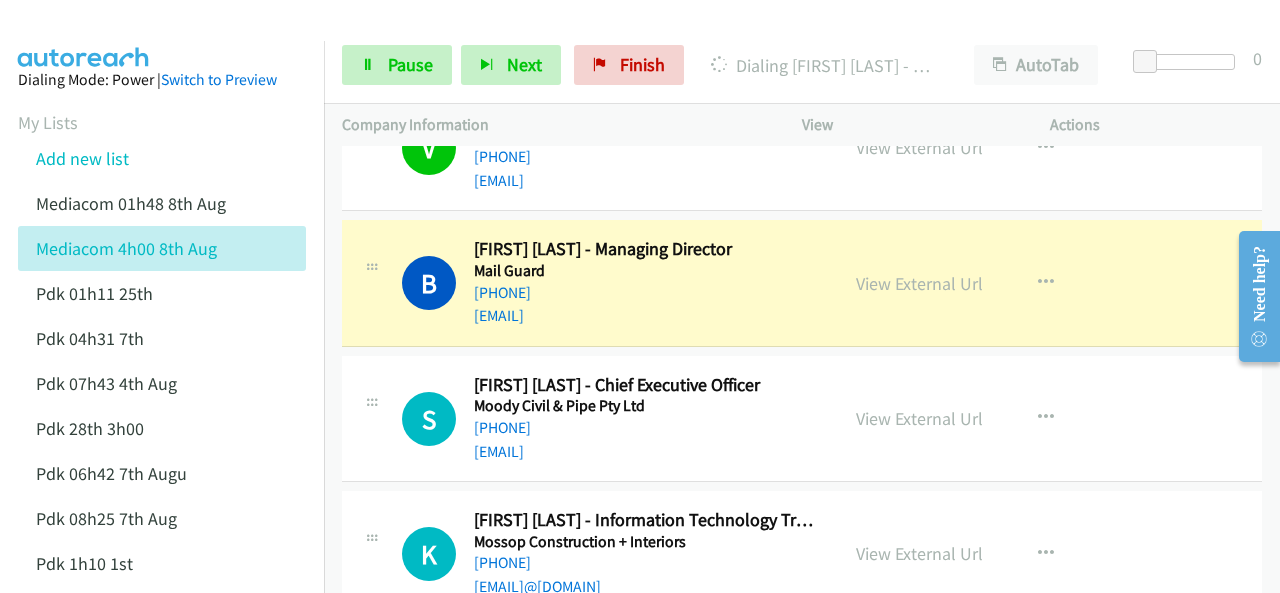 scroll, scrollTop: 7140, scrollLeft: 0, axis: vertical 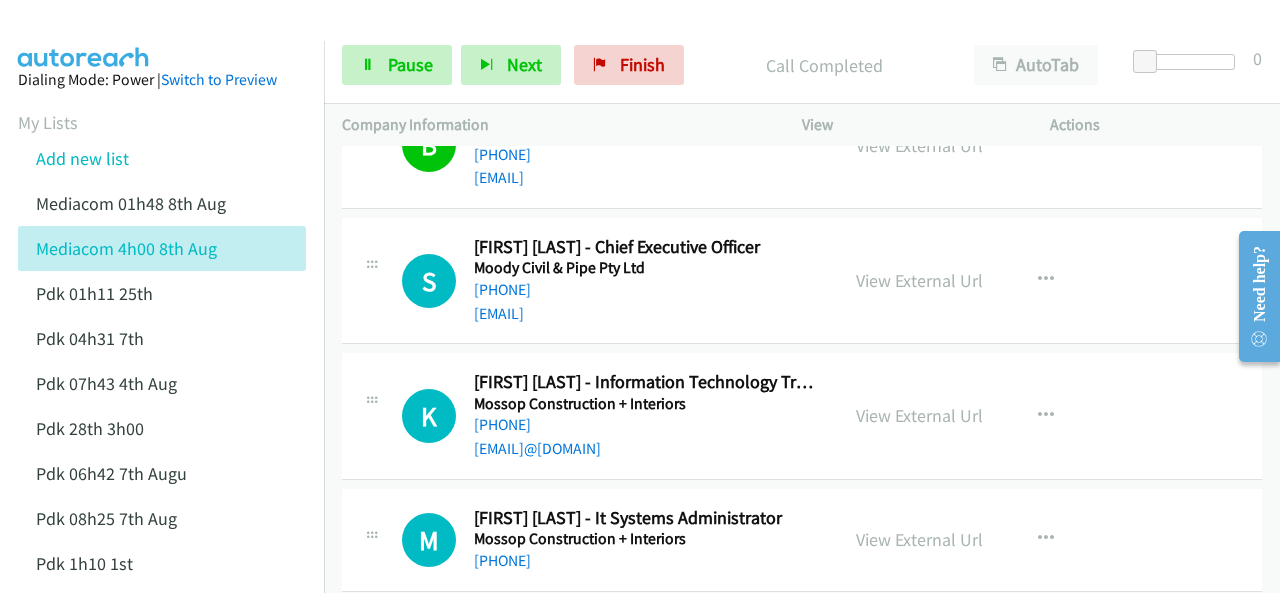 click at bounding box center [84, 35] 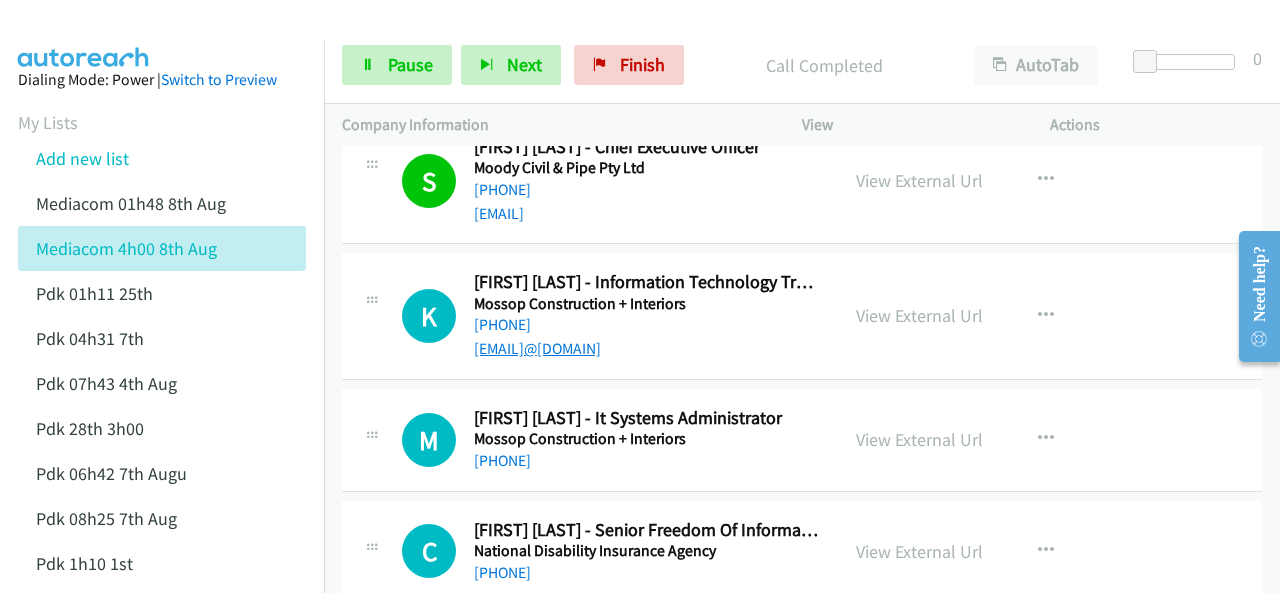scroll, scrollTop: 7440, scrollLeft: 0, axis: vertical 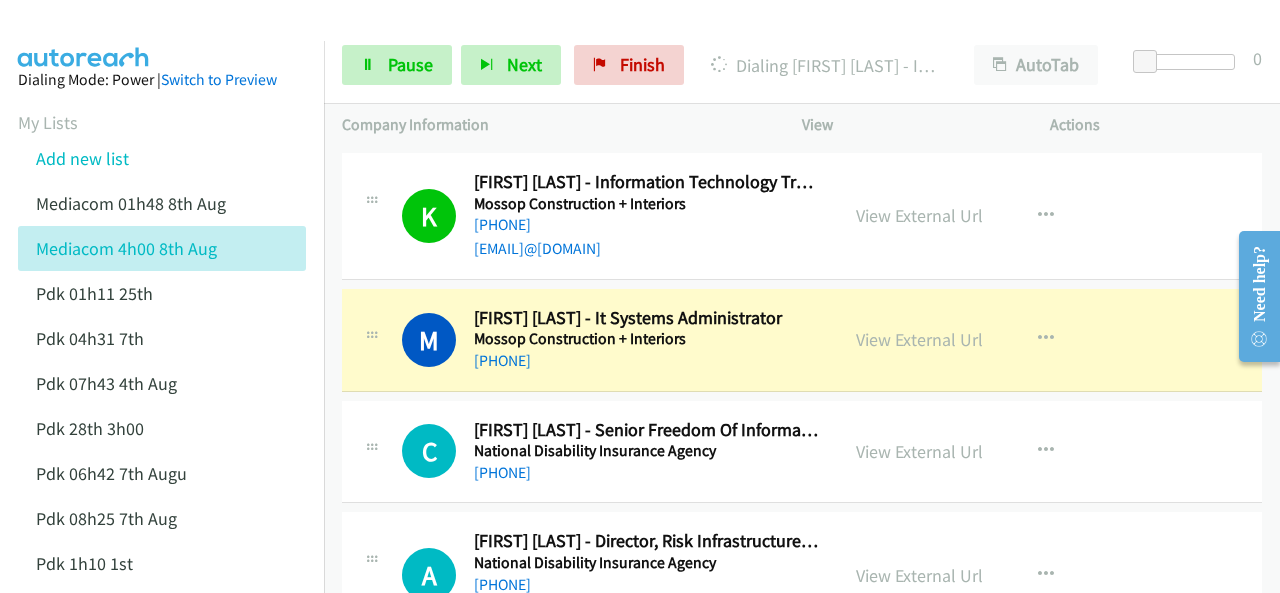 click at bounding box center (84, 35) 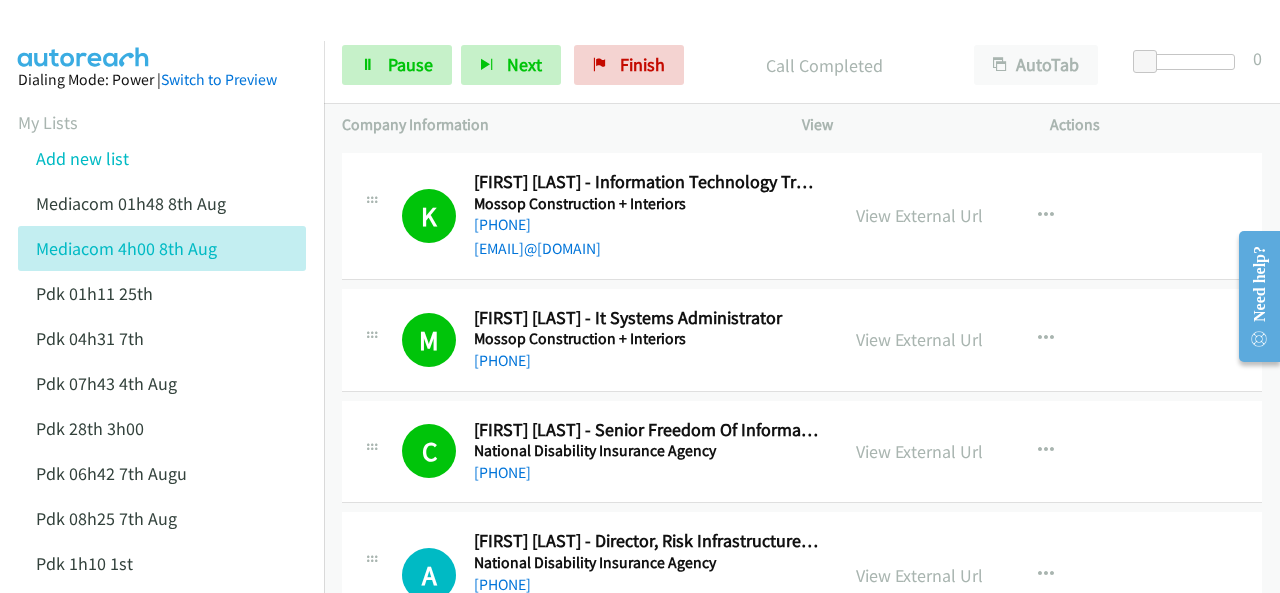 scroll, scrollTop: 7640, scrollLeft: 0, axis: vertical 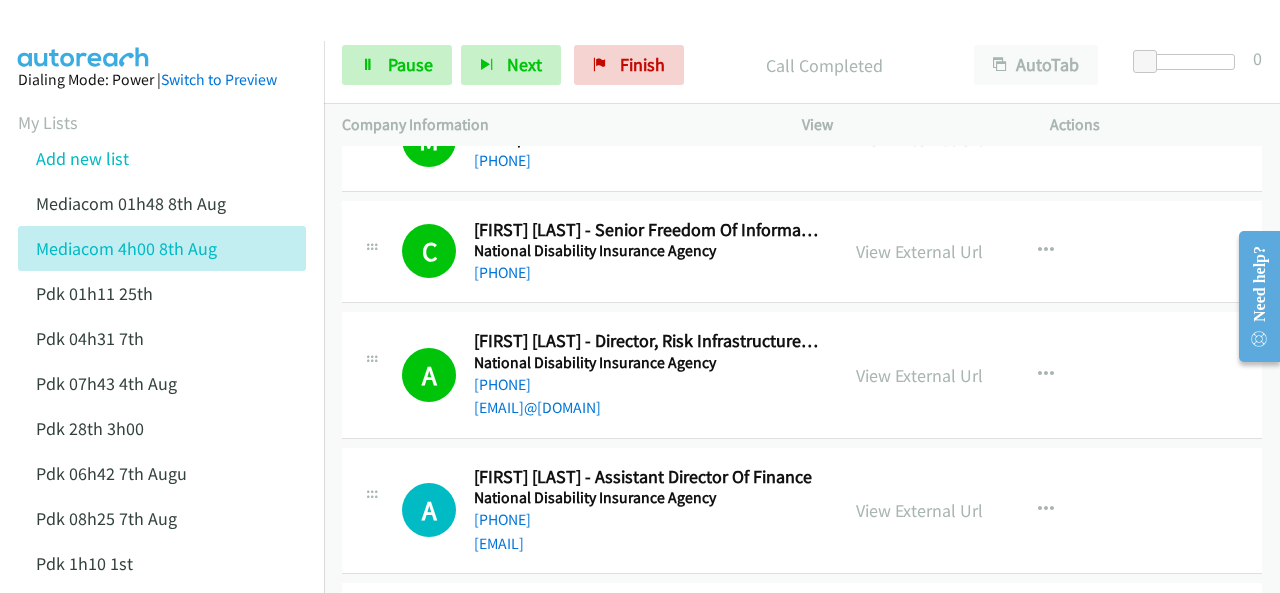 click on "Dialing Mode: Power
|
Switch to Preview
My Lists
Add new list
Mediacom 01h48 8th Aug
Mediacom 4h00 8th Aug
Pdk  01h11 25th
Pdk 04h31 7th
Pdk 07h43 4th Aug
Pdk 28th 3h00
Pdk 06h42 7th Augu
Pdk 08h25 7th Aug
Pdk 1h10 1st
Back to Campaign Management
Scheduled Callbacks
FAQ
Agent Settings
Sign Out
Compact View
Email Support" at bounding box center (162, 460) 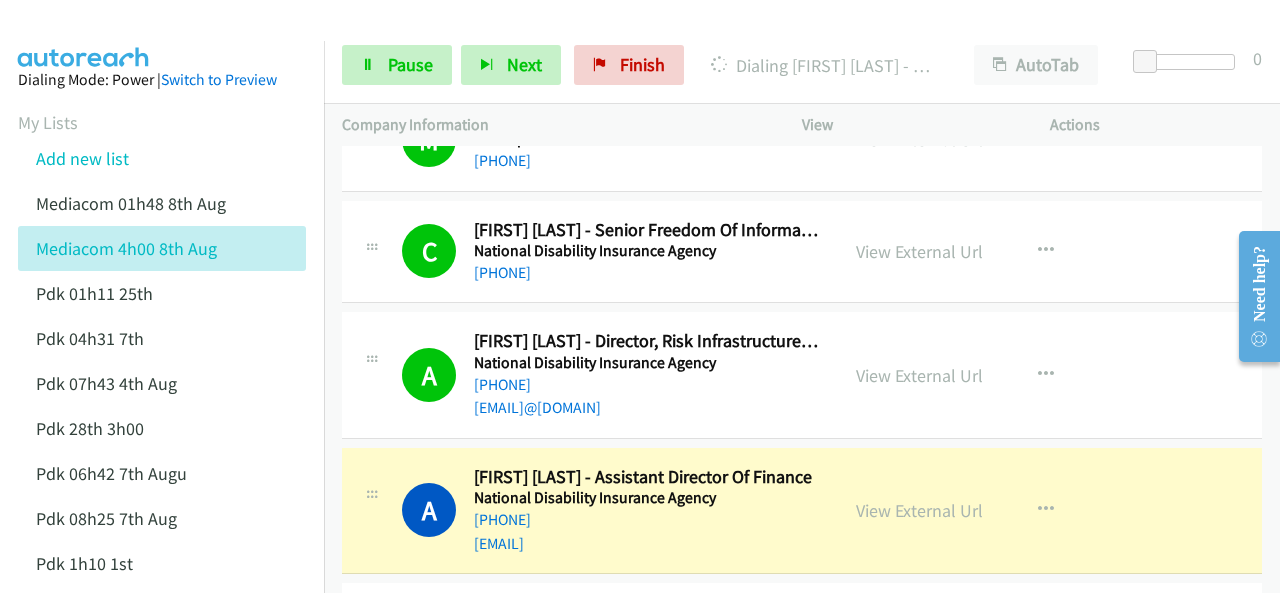 click at bounding box center [84, 35] 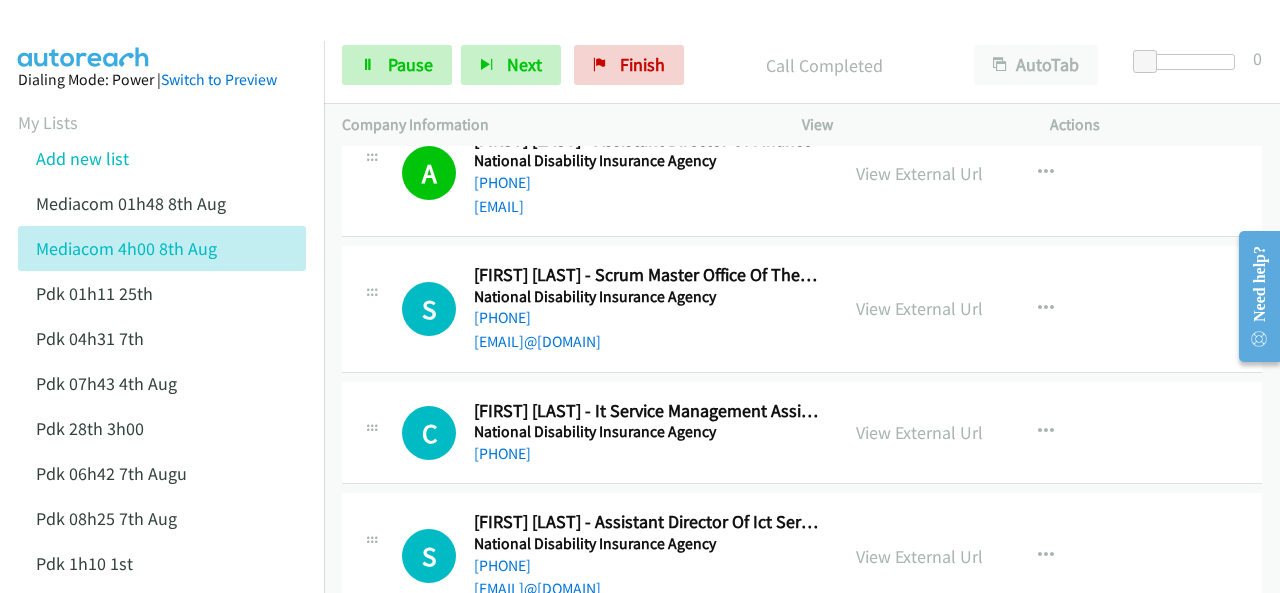 scroll, scrollTop: 7940, scrollLeft: 0, axis: vertical 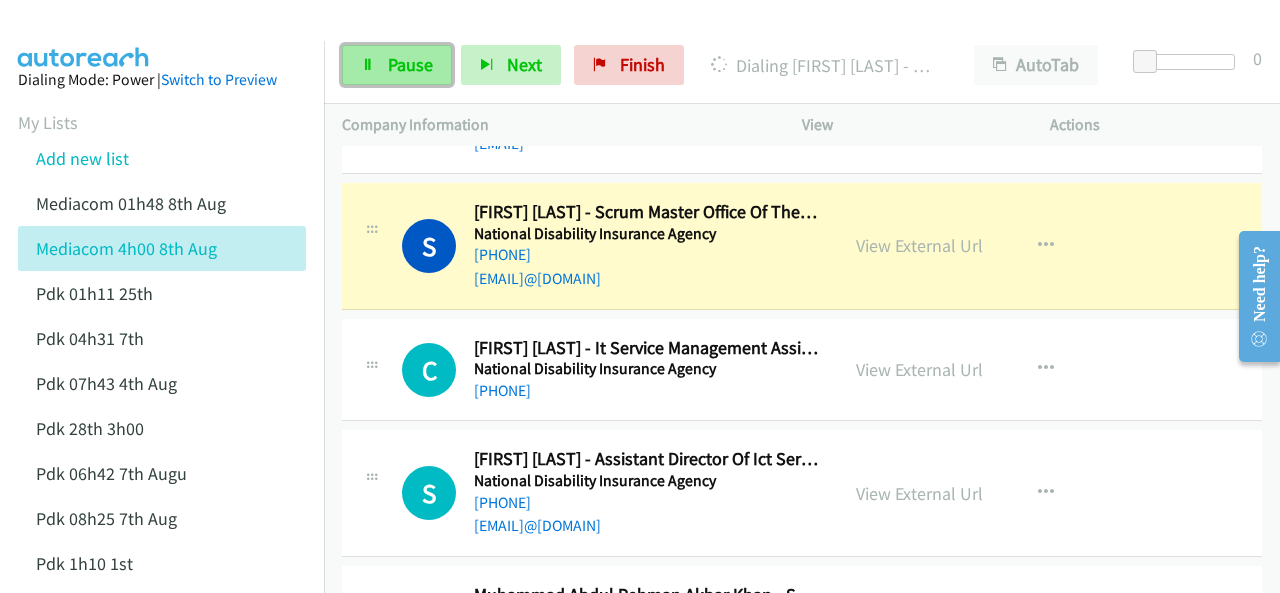 click on "Pause" at bounding box center (397, 65) 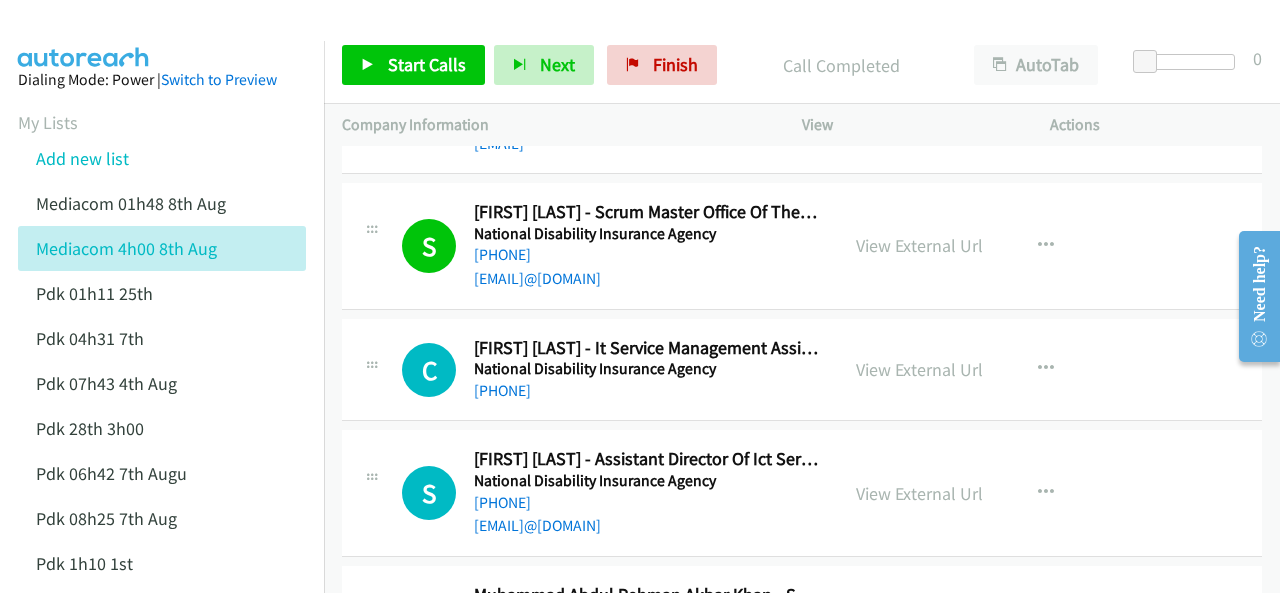 click at bounding box center [84, 35] 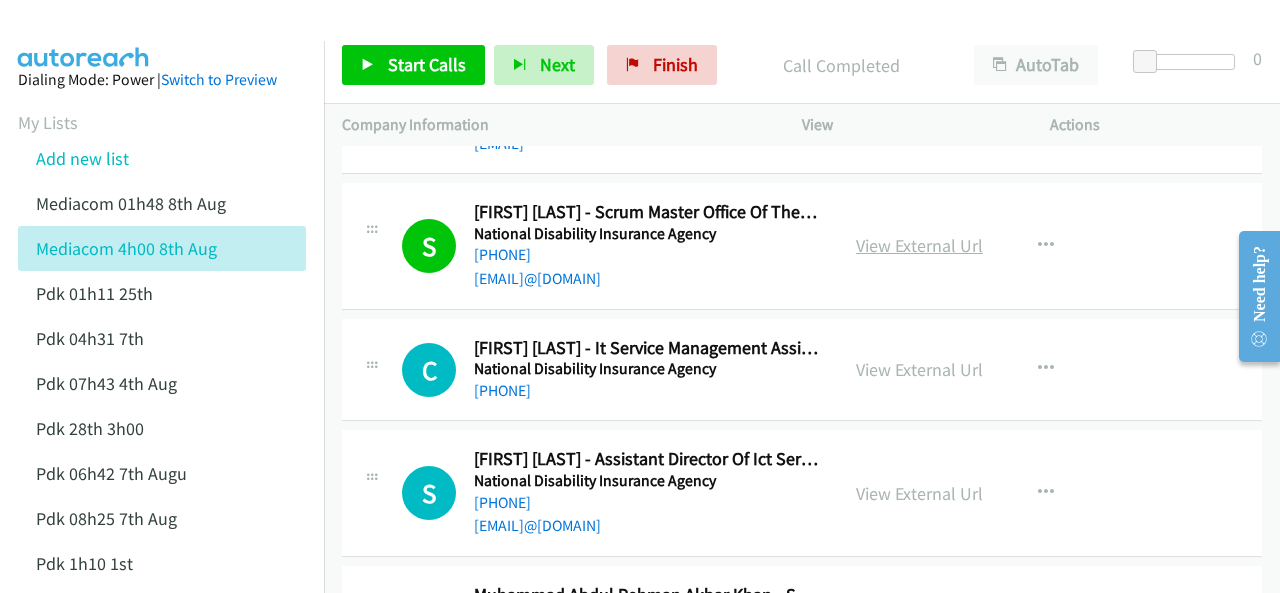 click on "View External Url" at bounding box center (919, 245) 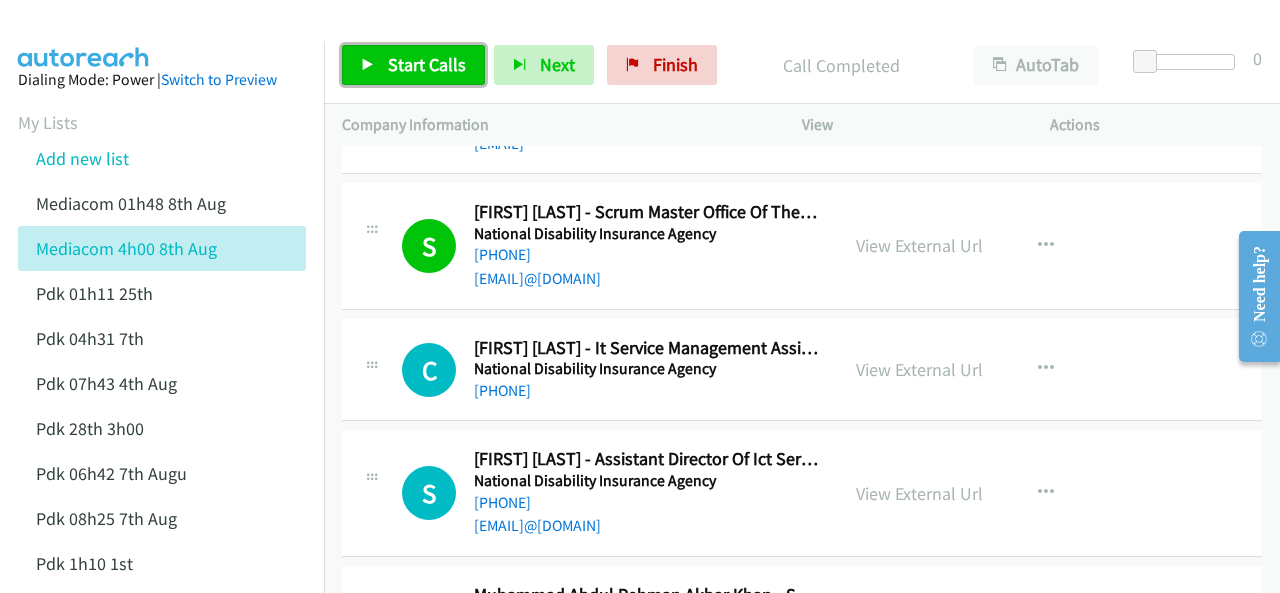 click on "Start Calls" at bounding box center (427, 64) 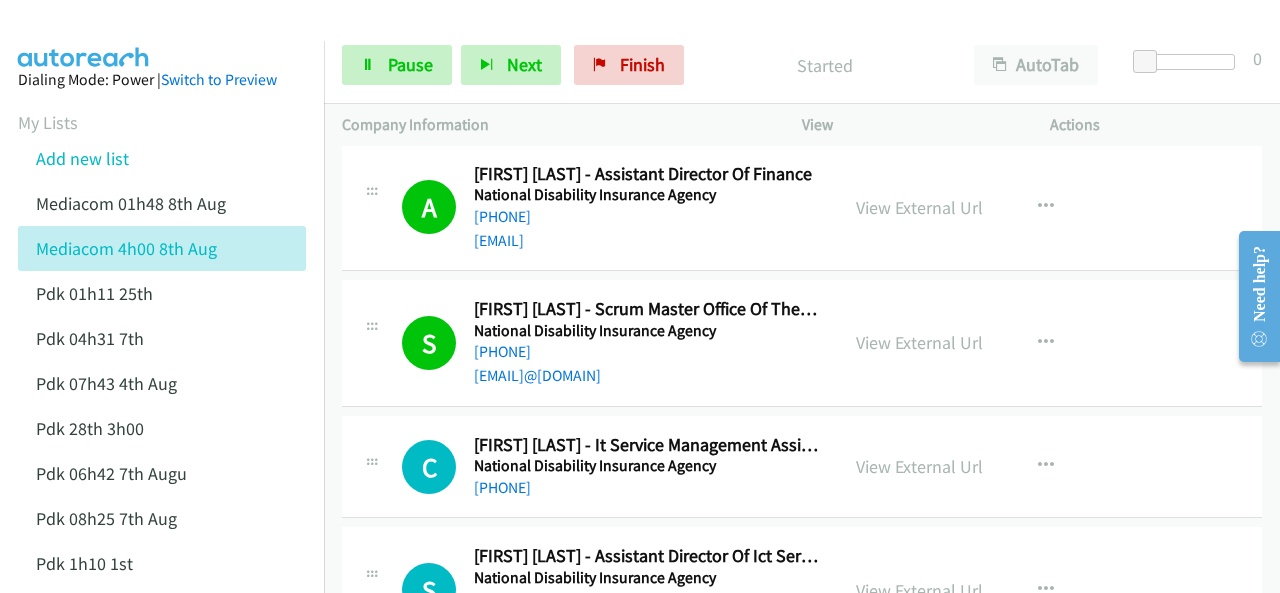 scroll, scrollTop: 7940, scrollLeft: 0, axis: vertical 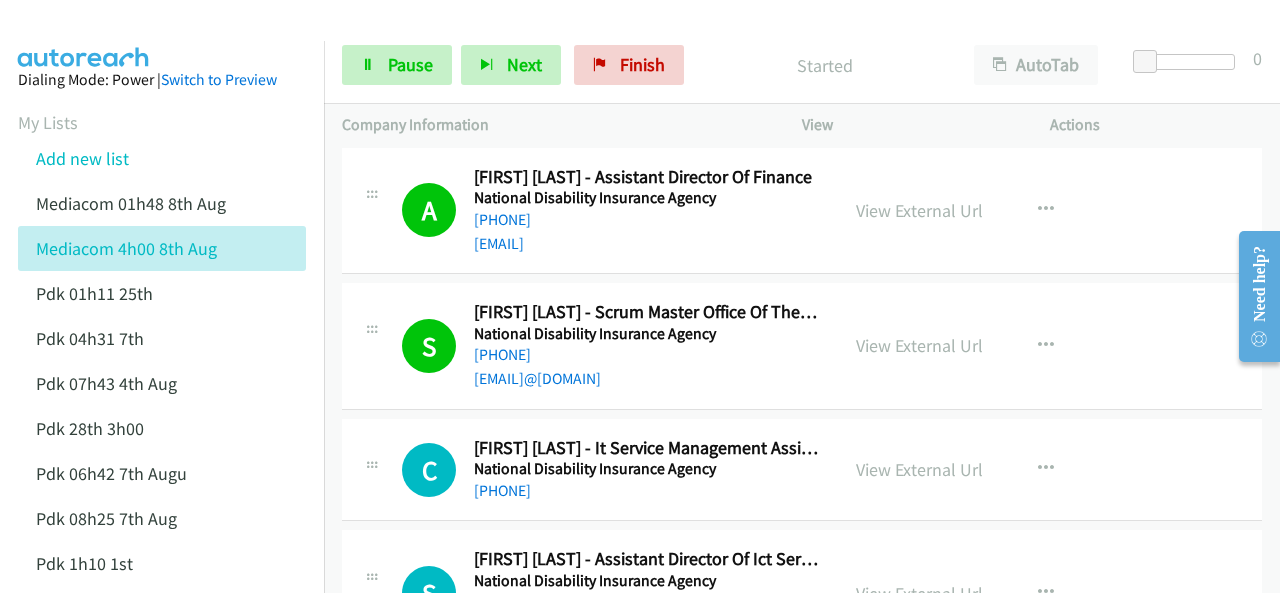 drag, startPoint x: 78, startPoint y: 26, endPoint x: 112, endPoint y: 38, distance: 36.05551 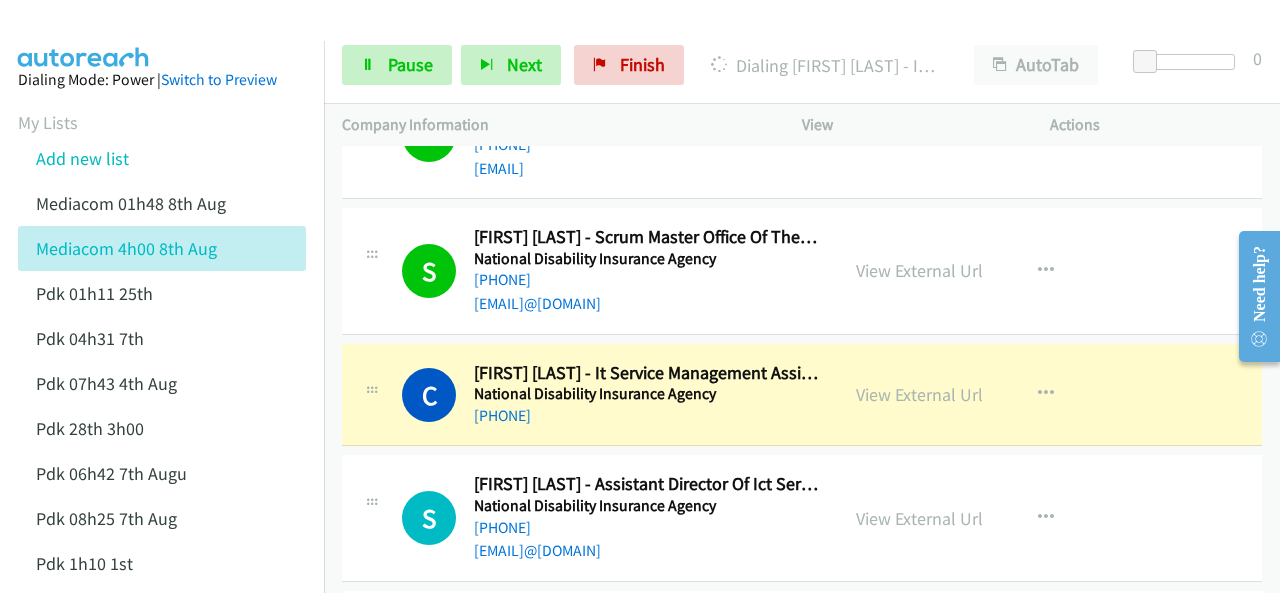 scroll, scrollTop: 8040, scrollLeft: 0, axis: vertical 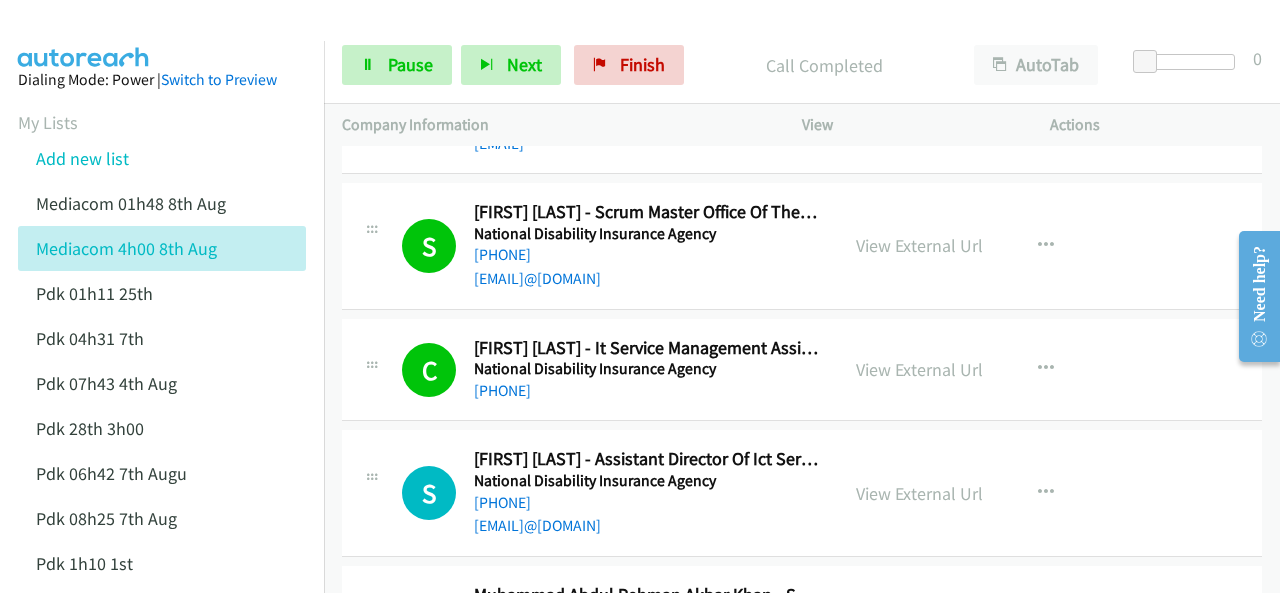 click at bounding box center (84, 35) 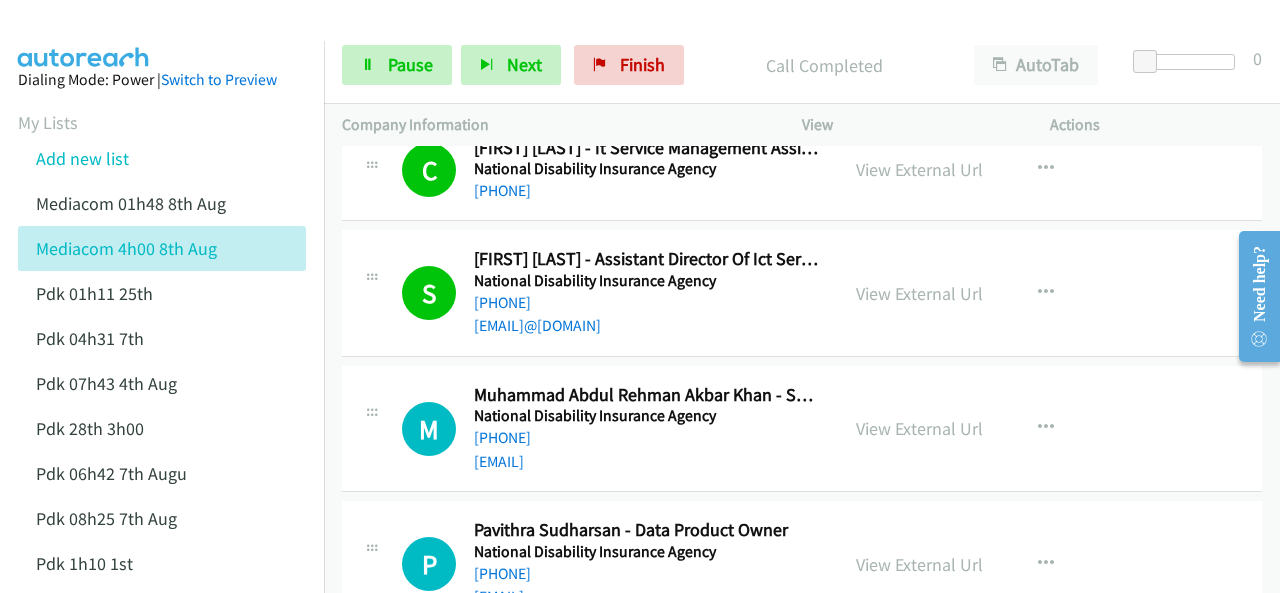 click at bounding box center (84, 35) 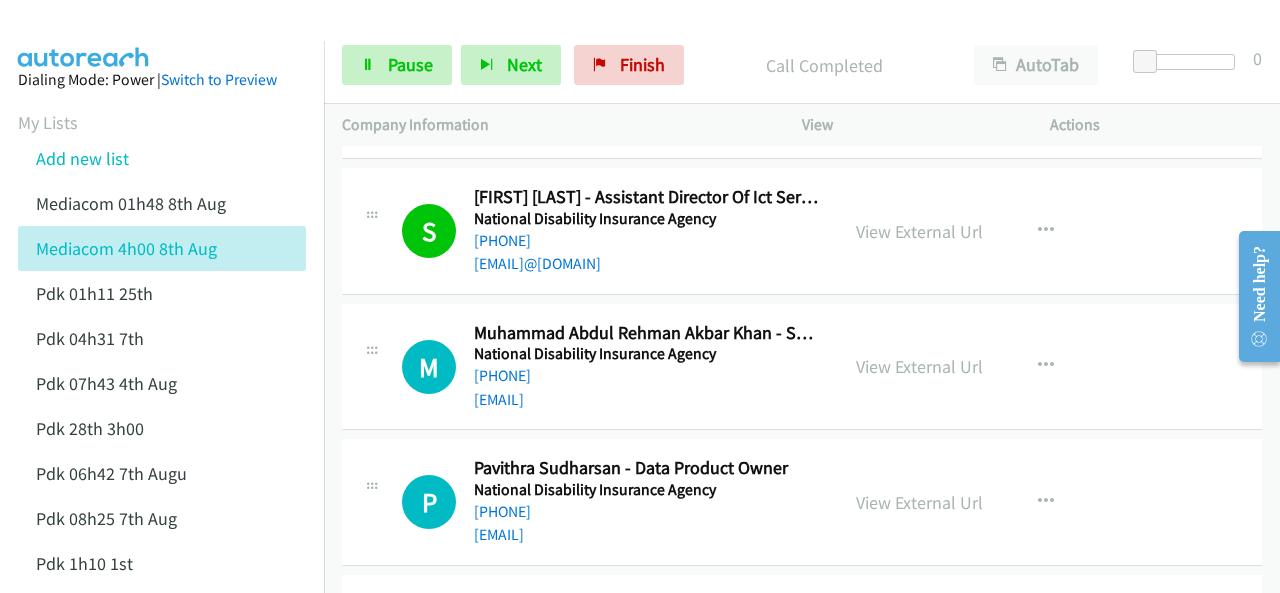 scroll, scrollTop: 8340, scrollLeft: 0, axis: vertical 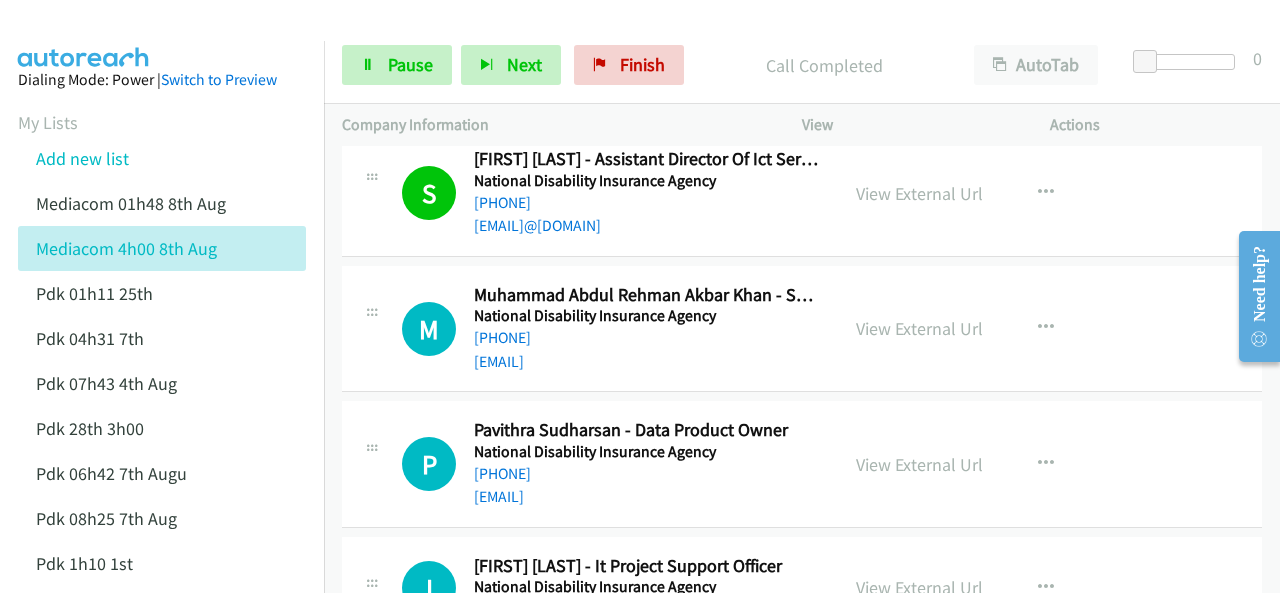 drag, startPoint x: 86, startPoint y: 39, endPoint x: 116, endPoint y: 41, distance: 30.066593 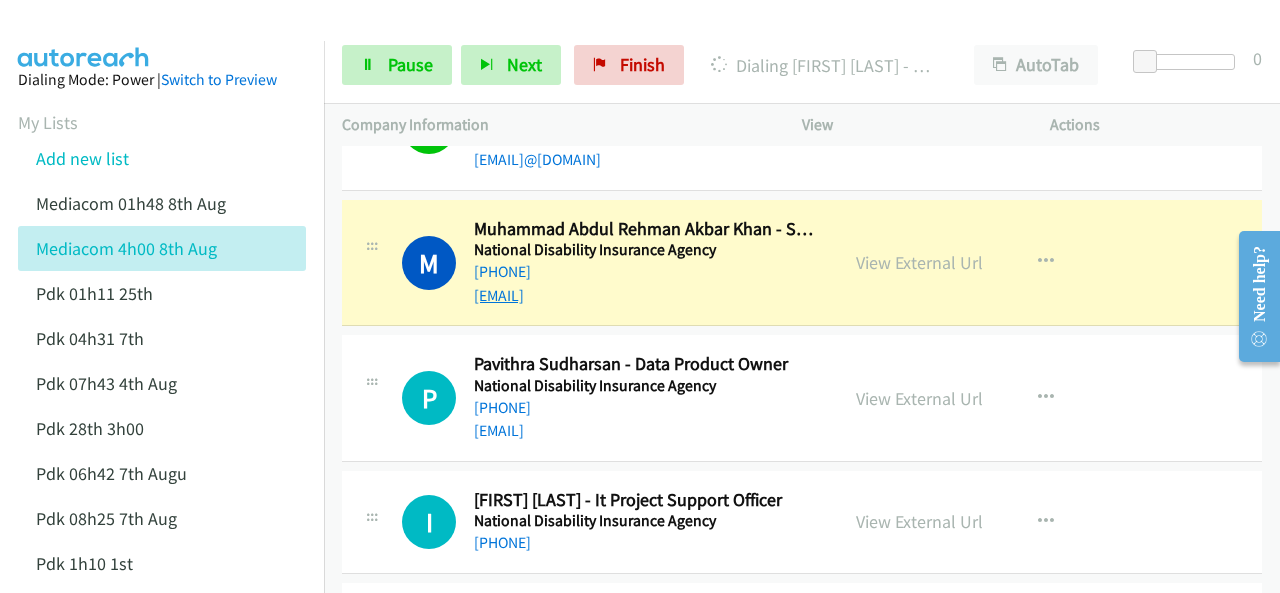scroll, scrollTop: 8440, scrollLeft: 0, axis: vertical 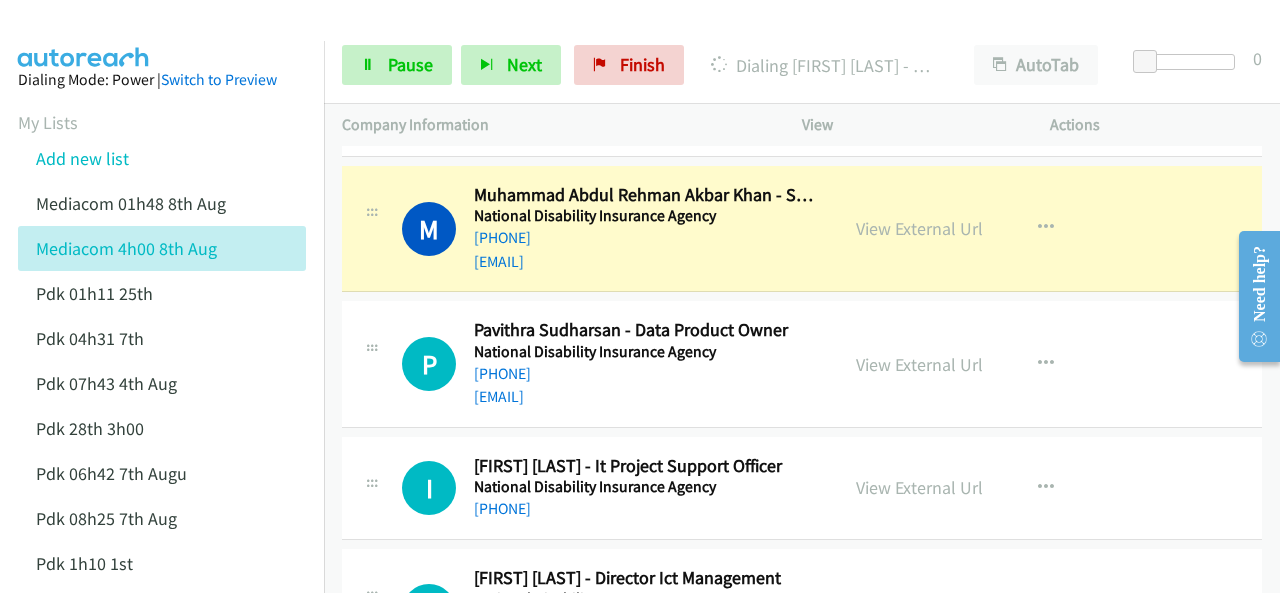 click at bounding box center [84, 35] 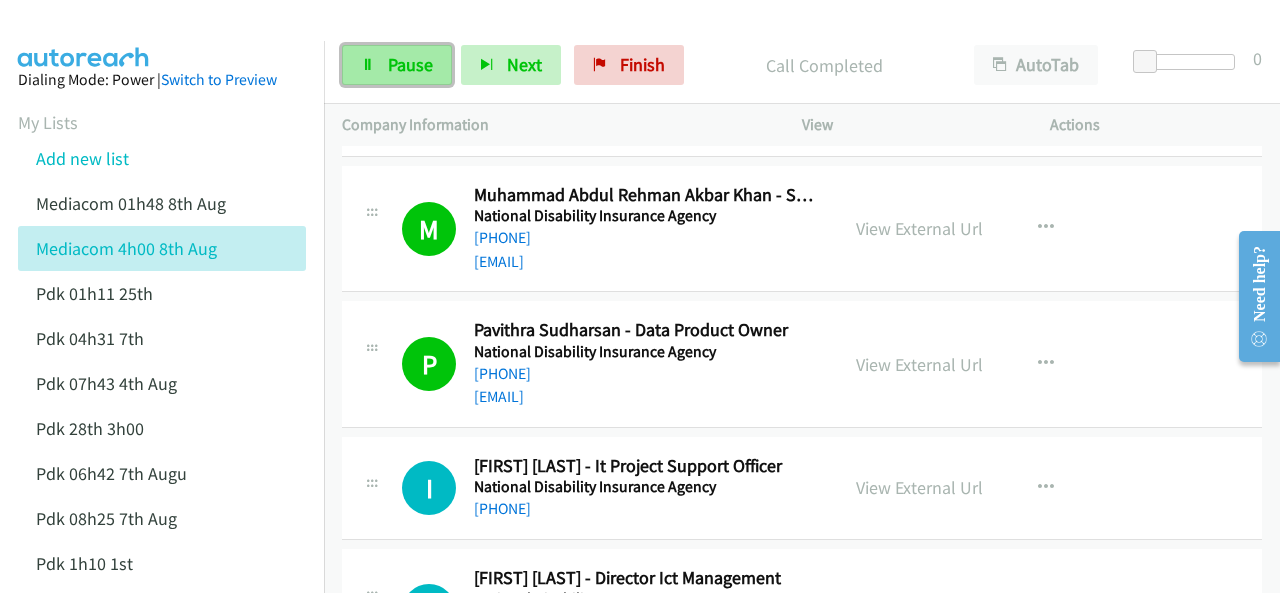 click on "Pause" at bounding box center (397, 65) 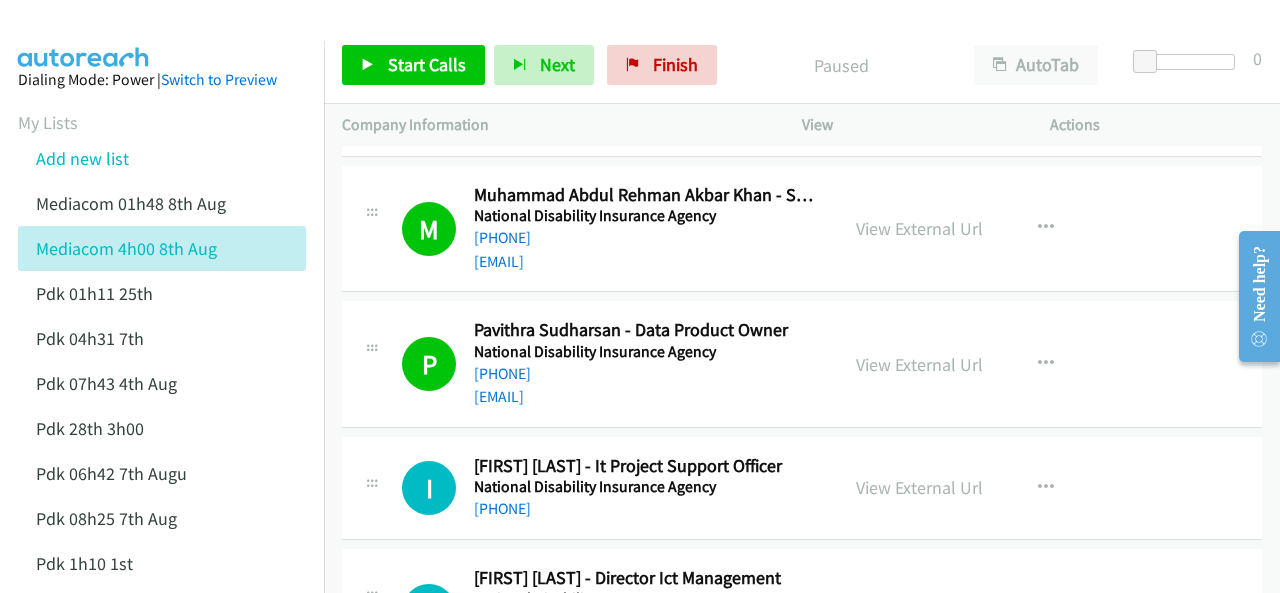 click on "Start Calls
Pause
Next
Finish" at bounding box center [534, 65] 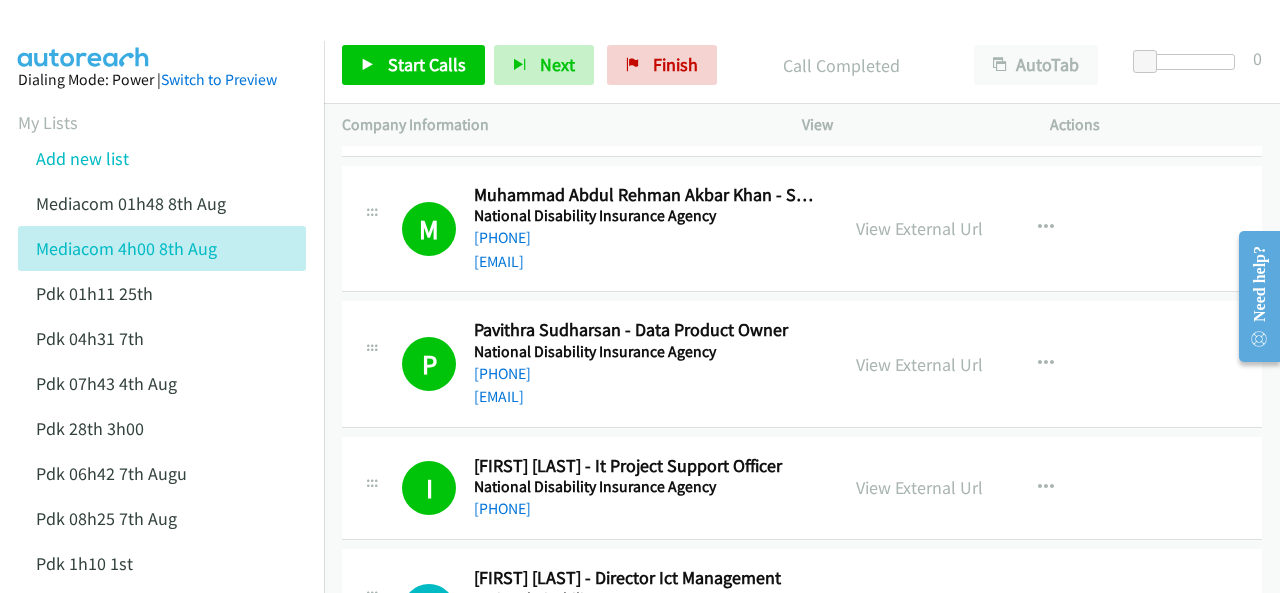 drag, startPoint x: 69, startPoint y: 28, endPoint x: 149, endPoint y: 30, distance: 80.024994 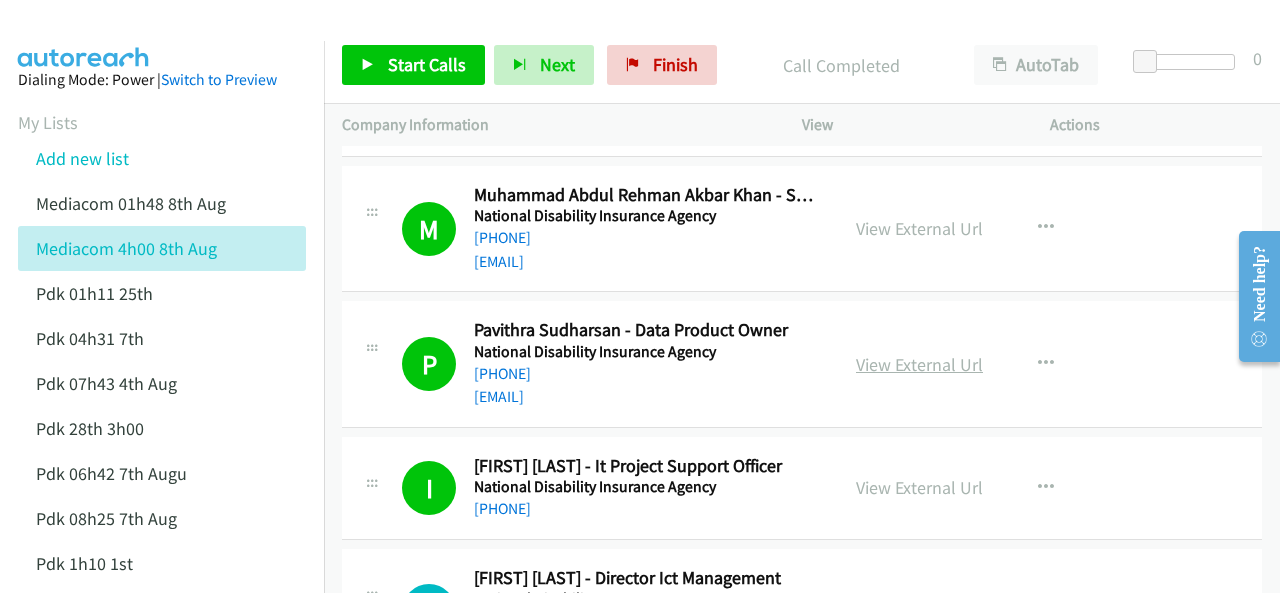 click on "View External Url" at bounding box center (919, 364) 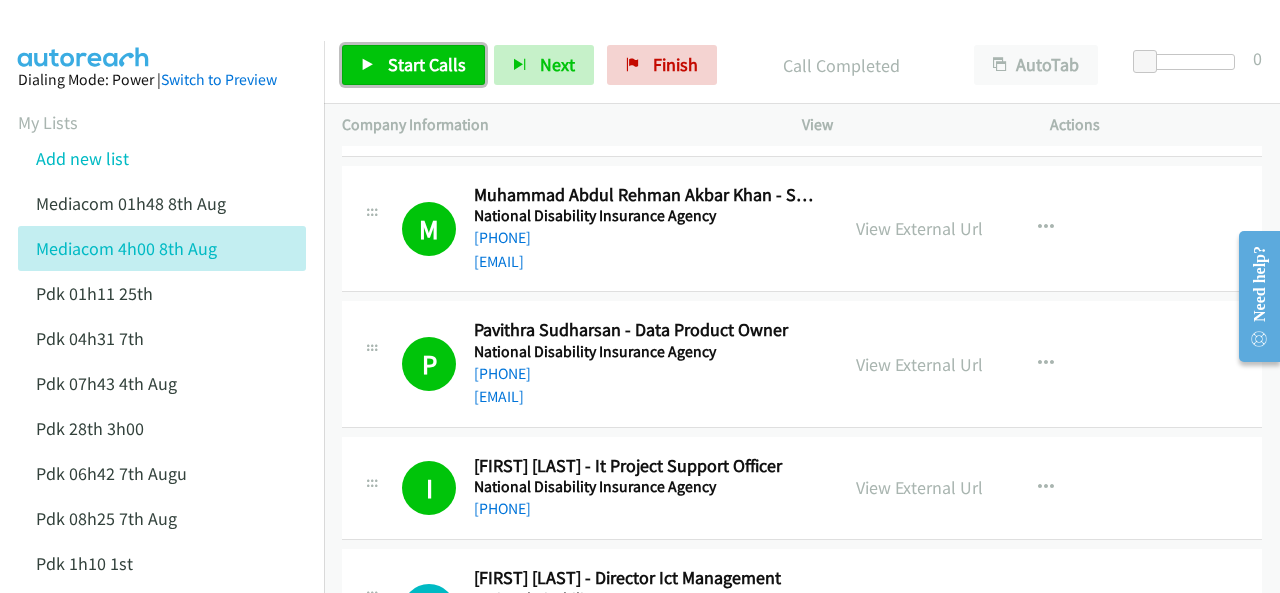 click on "Start Calls" at bounding box center (427, 64) 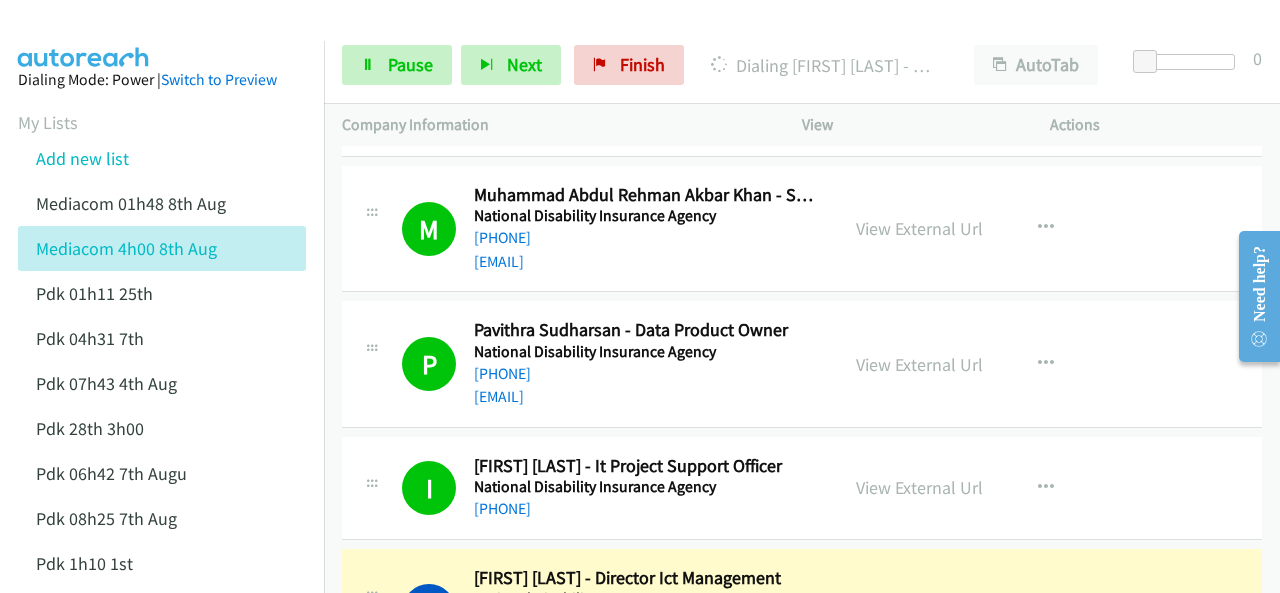 click on "Dialing Mode: Power
|
Switch to Preview
My Lists
Add new list
Mediacom 01h48 8th Aug
Mediacom 4h00 8th Aug
Pdk  01h11 25th
Pdk 04h31 7th
Pdk 07h43 4th Aug
Pdk 28th 3h00
Pdk 06h42 7th Augu
Pdk 08h25 7th Aug
Pdk 1h10 1st
Back to Campaign Management
Scheduled Callbacks
FAQ
Agent Settings
Sign Out
Compact View
Email Support" at bounding box center (162, 460) 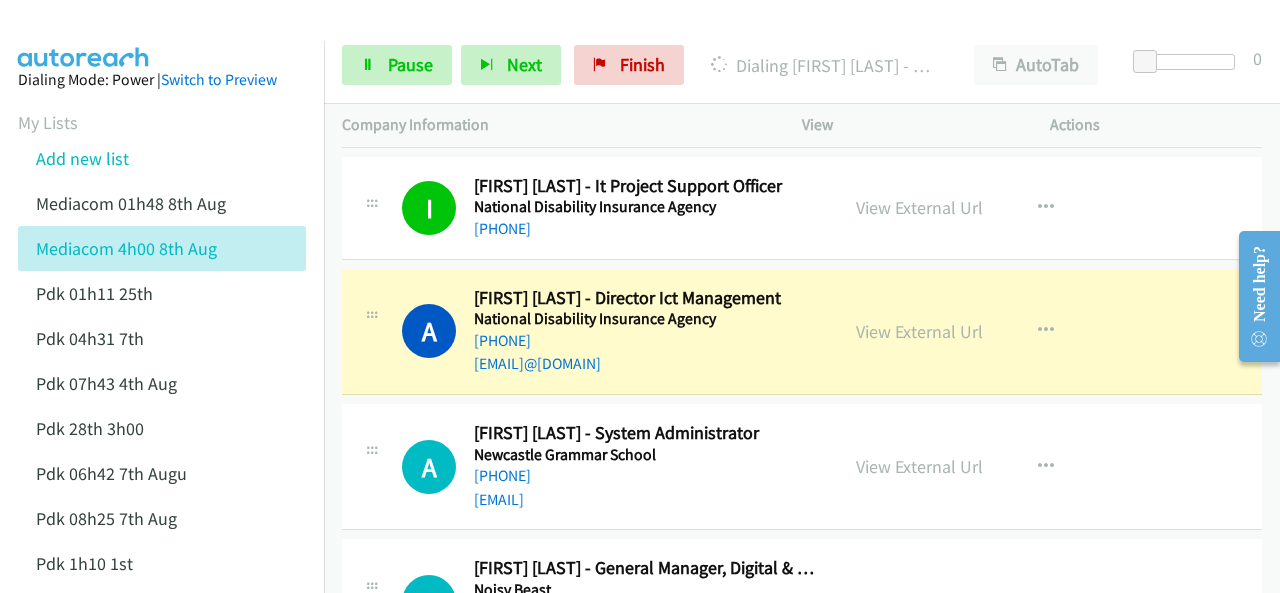 scroll, scrollTop: 8740, scrollLeft: 0, axis: vertical 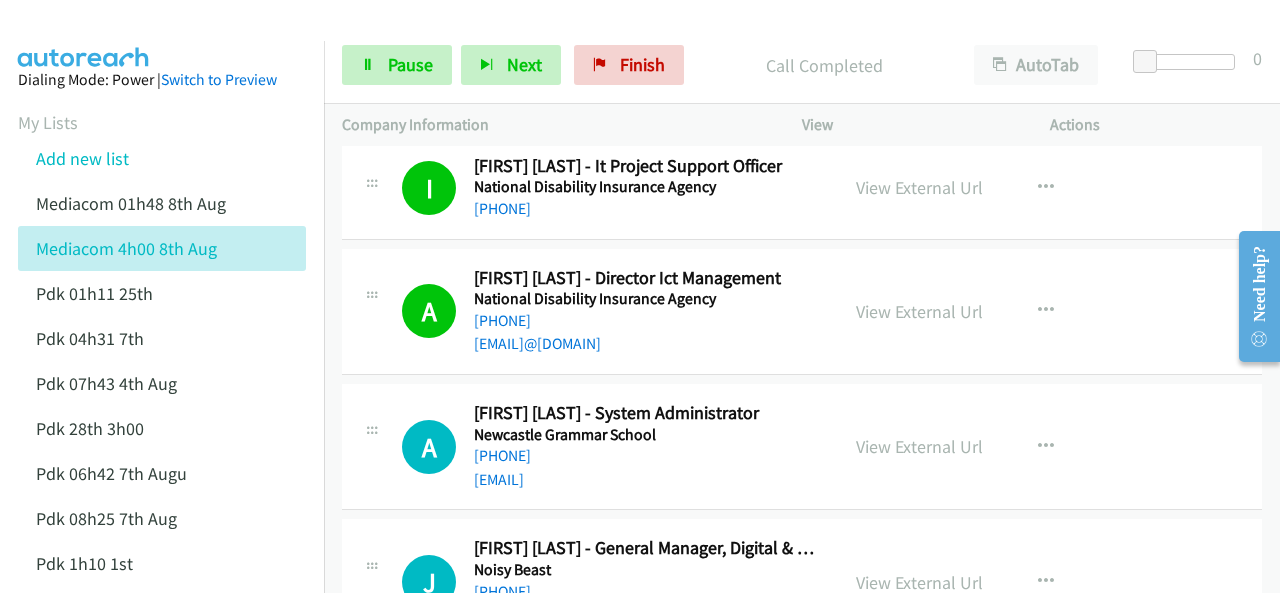 click on "Start Calls
Pause
Next
Finish
Call Completed
AutoTab
AutoTab
0
Company Information
Info
Status
View
Actions
+1 415-964-1034
Call failed - Please reload the list and try again
The Callbar Failed to Load Please Open it and Reload the Page
Hmm something isn't quite right.. Please refresh the page
Hmm something isn't quite right.. Please refresh the page
The entire list has been dialed down. We'll auto-refresh when new numbers are added.
Loading New Records ...
T
Callback Scheduled
Tim Armstrong - Managing Director
Age Consultants
Australia/Sydney
+61 458 738 877
tim@ageconsultants.com.au
View External Url
View External Url
Email
Schedule/Manage Callback
Start Calls Here
Remove from list
Reset Call Status" at bounding box center (640, 47) 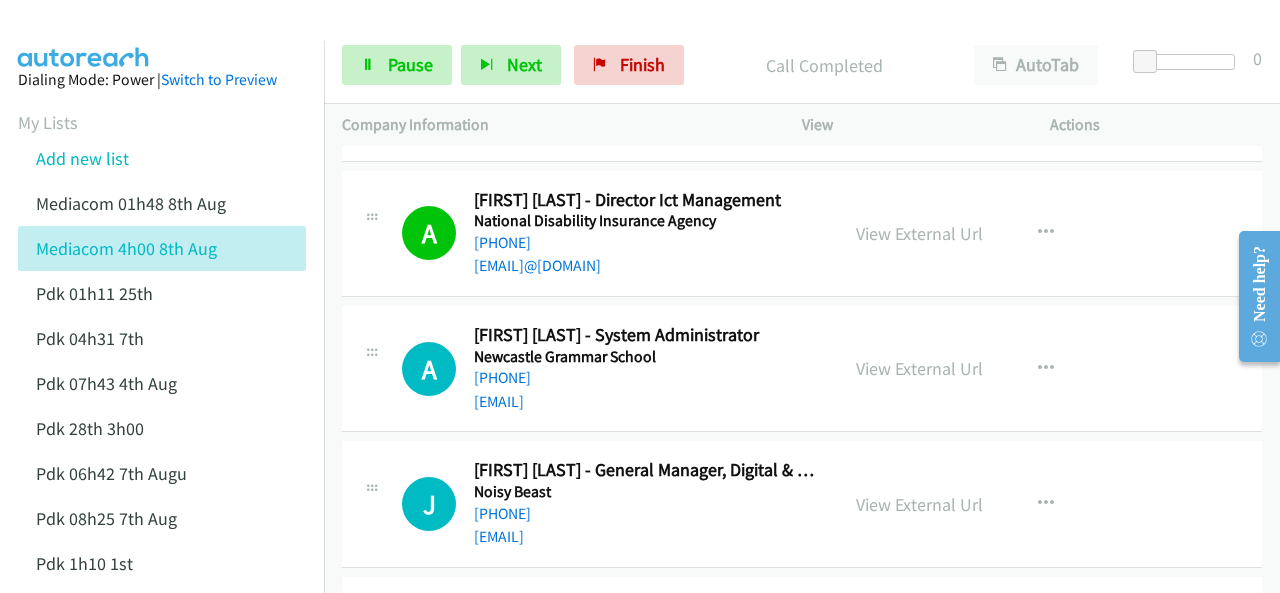 scroll, scrollTop: 8840, scrollLeft: 0, axis: vertical 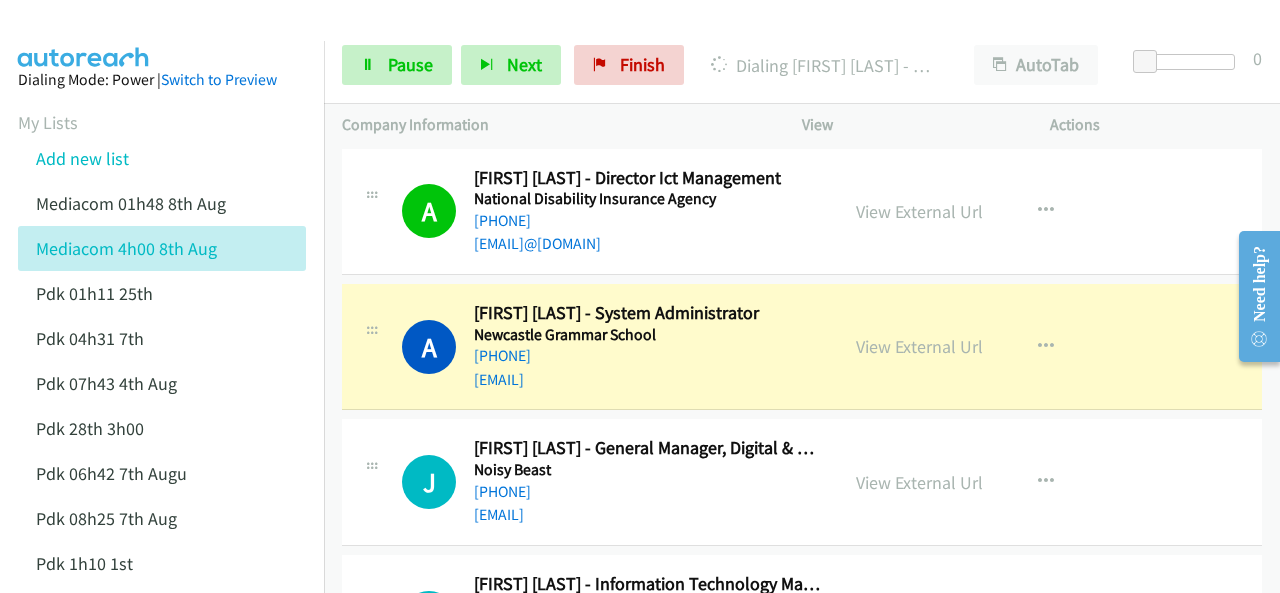 click at bounding box center (84, 35) 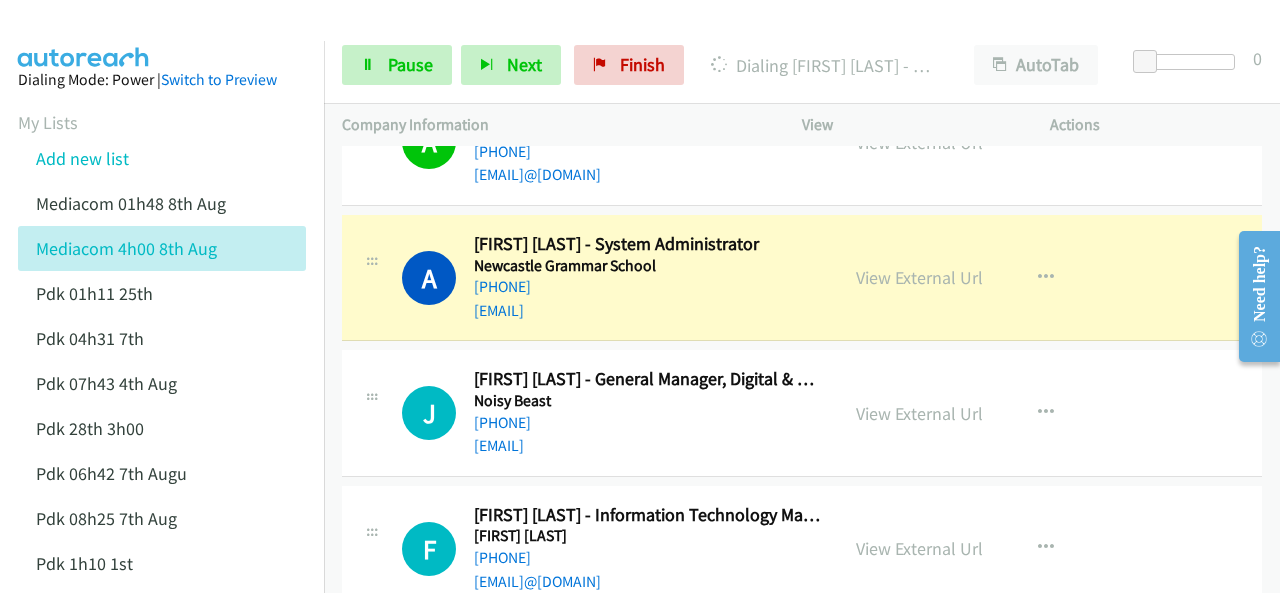 scroll, scrollTop: 8940, scrollLeft: 0, axis: vertical 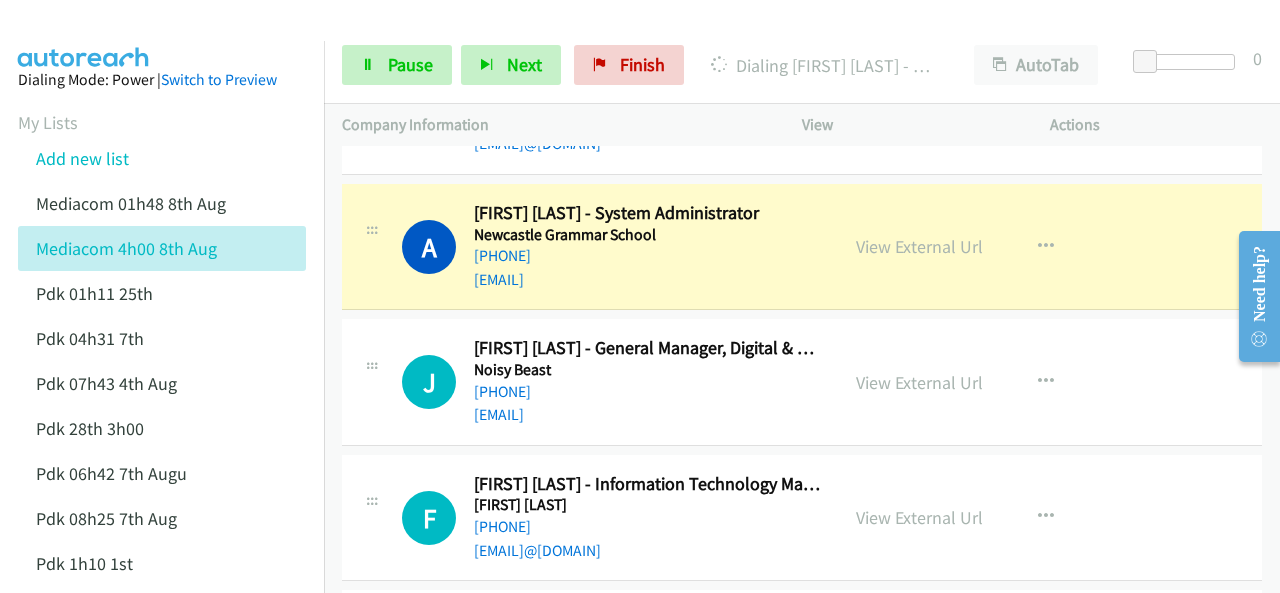 click at bounding box center (84, 35) 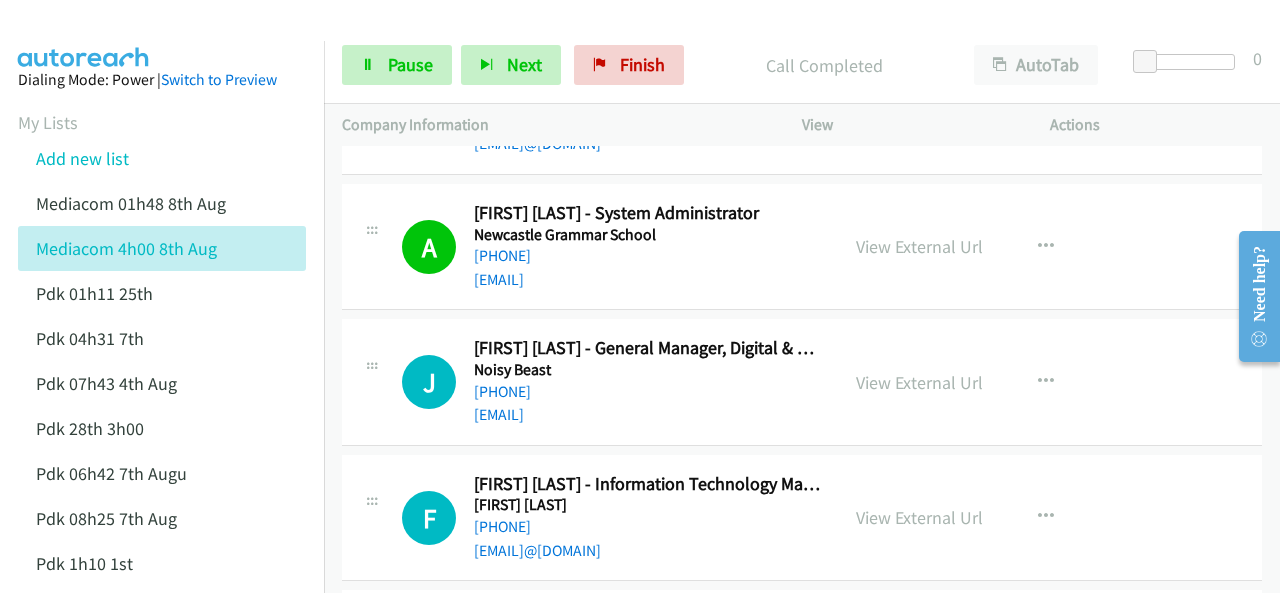 click at bounding box center [84, 35] 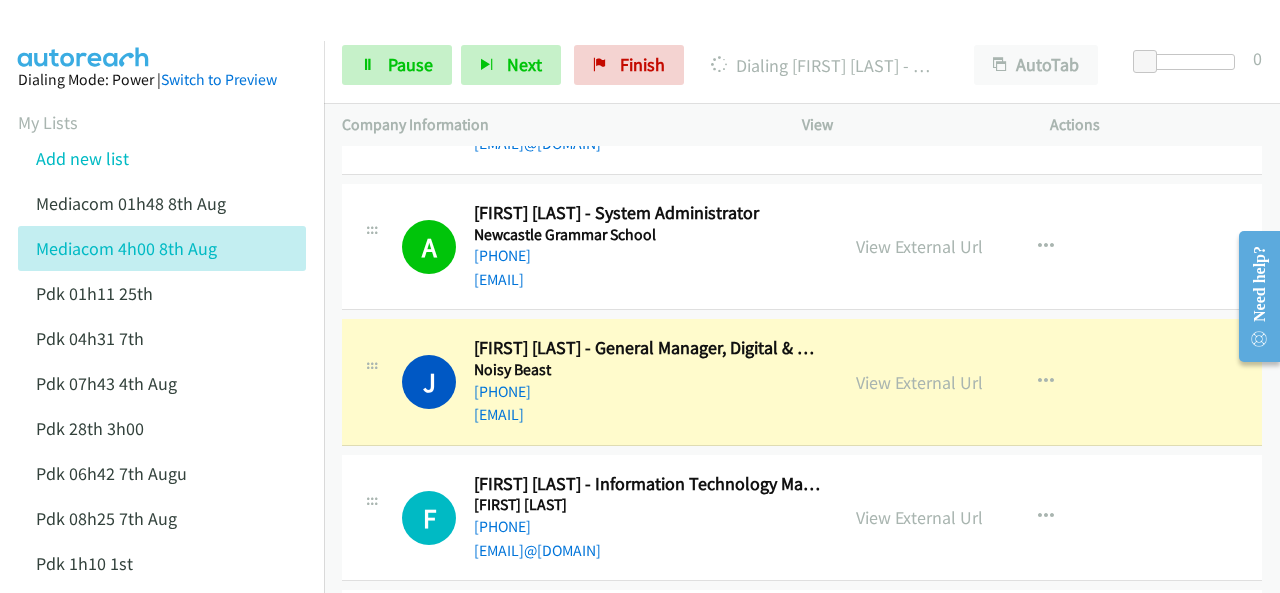 click at bounding box center (84, 35) 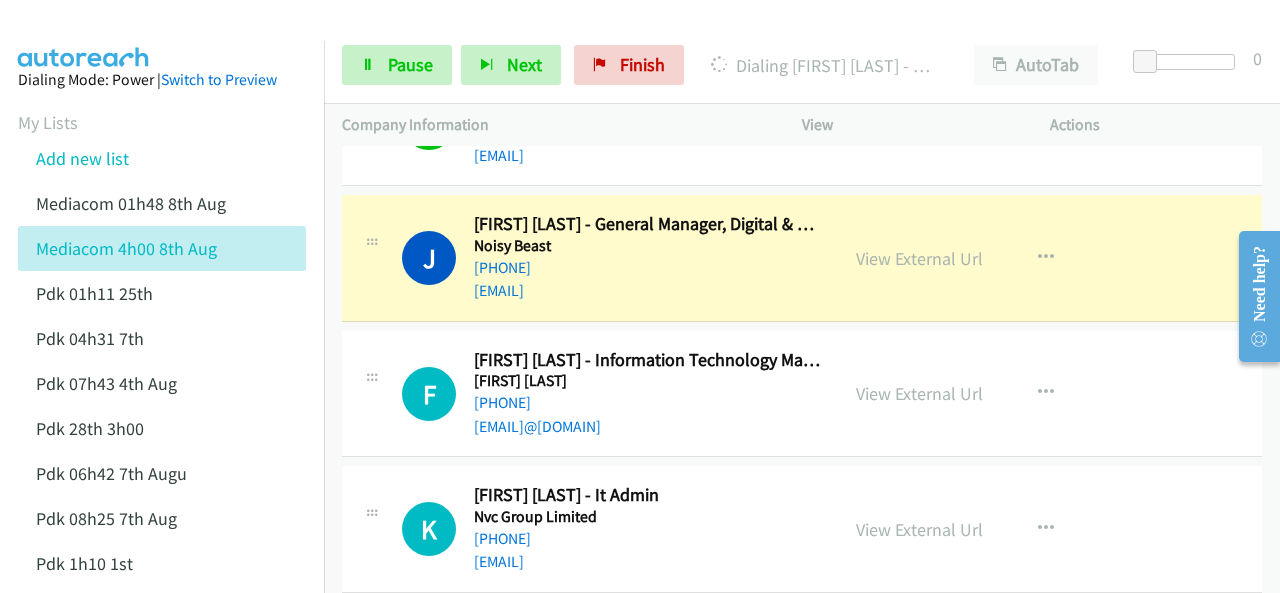 scroll, scrollTop: 9040, scrollLeft: 0, axis: vertical 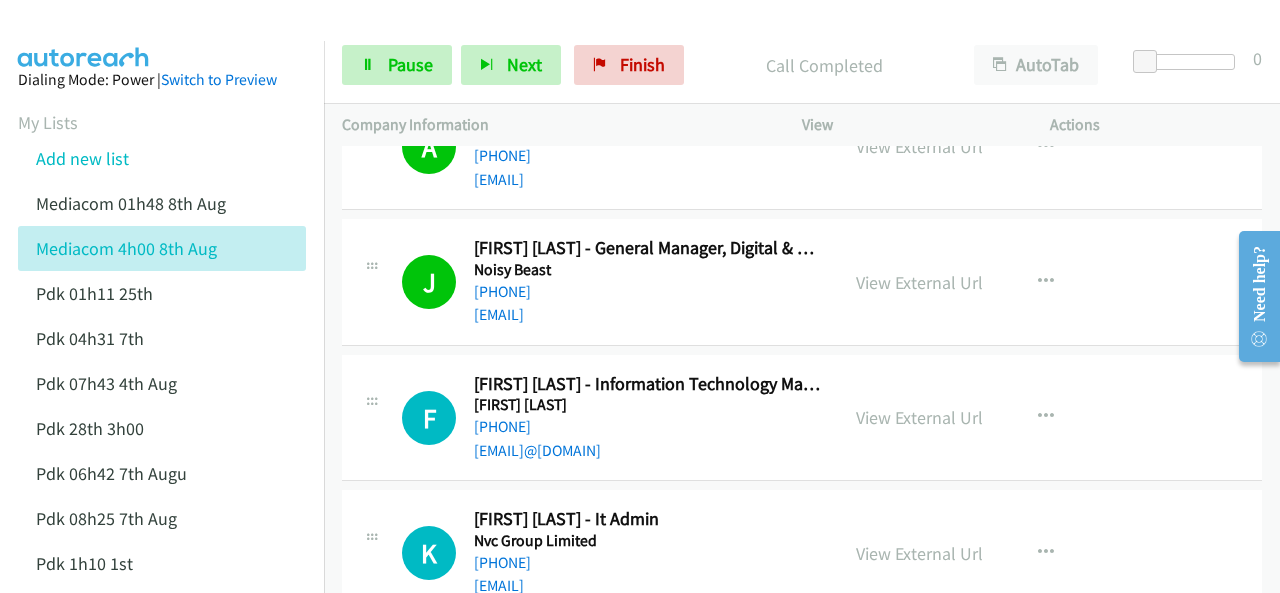 click at bounding box center (84, 35) 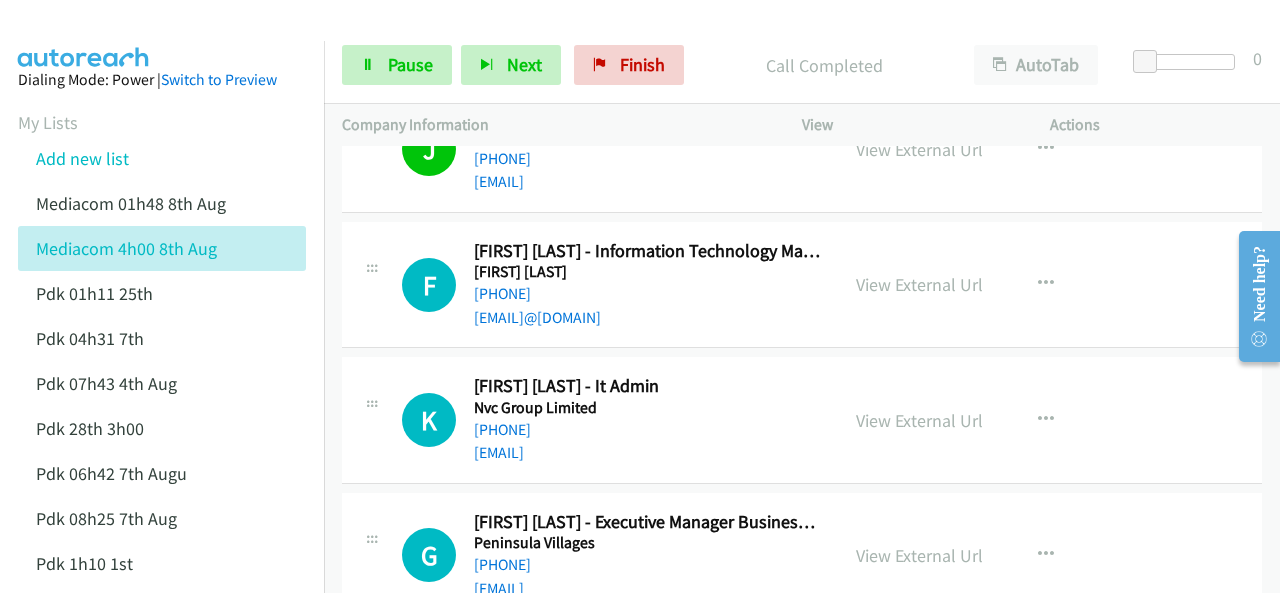 scroll, scrollTop: 9140, scrollLeft: 0, axis: vertical 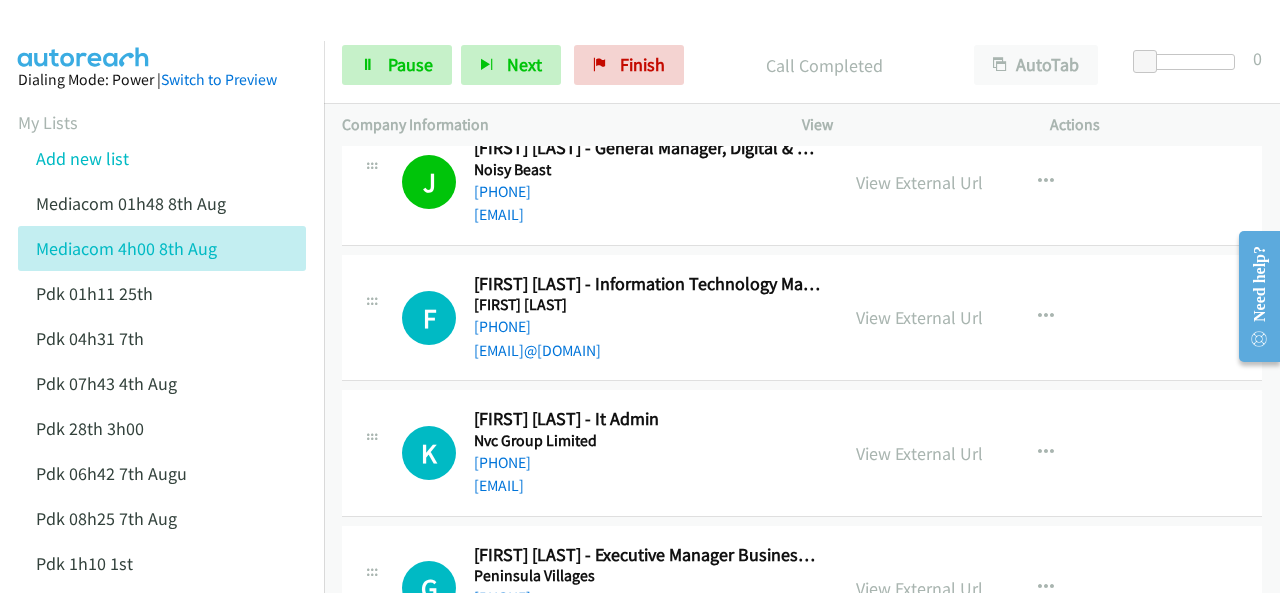 click at bounding box center (84, 35) 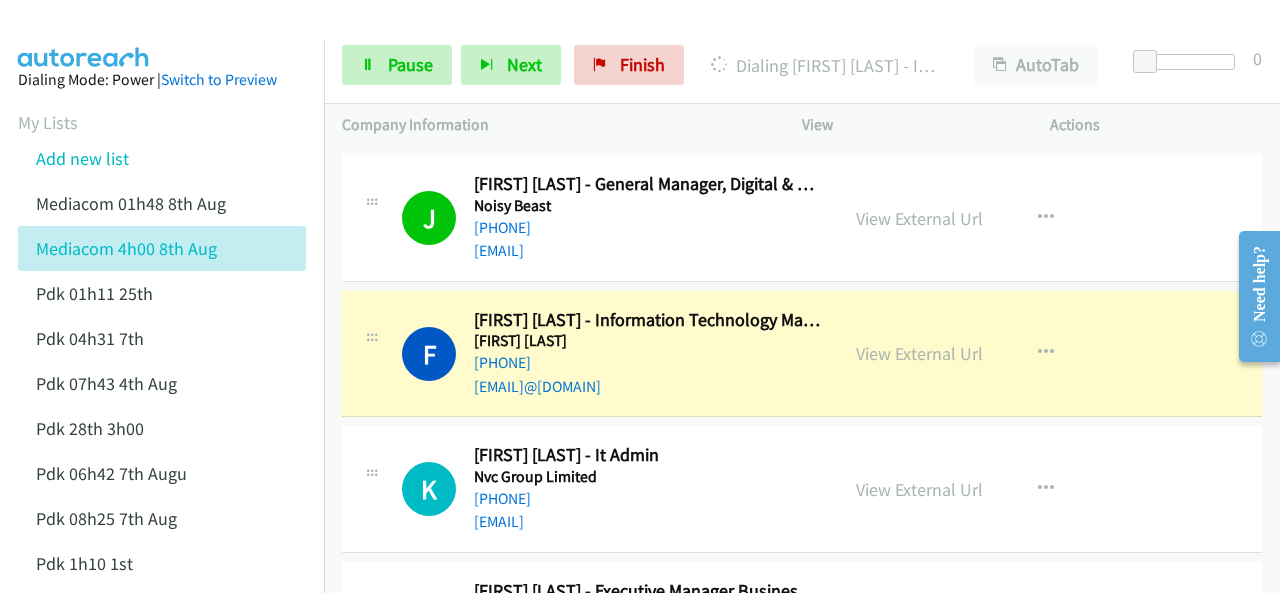 scroll, scrollTop: 9140, scrollLeft: 0, axis: vertical 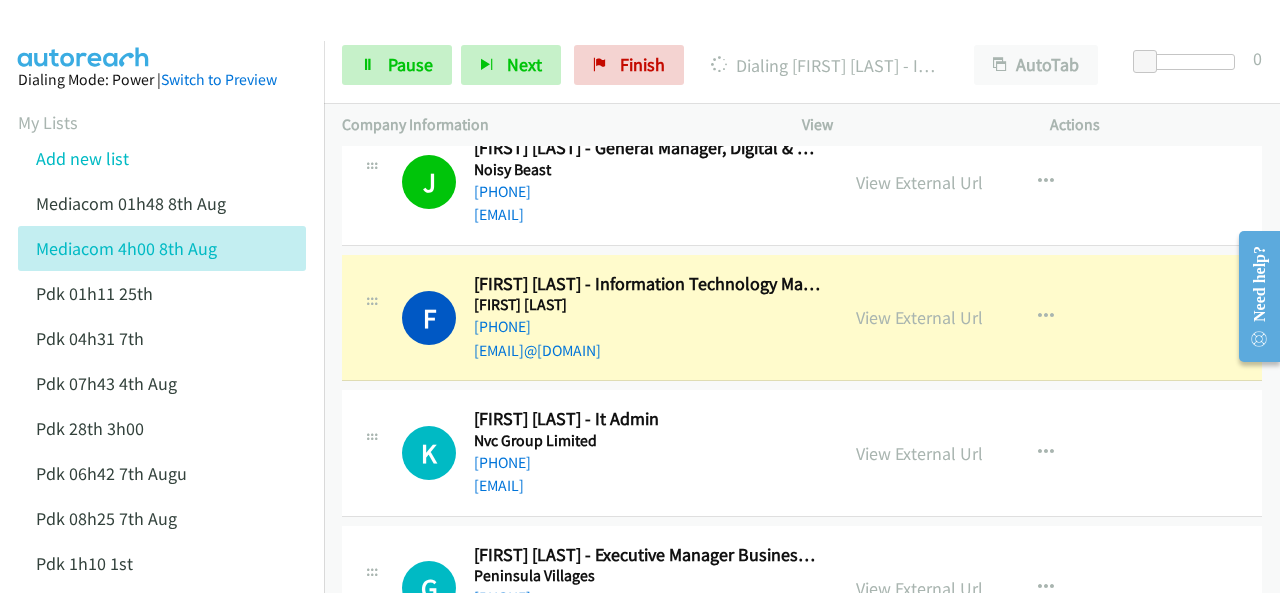click at bounding box center (84, 35) 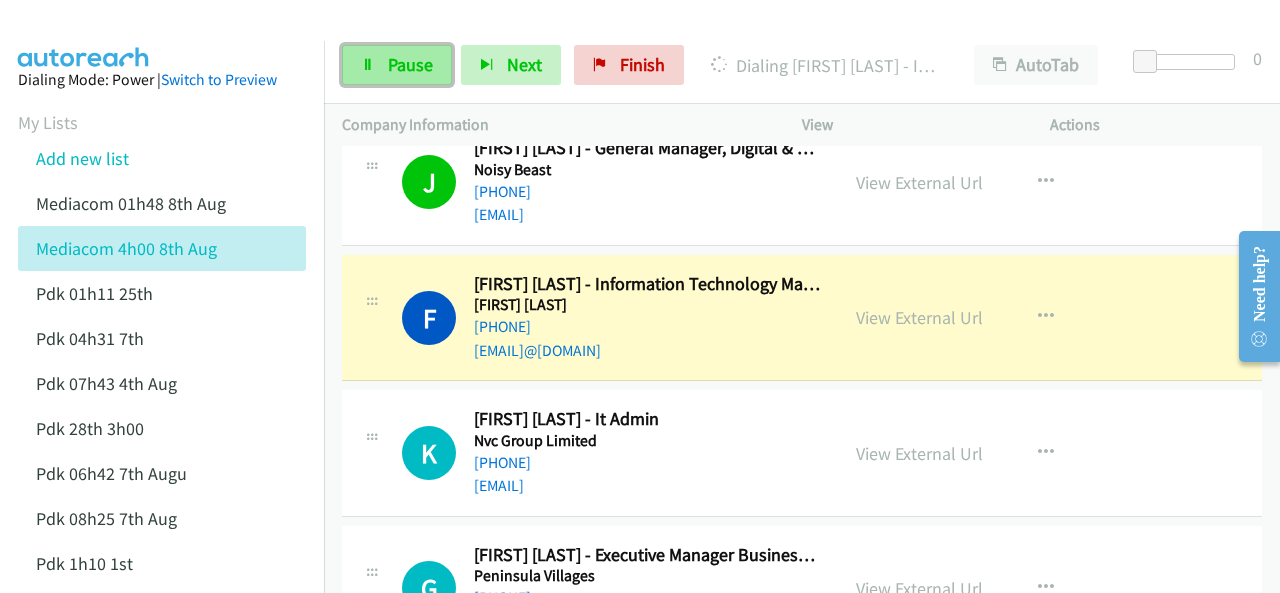 click on "Pause" at bounding box center (410, 64) 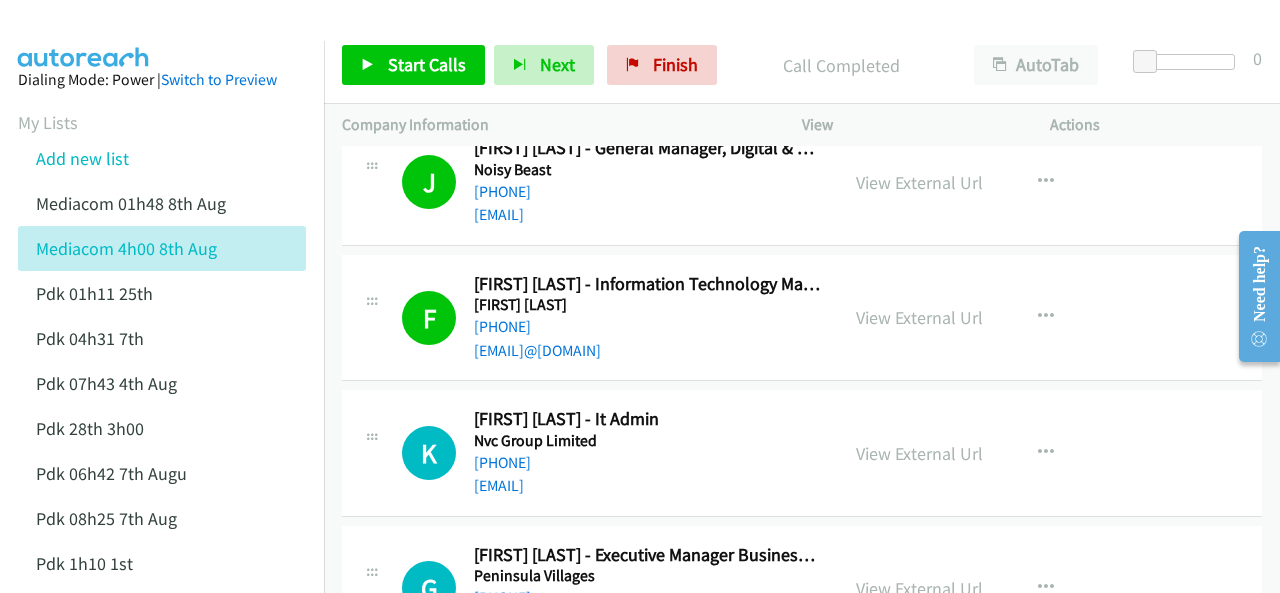 click at bounding box center [84, 35] 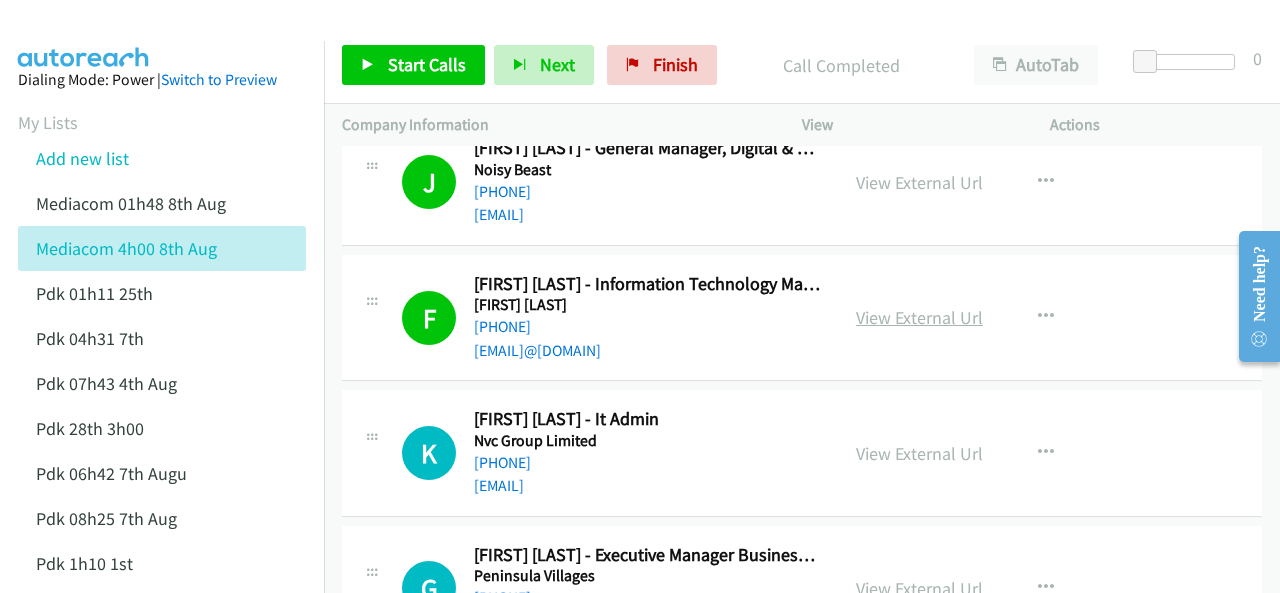 click on "View External Url" at bounding box center [919, 317] 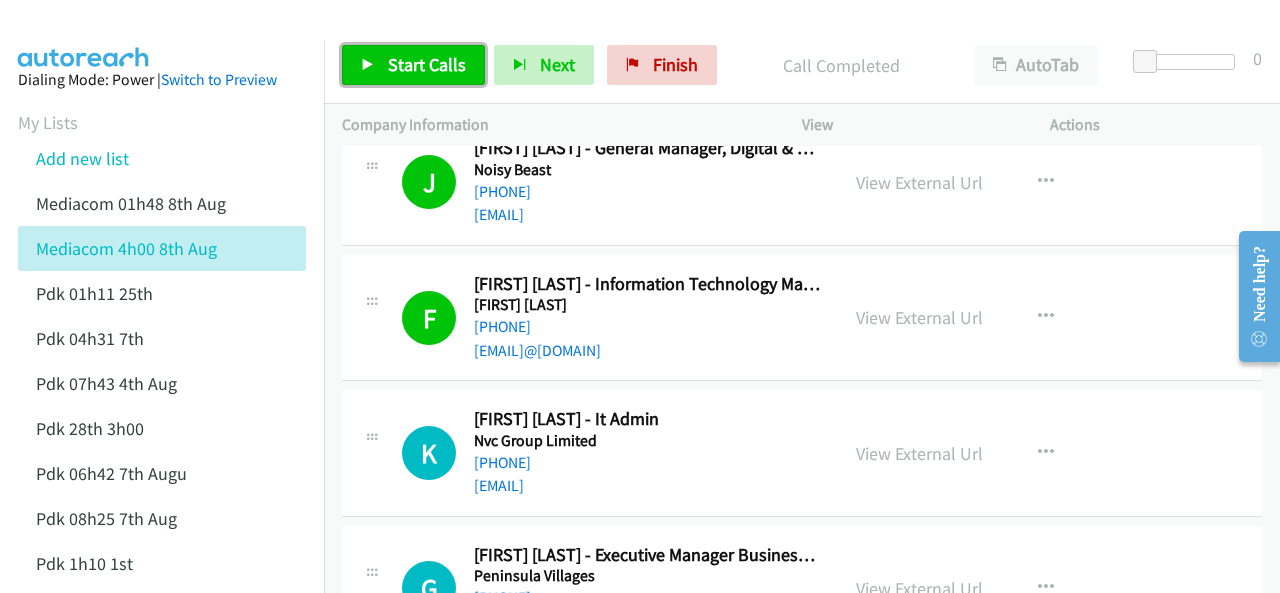 click on "Start Calls" at bounding box center (427, 64) 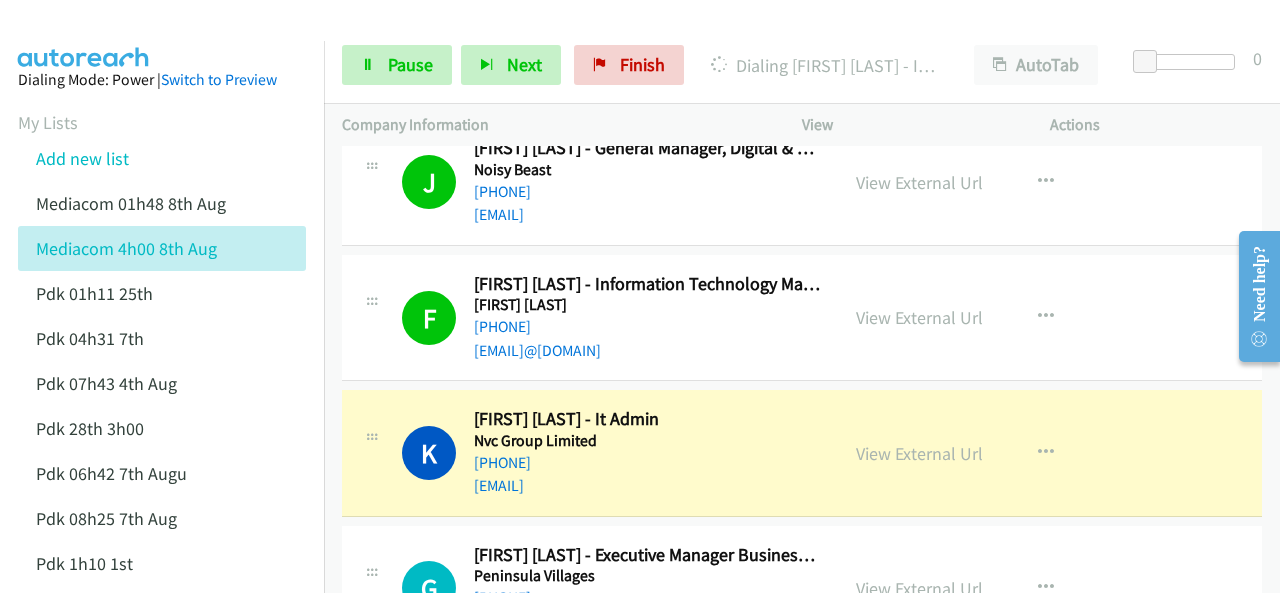 click at bounding box center [84, 35] 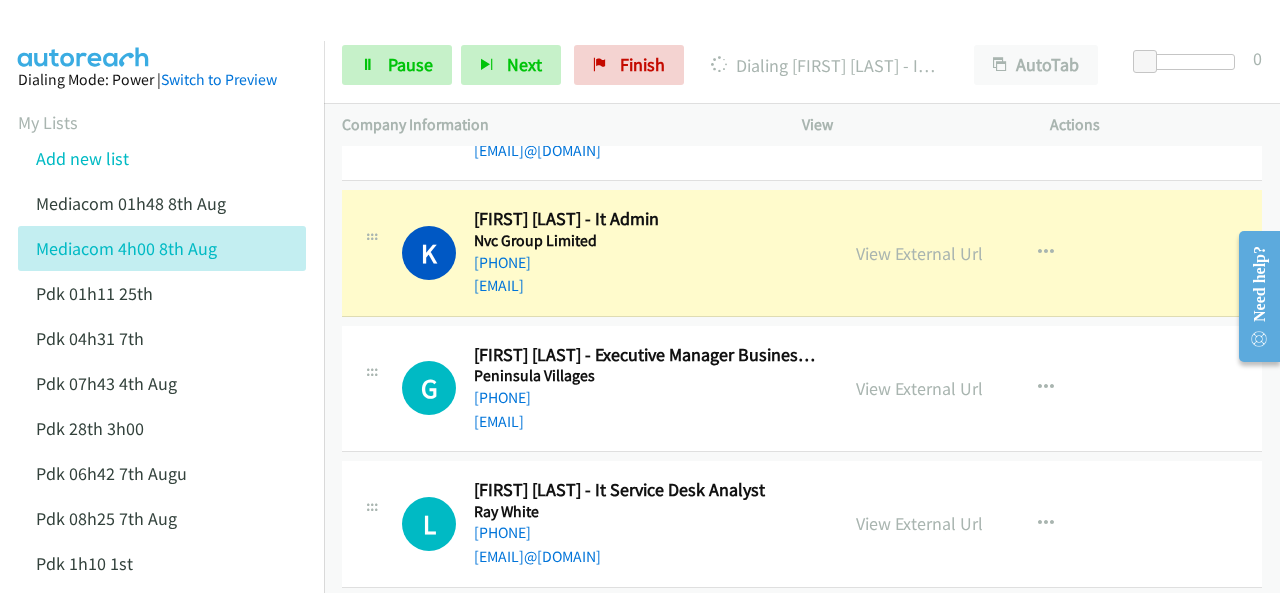 click on "Dialing Mode: Power
|
Switch to Preview
My Lists
Add new list
Mediacom 01h48 8th Aug
Mediacom 4h00 8th Aug
Pdk  01h11 25th
Pdk 04h31 7th
Pdk 07h43 4th Aug
Pdk 28th 3h00
Pdk 06h42 7th Augu
Pdk 08h25 7th Aug
Pdk 1h10 1st
Back to Campaign Management
Scheduled Callbacks
FAQ
Agent Settings
Sign Out
Compact View
Email Support" at bounding box center [162, 460] 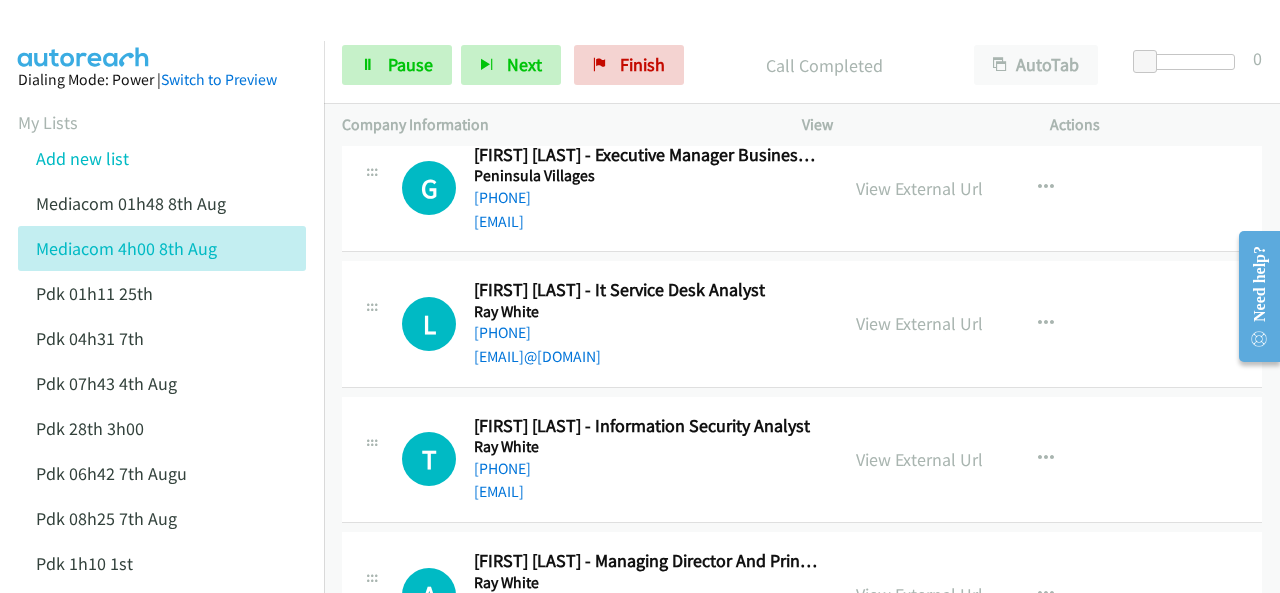 scroll, scrollTop: 9440, scrollLeft: 0, axis: vertical 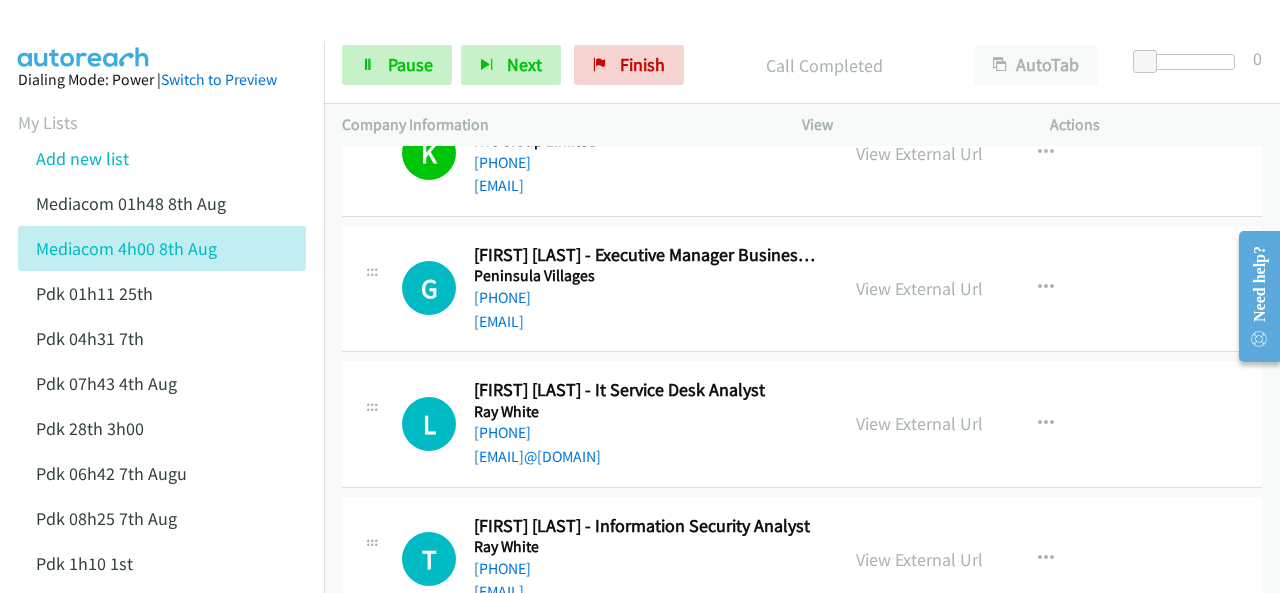 click at bounding box center (84, 35) 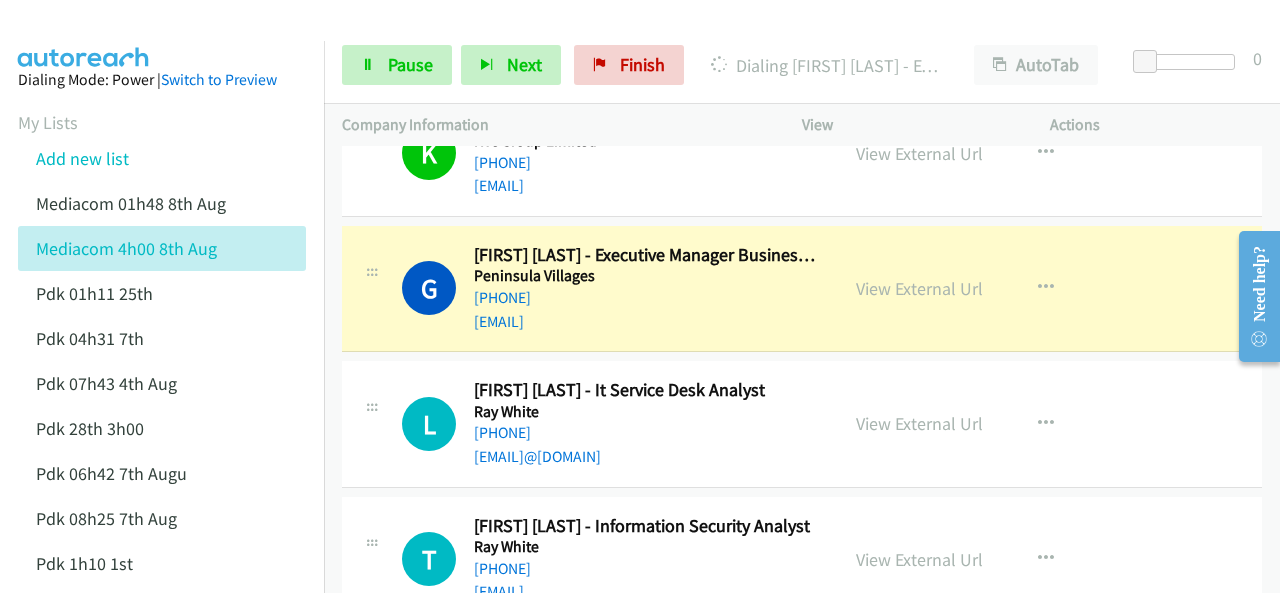scroll, scrollTop: 9480, scrollLeft: 0, axis: vertical 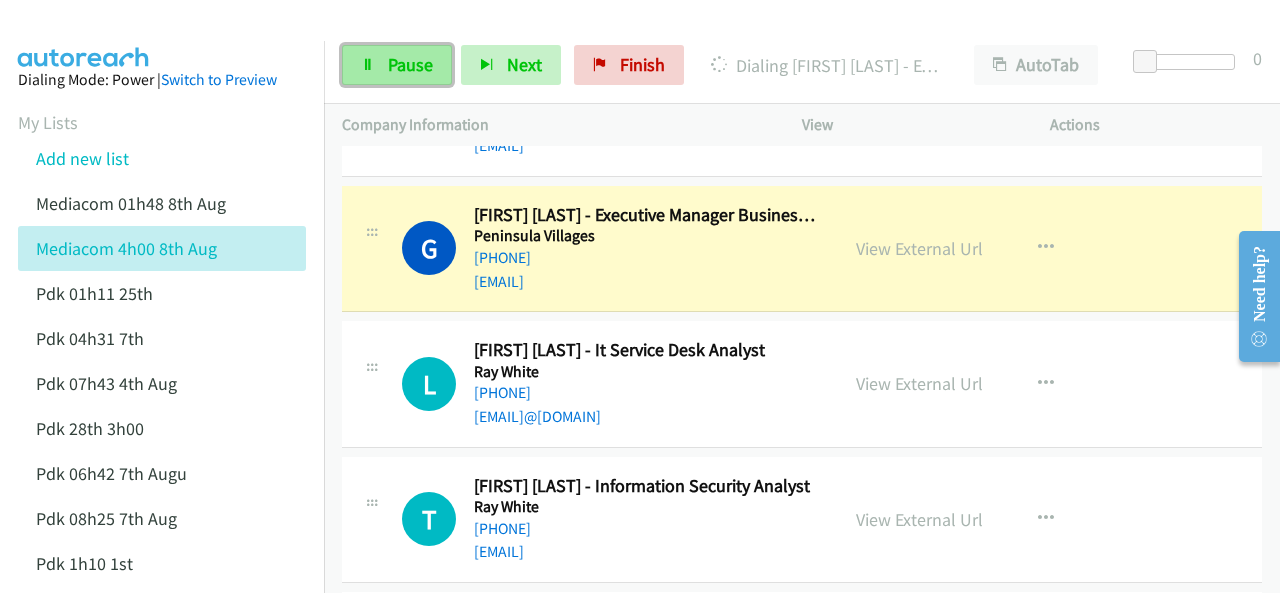 click on "Pause" at bounding box center [397, 65] 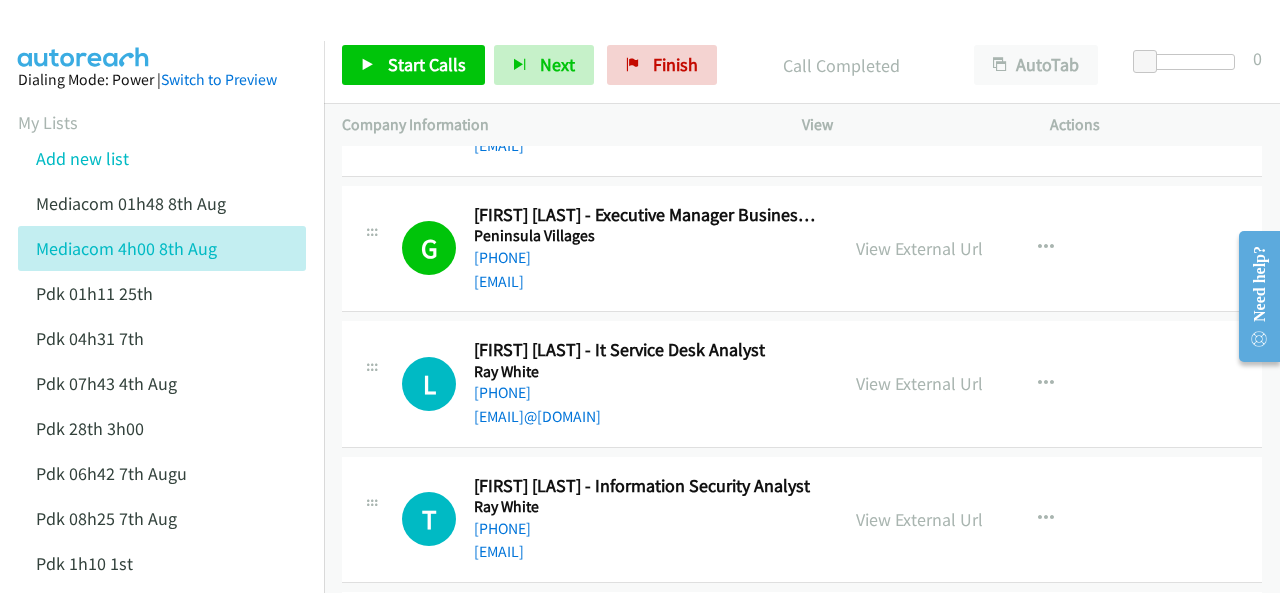 click at bounding box center (84, 35) 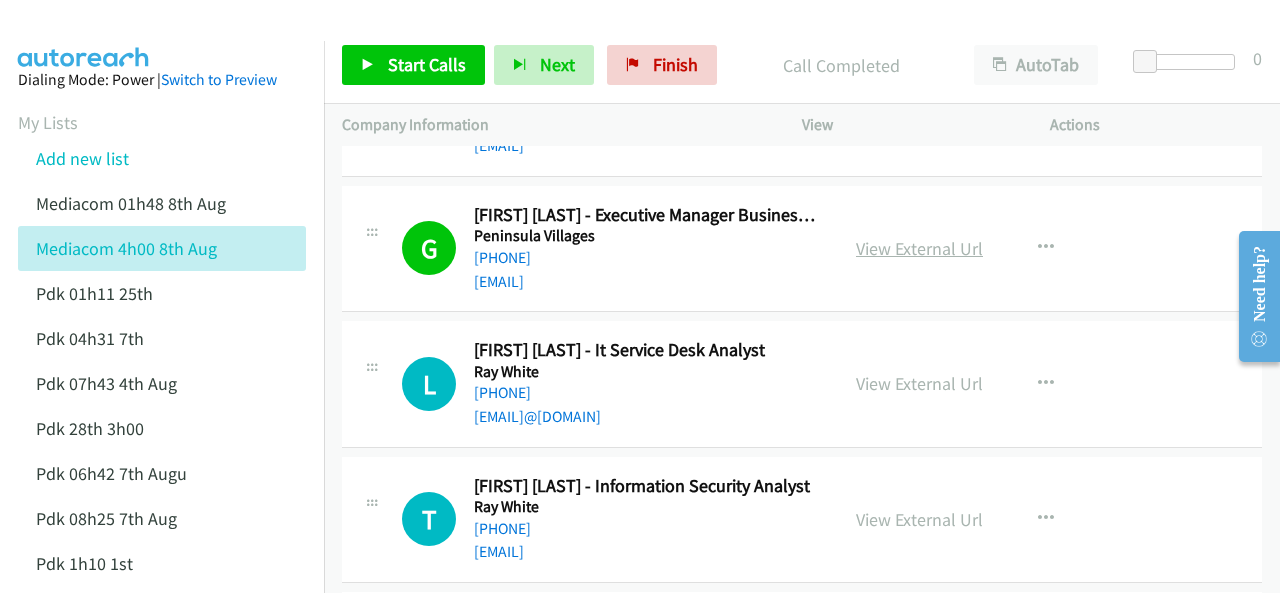 click on "View External Url" at bounding box center [919, 248] 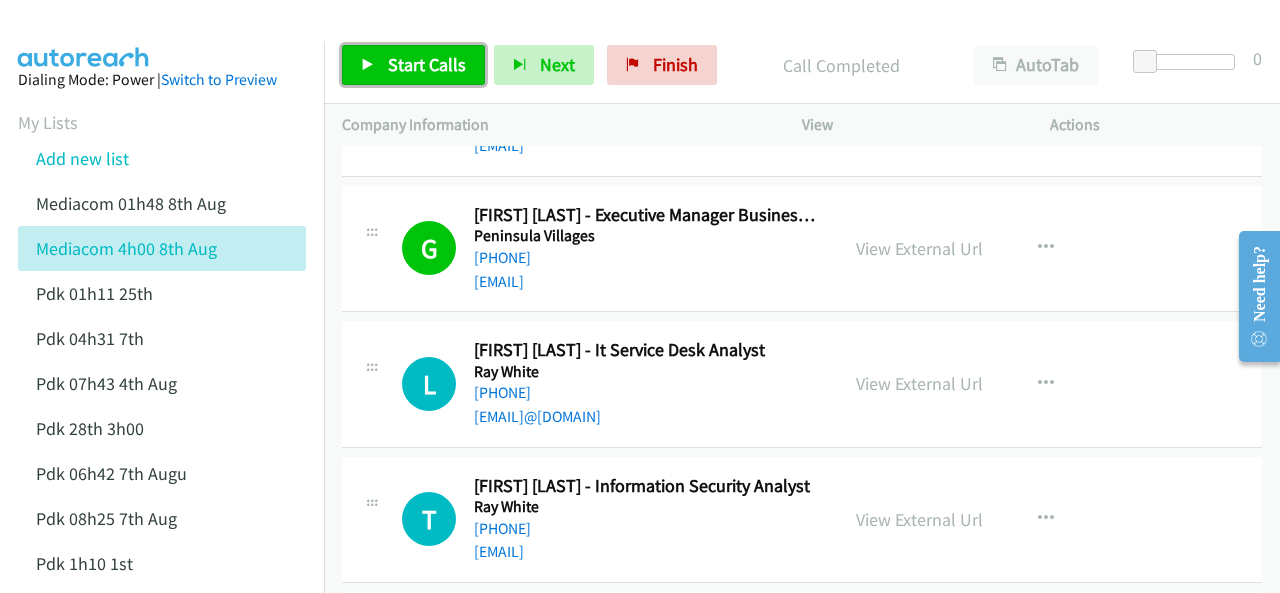 click on "Start Calls" at bounding box center [427, 64] 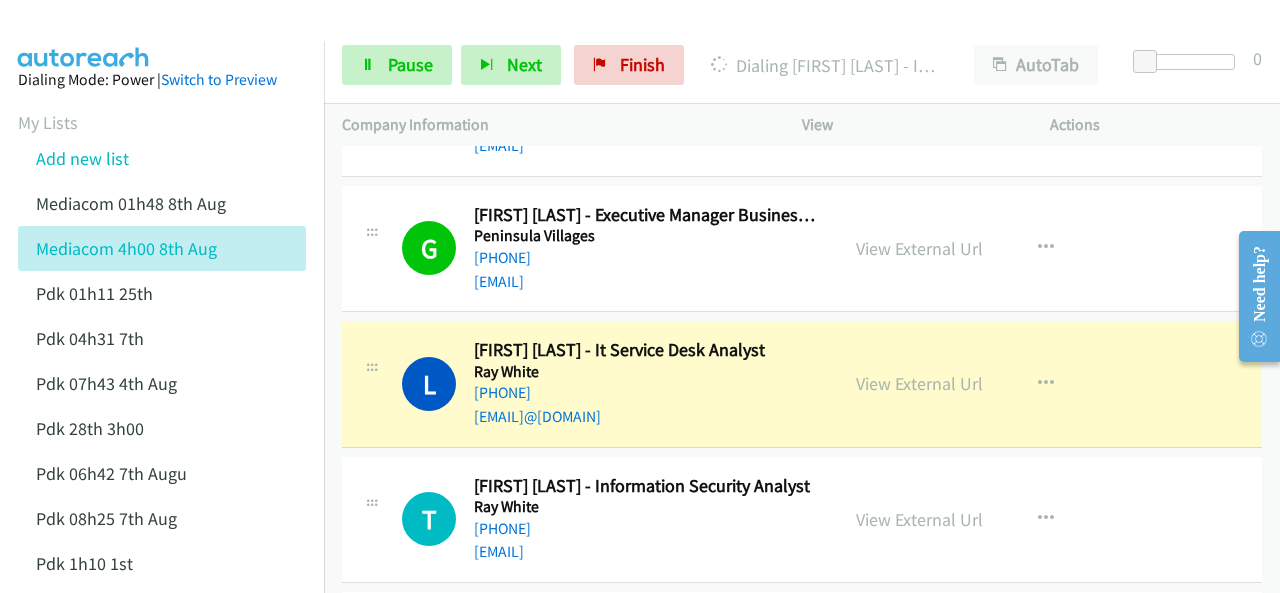 click at bounding box center (84, 35) 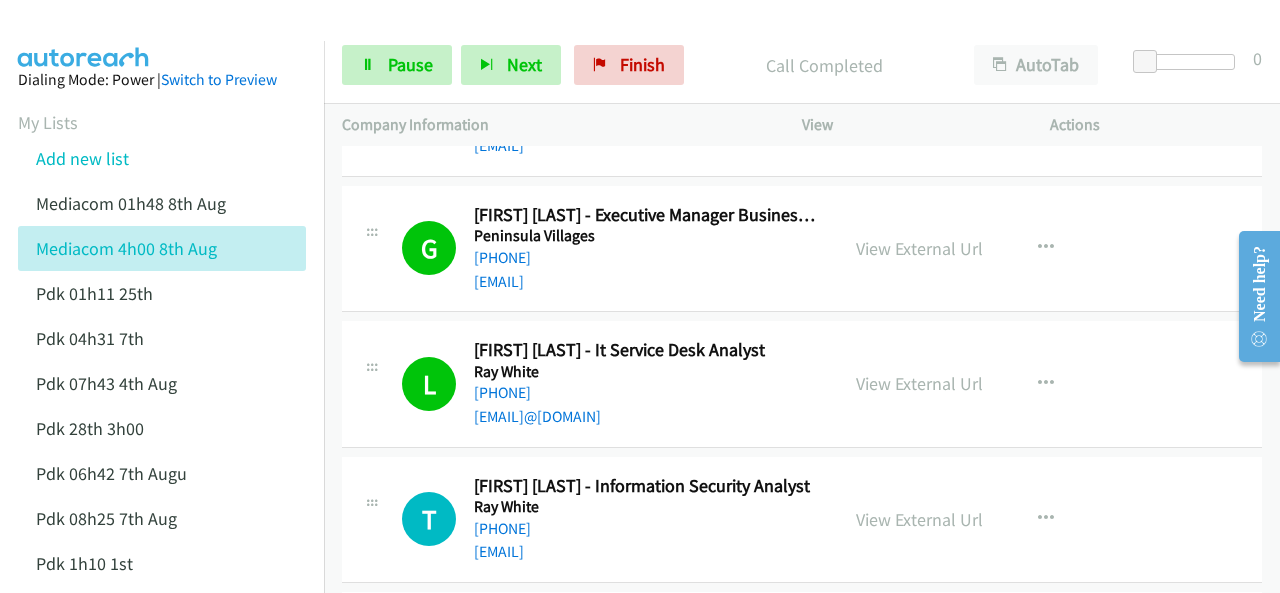 click at bounding box center [84, 35] 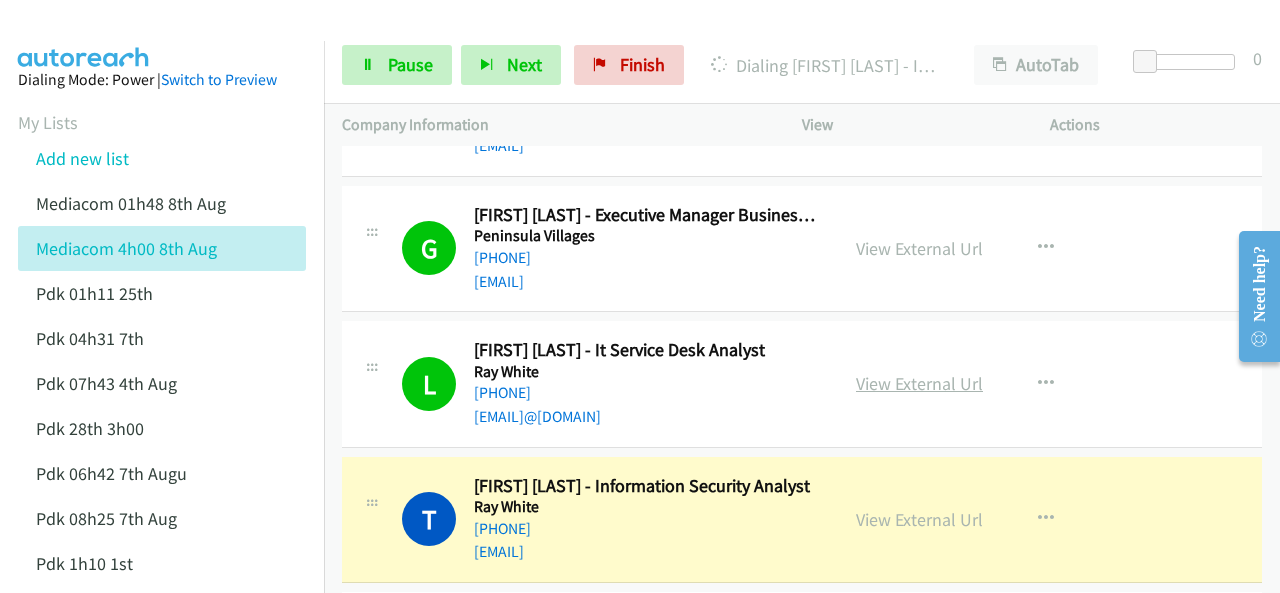 click on "View External Url" at bounding box center (919, 383) 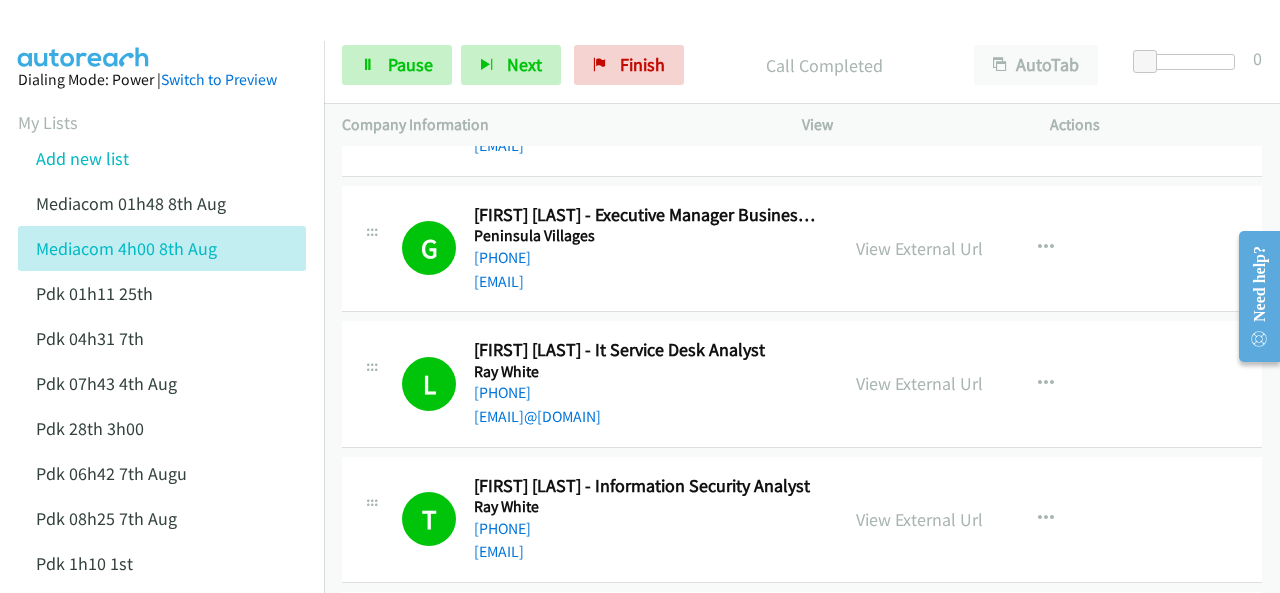 click at bounding box center (84, 35) 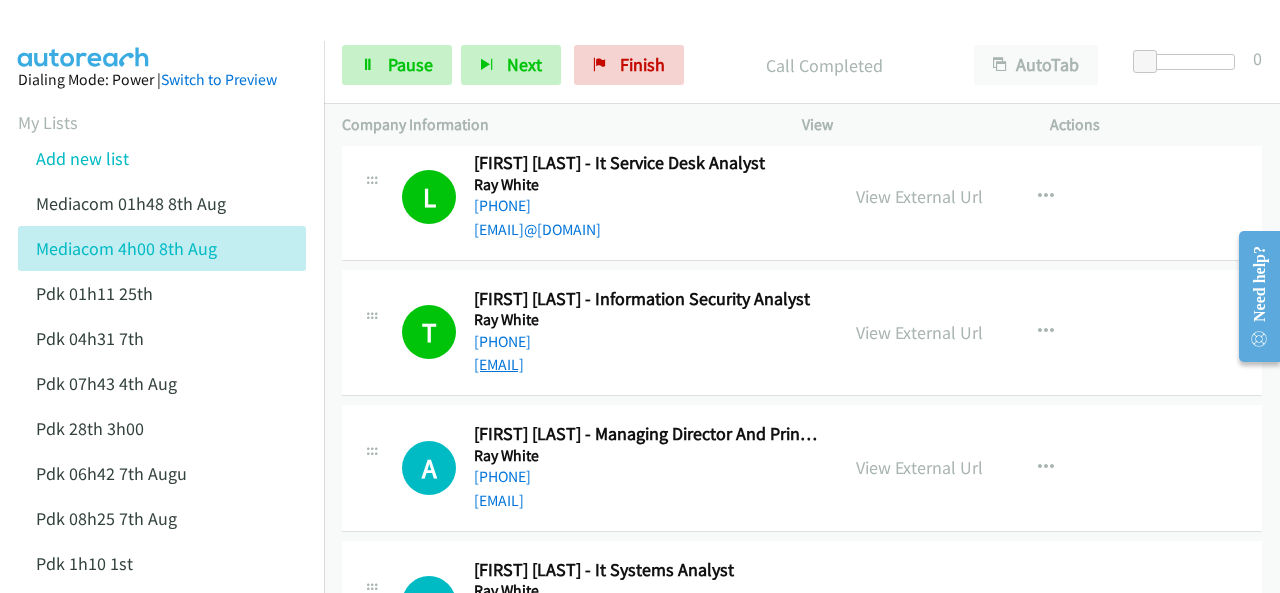 scroll, scrollTop: 9680, scrollLeft: 0, axis: vertical 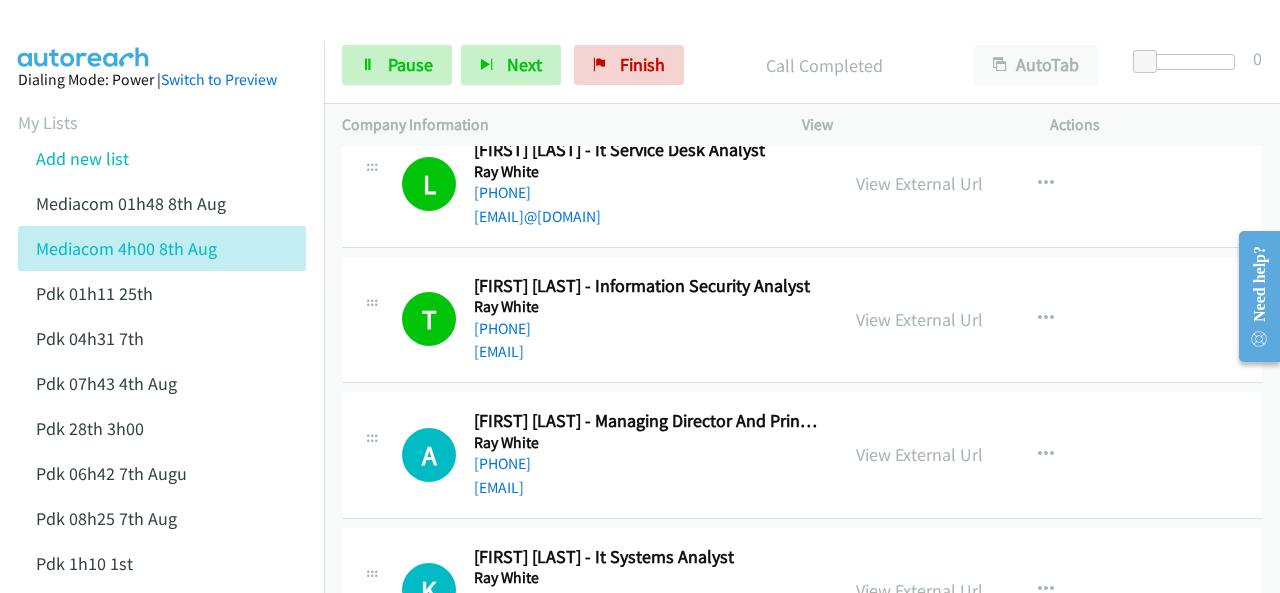 click on "Dialing Mode: Power
|
Switch to Preview
My Lists
Add new list
Mediacom 01h48 8th Aug
Mediacom 4h00 8th Aug
Pdk  01h11 25th
Pdk 04h31 7th
Pdk 07h43 4th Aug
Pdk 28th 3h00
Pdk 06h42 7th Augu
Pdk 08h25 7th Aug
Pdk 1h10 1st
Back to Campaign Management
Scheduled Callbacks
FAQ
Agent Settings
Sign Out
Compact View
Email Support" at bounding box center [162, 460] 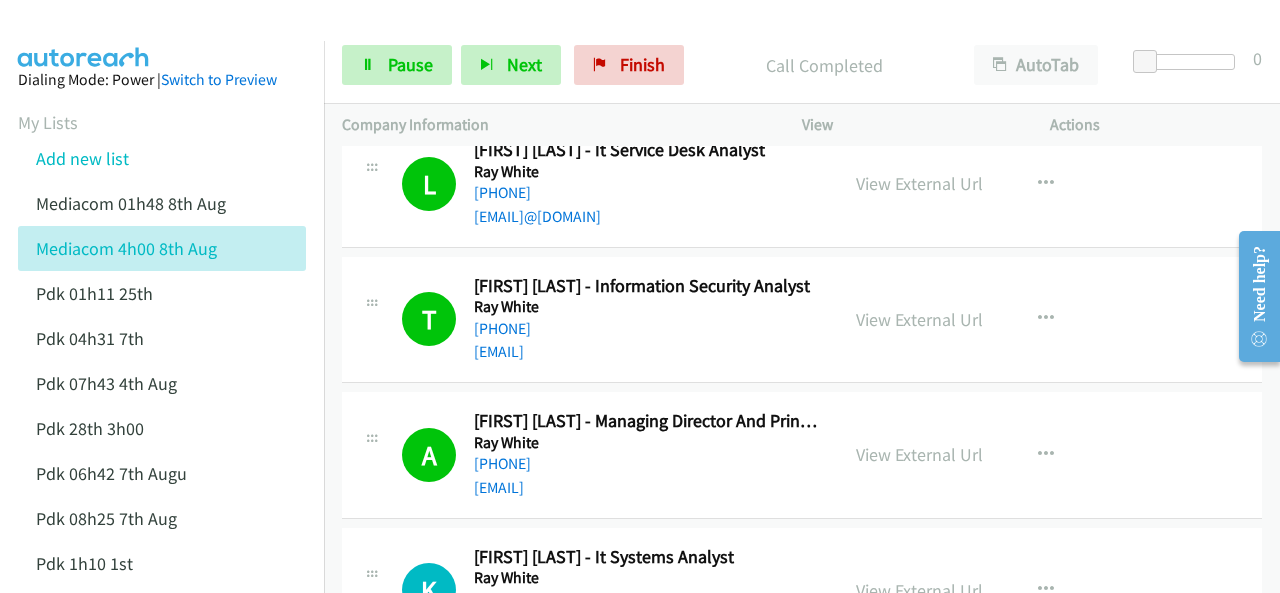 click at bounding box center [631, 38] 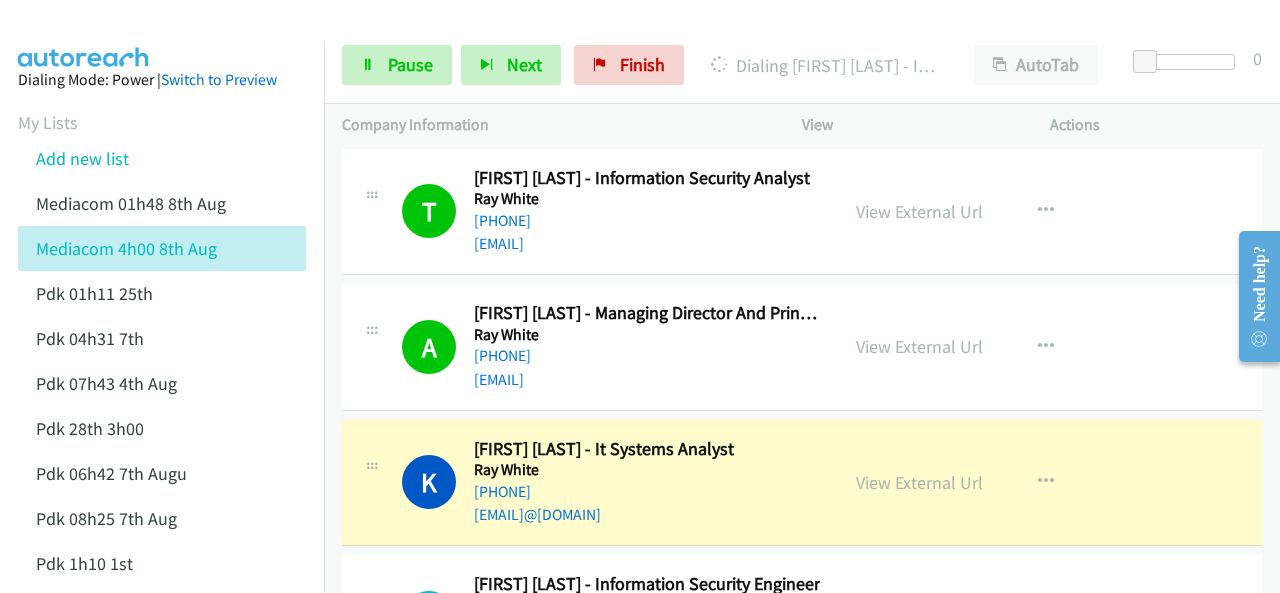 scroll, scrollTop: 9780, scrollLeft: 0, axis: vertical 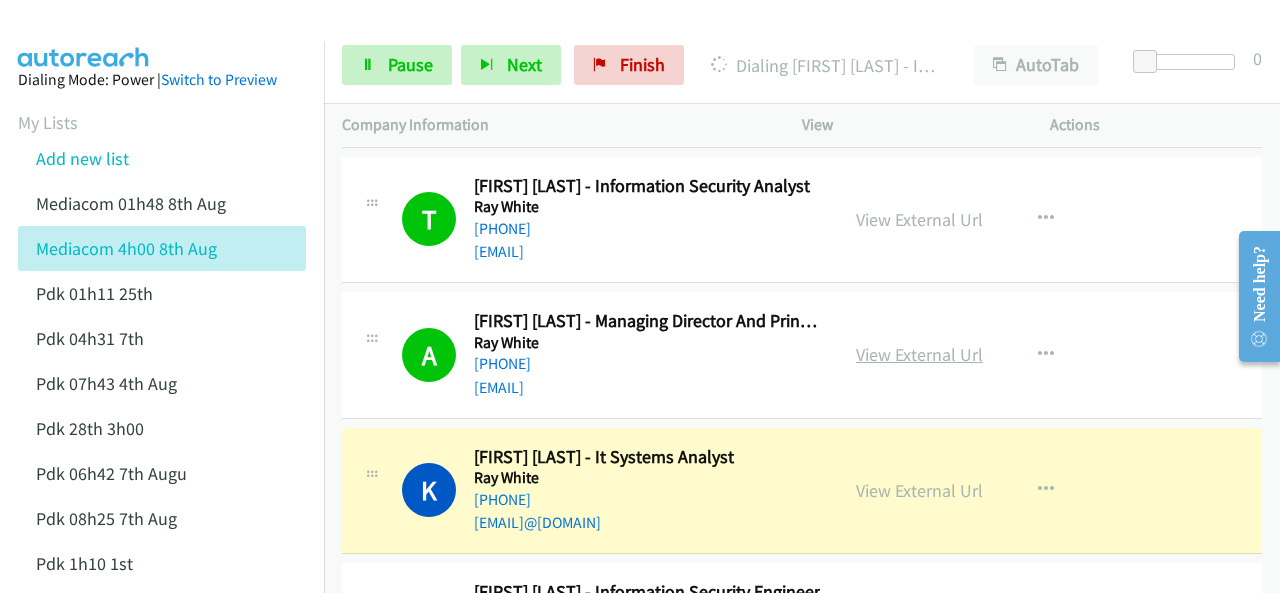 click on "View External Url" at bounding box center (919, 354) 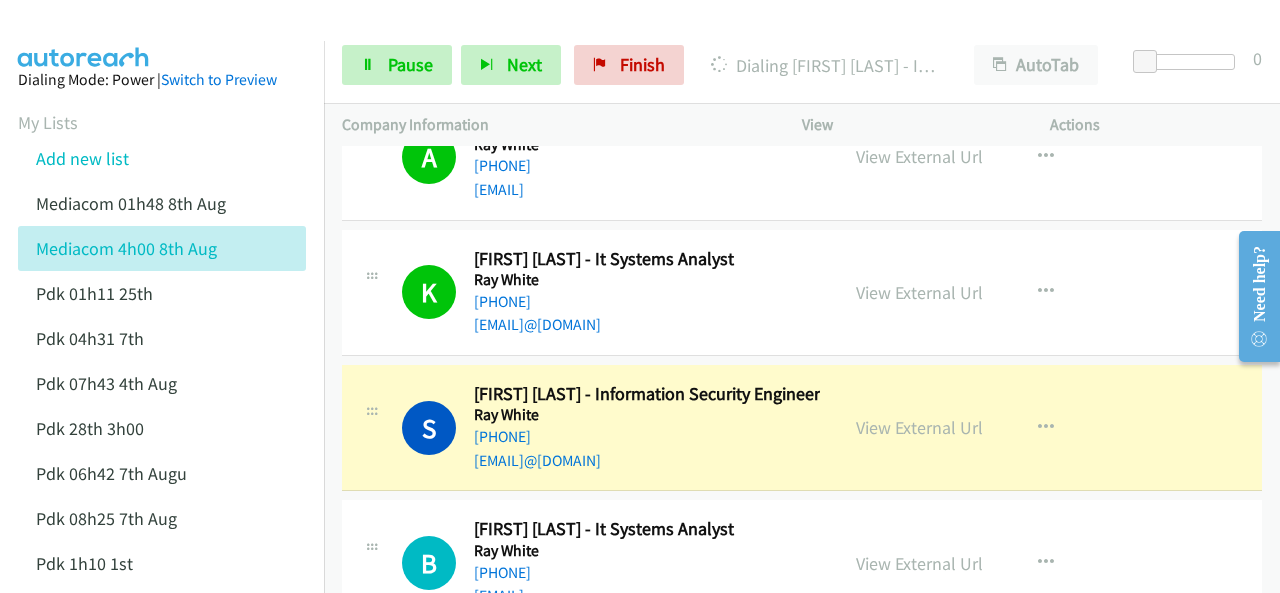 scroll, scrollTop: 9980, scrollLeft: 0, axis: vertical 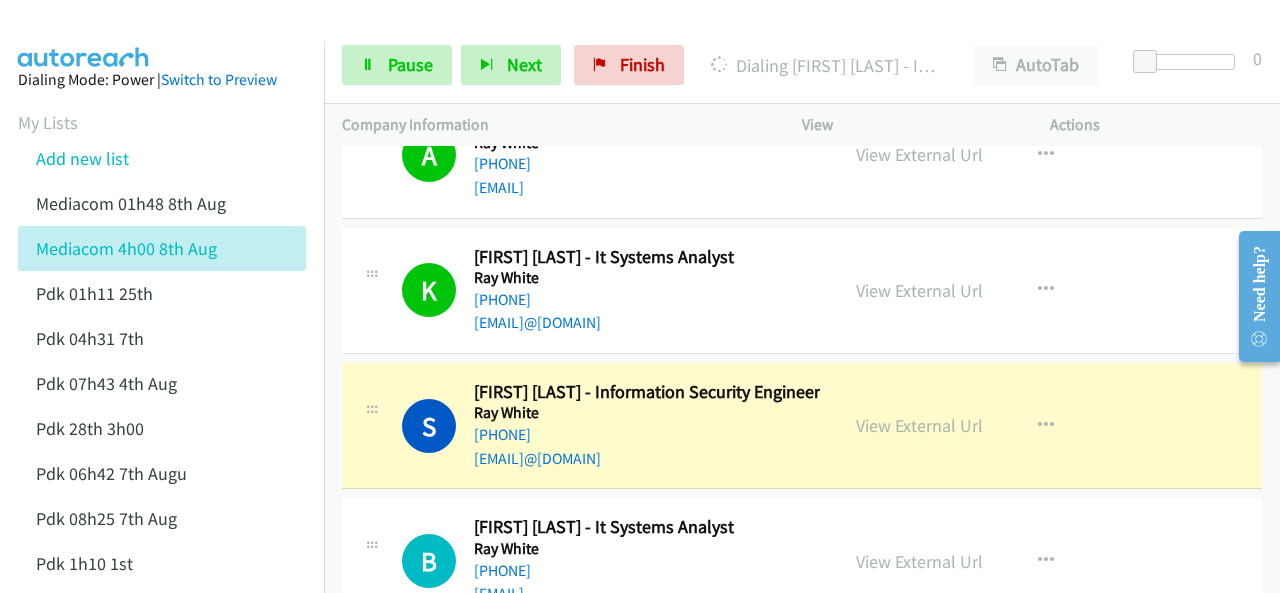 click at bounding box center [84, 35] 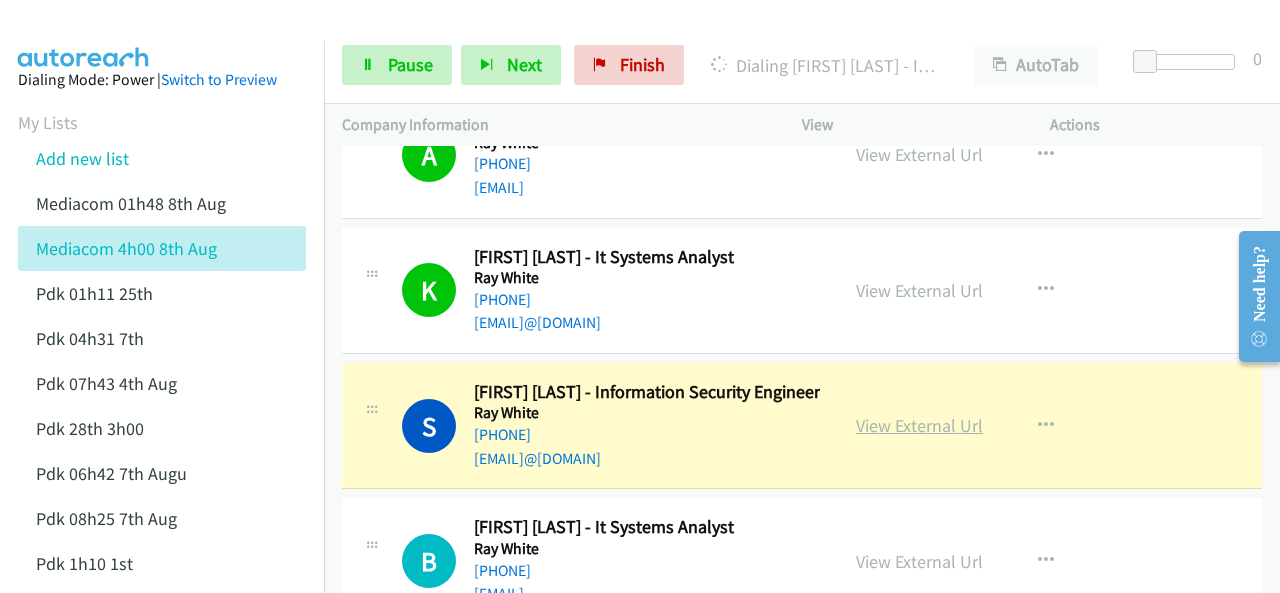 click on "View External Url" at bounding box center [919, 425] 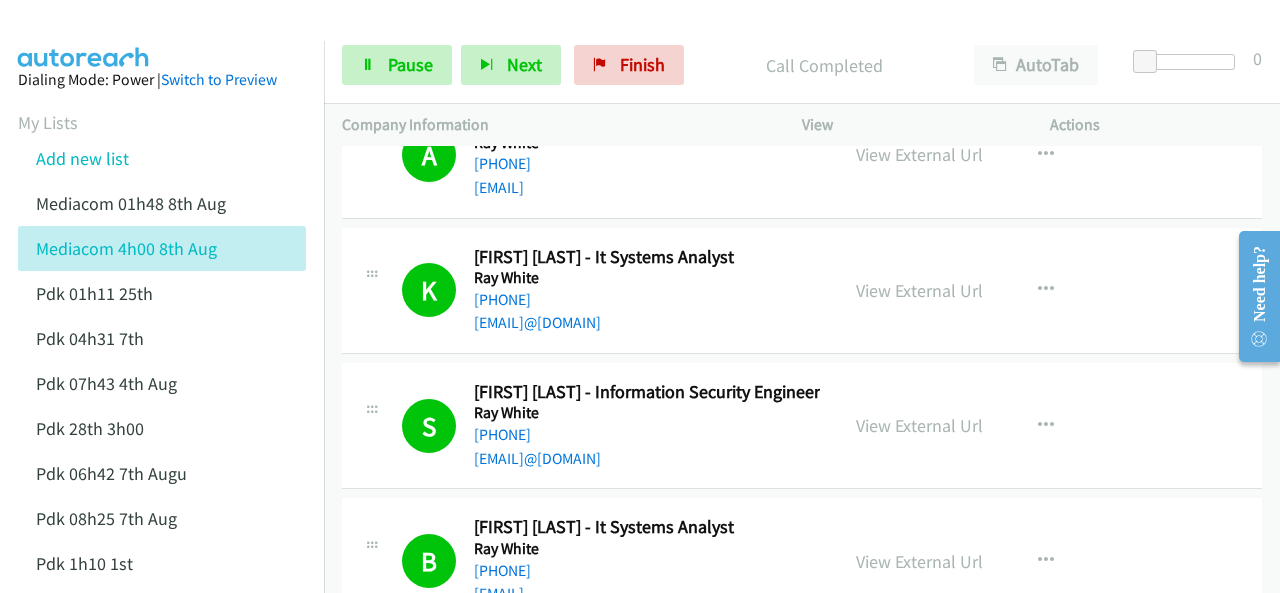 click at bounding box center (84, 35) 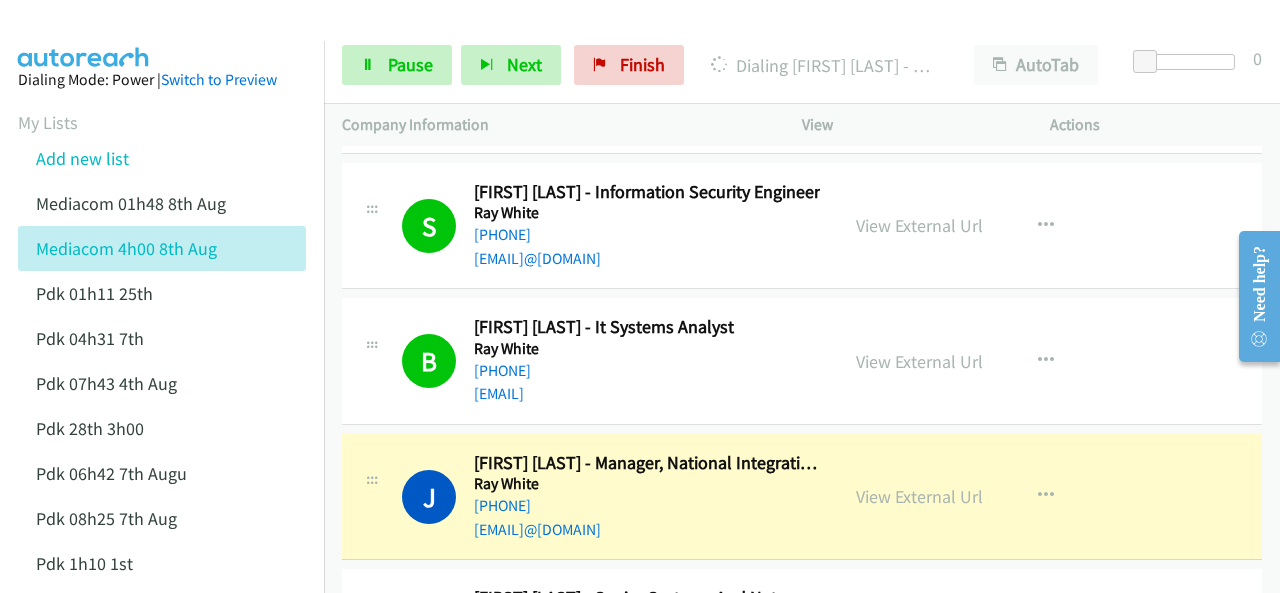 scroll, scrollTop: 10280, scrollLeft: 0, axis: vertical 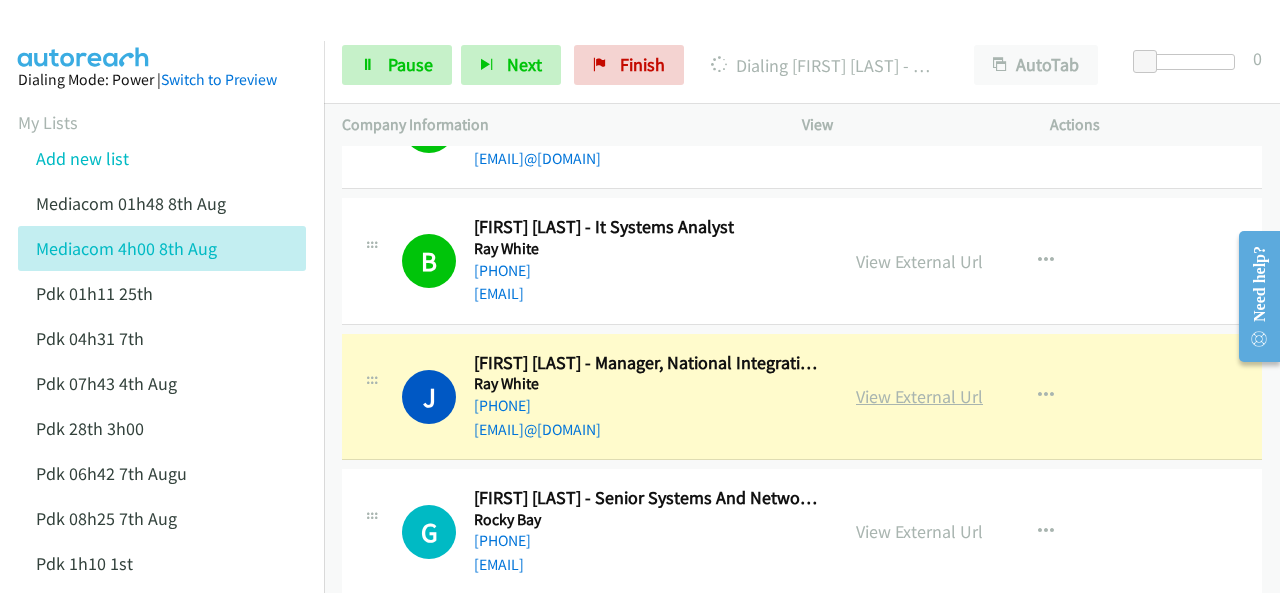 click on "View External Url" at bounding box center (919, 396) 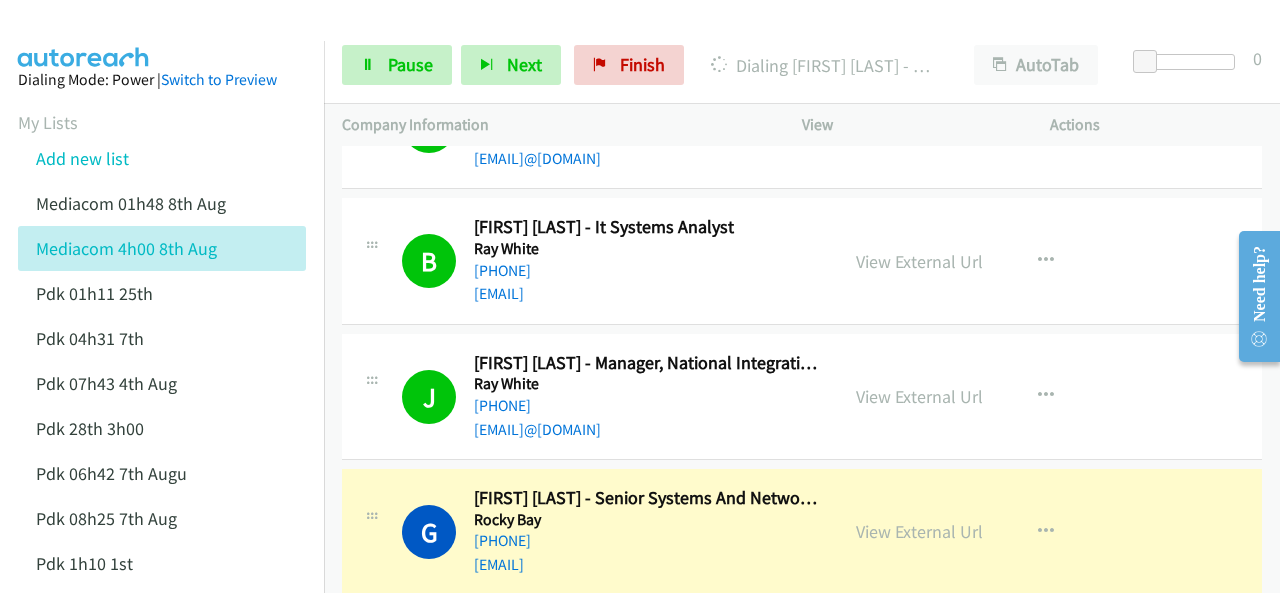 click on "Dialing Mode: Power
|
Switch to Preview
My Lists
Add new list
Mediacom 01h48 8th Aug
Mediacom 4h00 8th Aug
Pdk  01h11 25th
Pdk 04h31 7th
Pdk 07h43 4th Aug
Pdk 28th 3h00
Pdk 06h42 7th Augu
Pdk 08h25 7th Aug
Pdk 1h10 1st
Back to Campaign Management
Scheduled Callbacks
FAQ
Agent Settings
Sign Out
Compact View
Email Support" at bounding box center [162, 460] 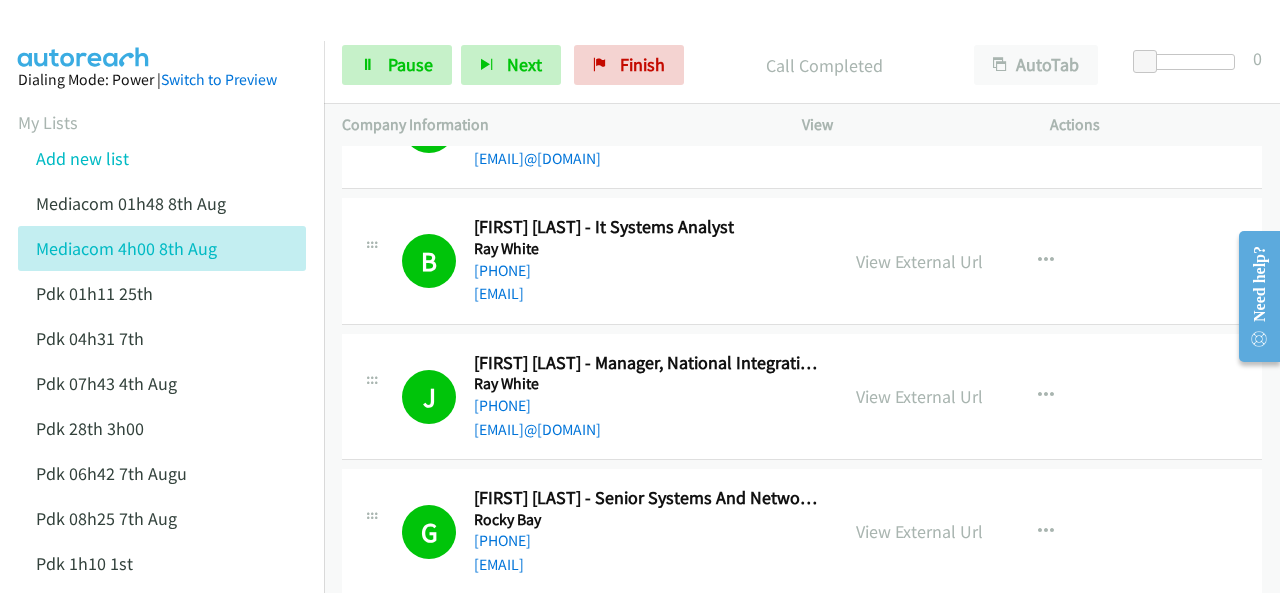 scroll, scrollTop: 10380, scrollLeft: 0, axis: vertical 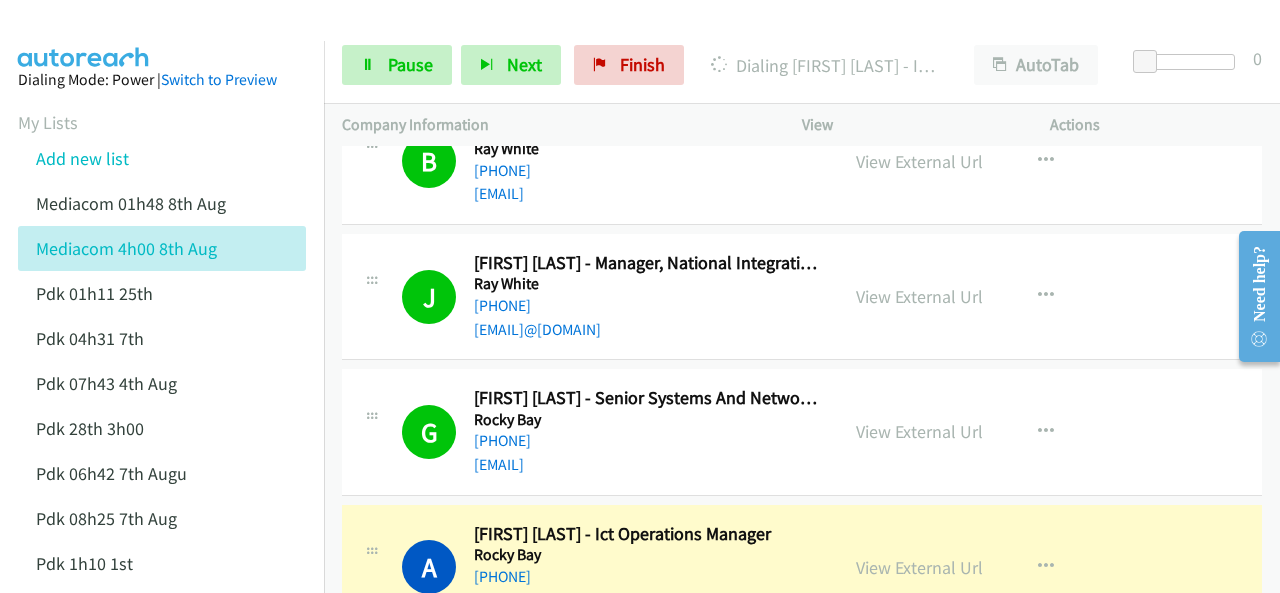drag, startPoint x: 81, startPoint y: 27, endPoint x: 114, endPoint y: 1, distance: 42.0119 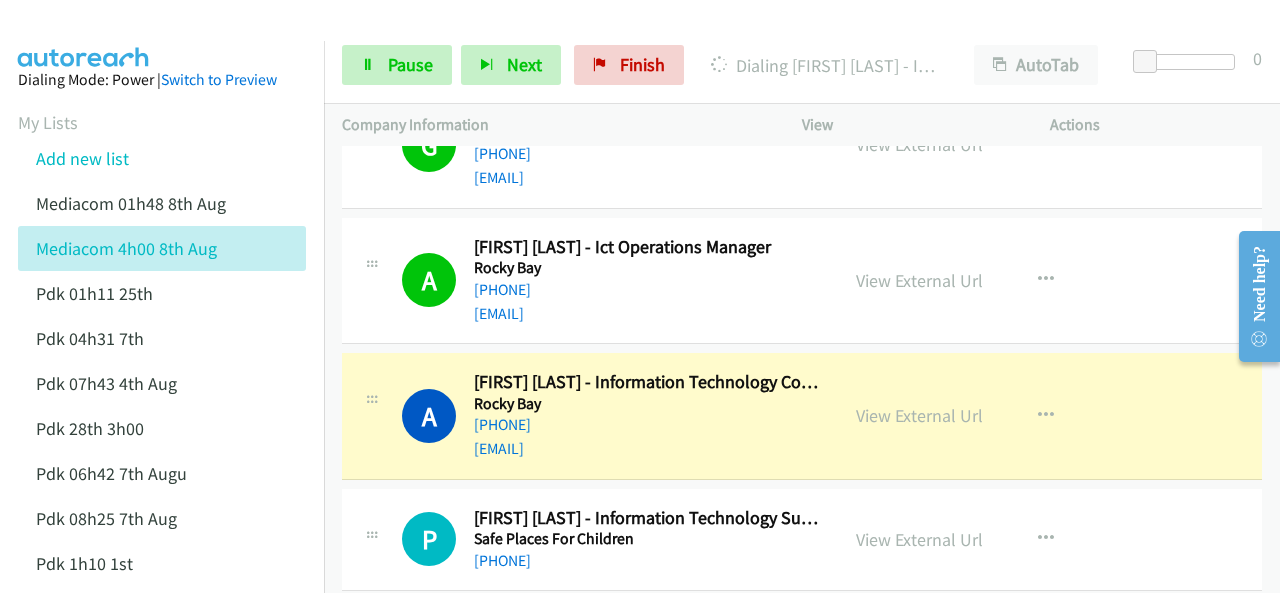 scroll, scrollTop: 10780, scrollLeft: 0, axis: vertical 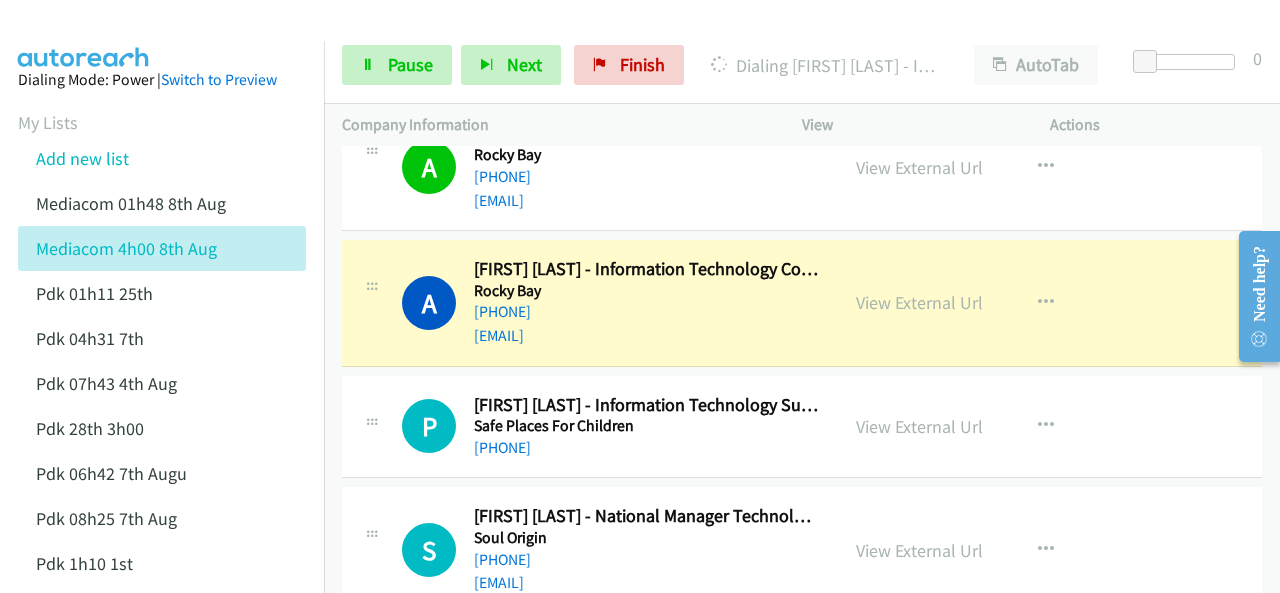 click at bounding box center [631, 38] 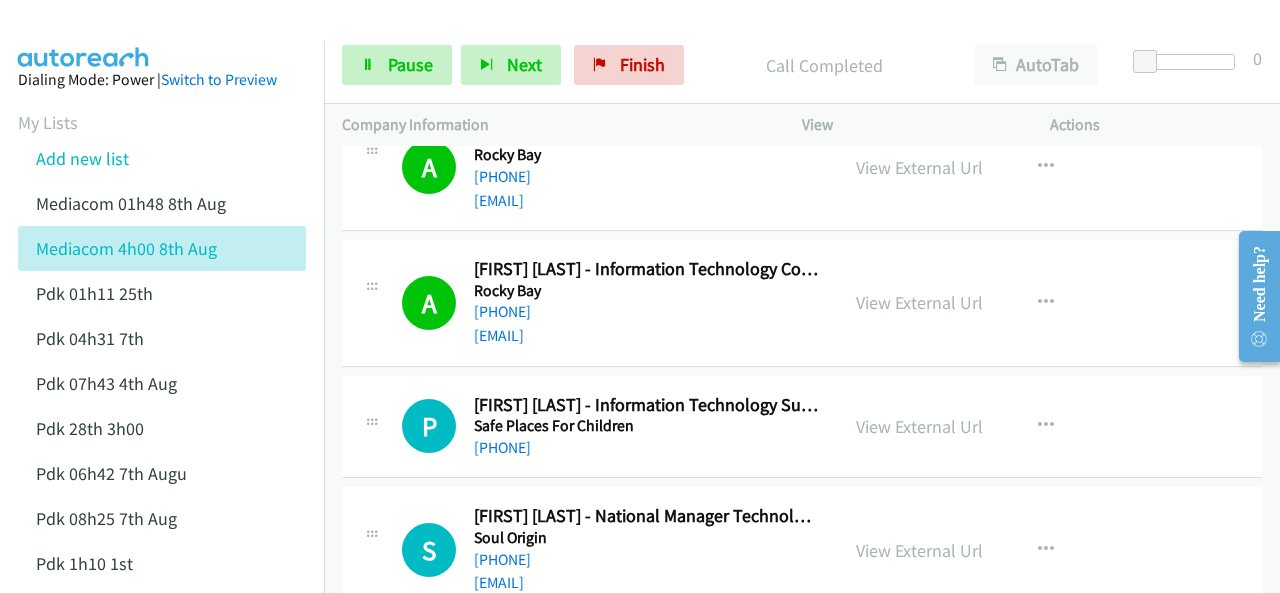 click at bounding box center (84, 35) 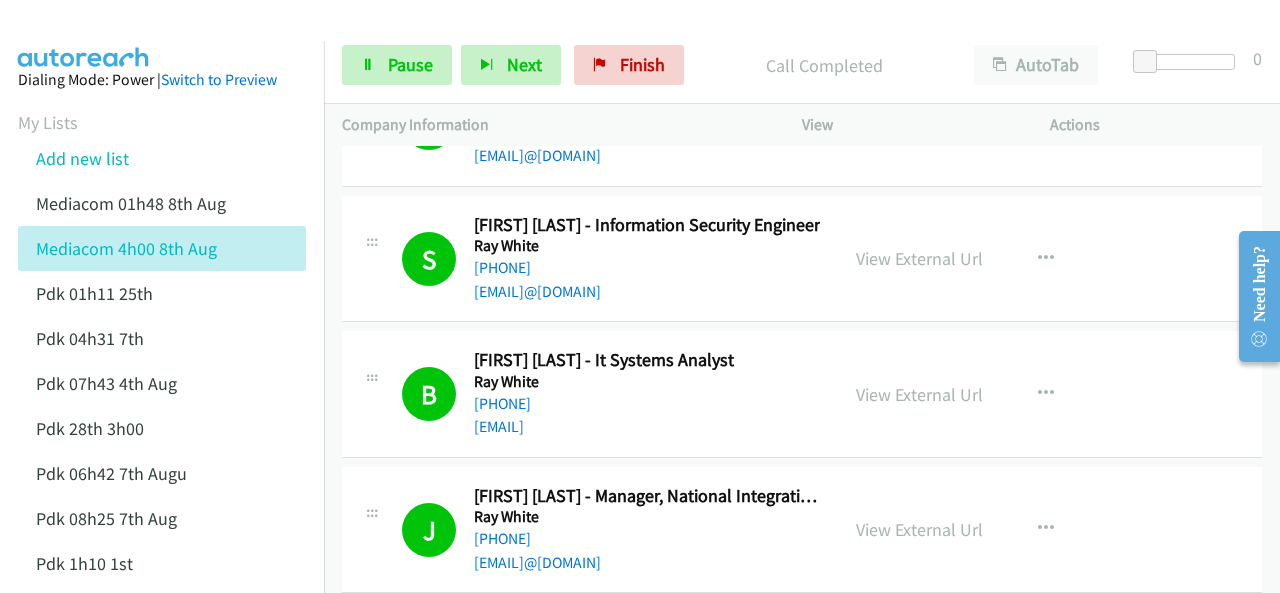 scroll, scrollTop: 10184, scrollLeft: 0, axis: vertical 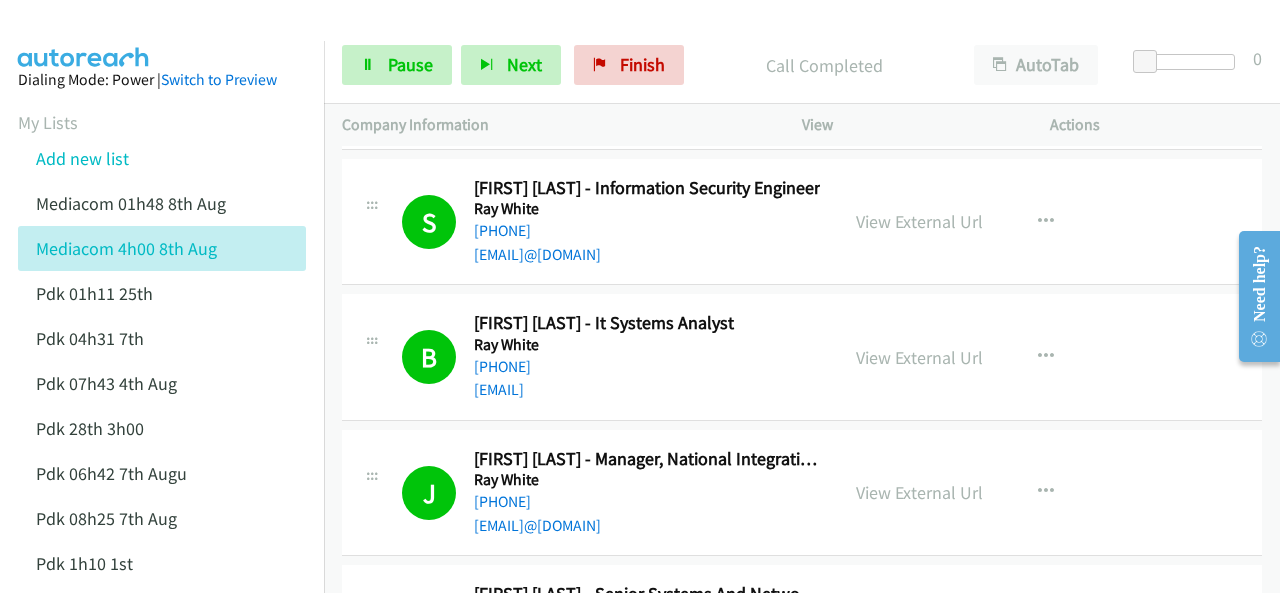 click at bounding box center [84, 35] 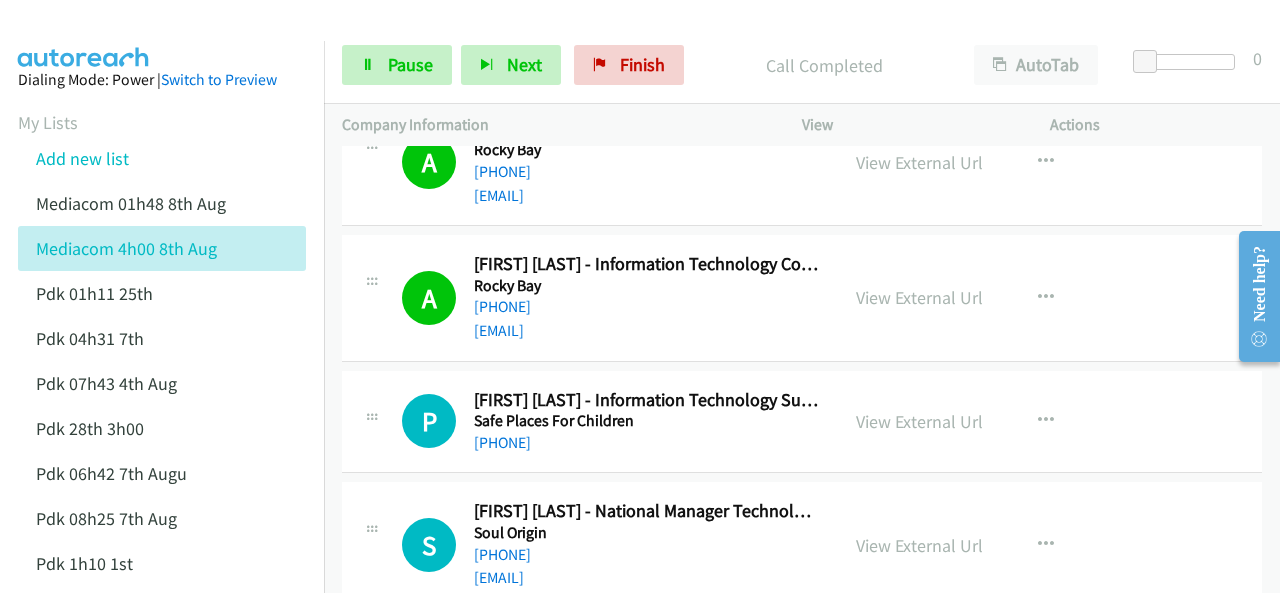 scroll, scrollTop: 10884, scrollLeft: 0, axis: vertical 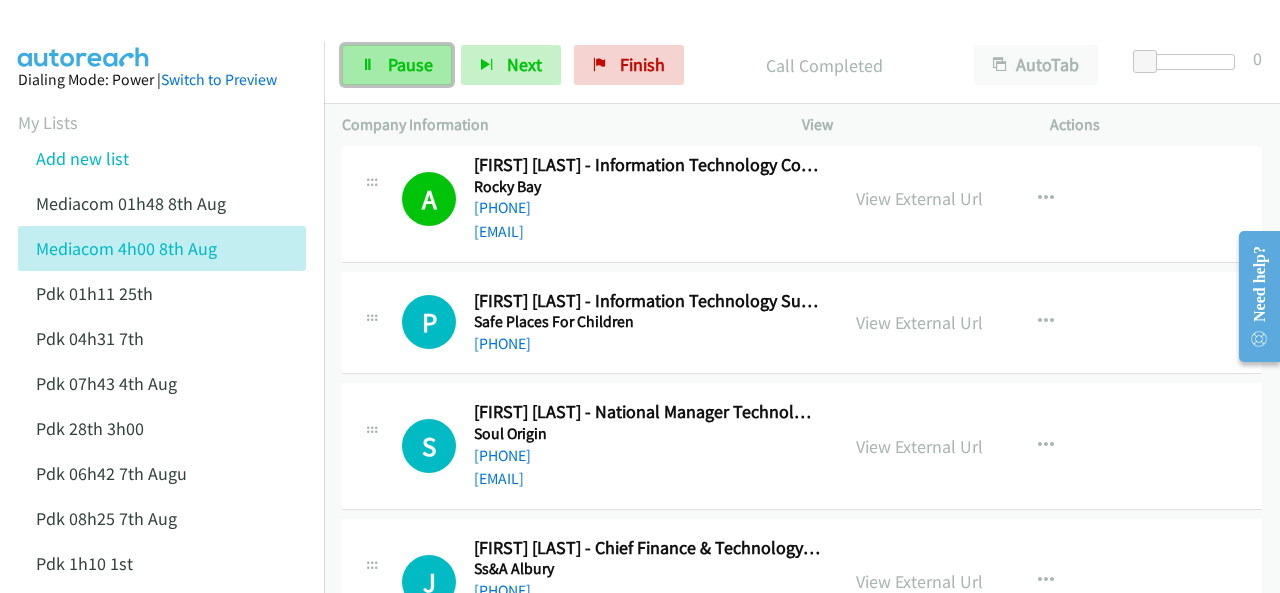 click on "Pause" at bounding box center [410, 64] 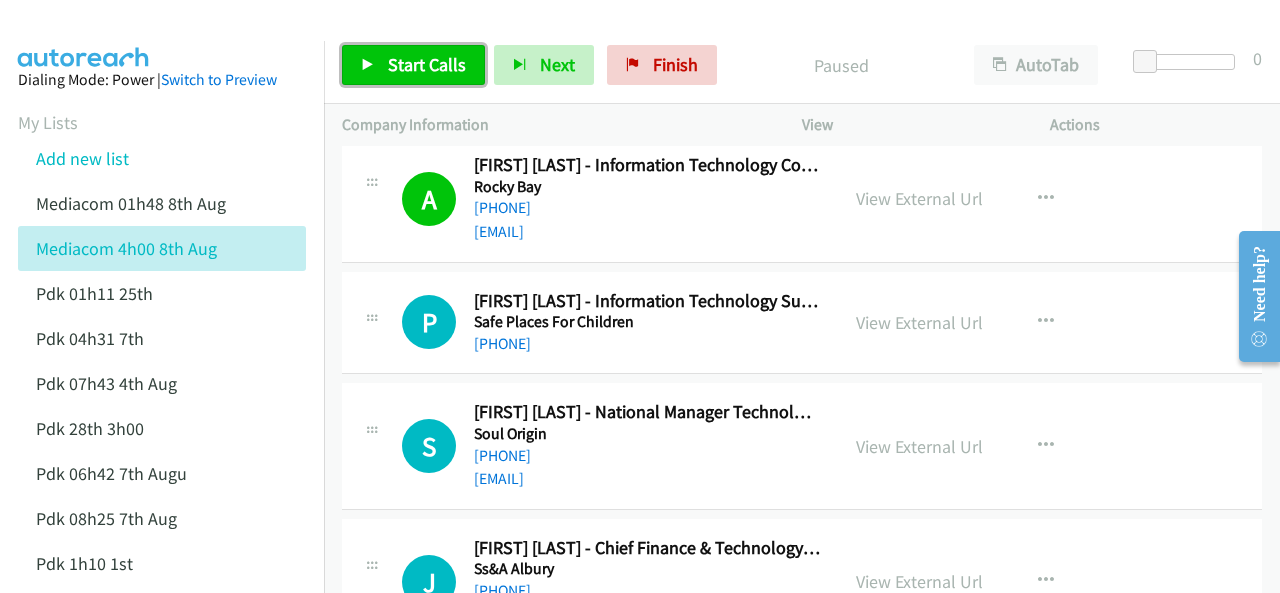 click on "Start Calls" at bounding box center [427, 64] 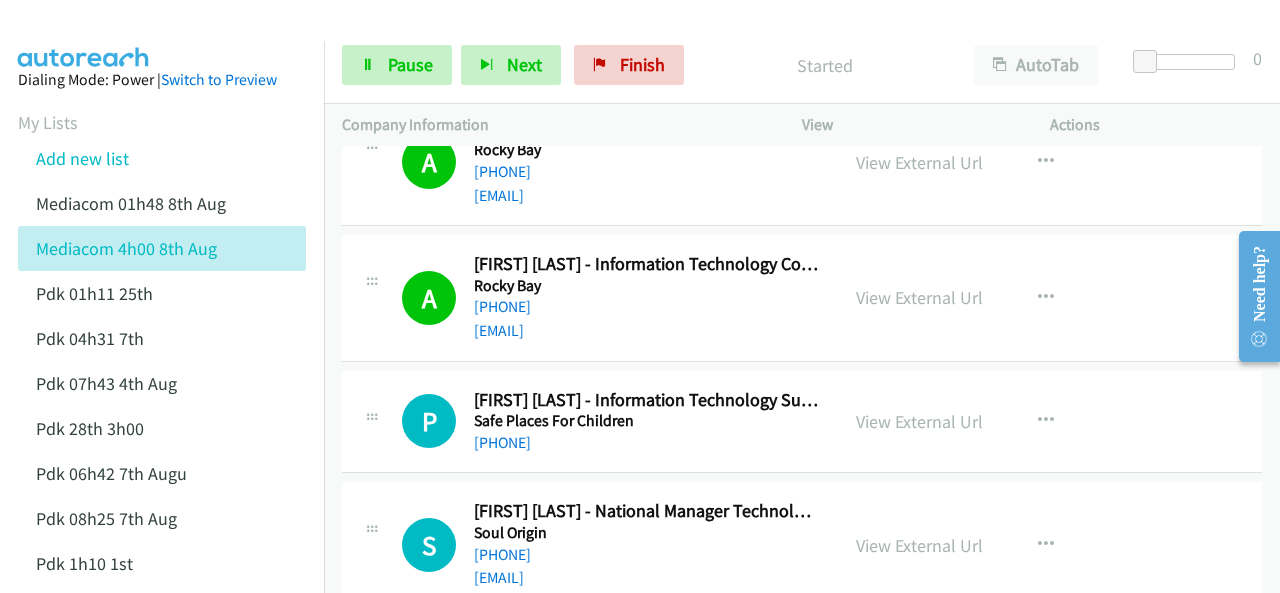scroll, scrollTop: 10784, scrollLeft: 0, axis: vertical 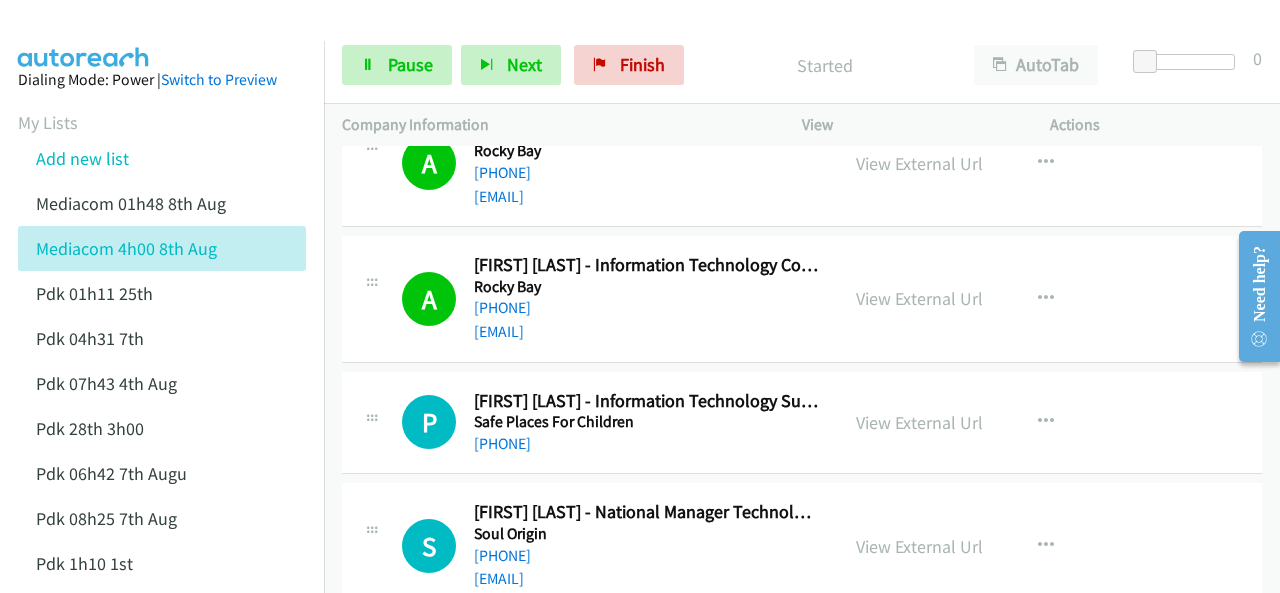 click at bounding box center [84, 35] 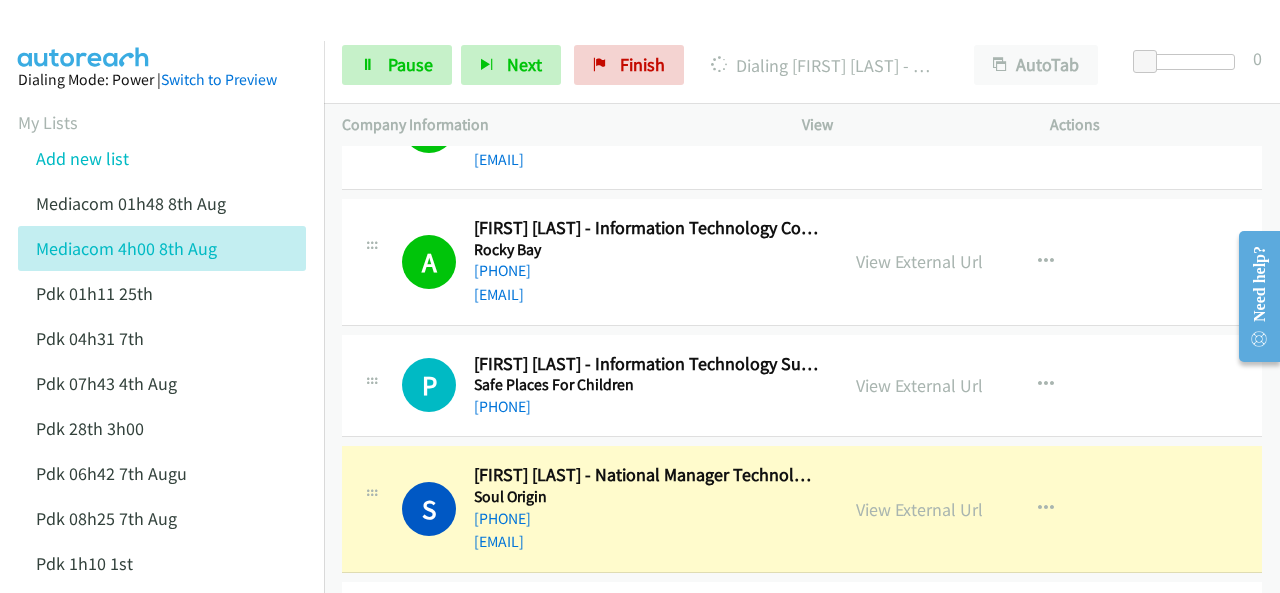 scroll, scrollTop: 10784, scrollLeft: 0, axis: vertical 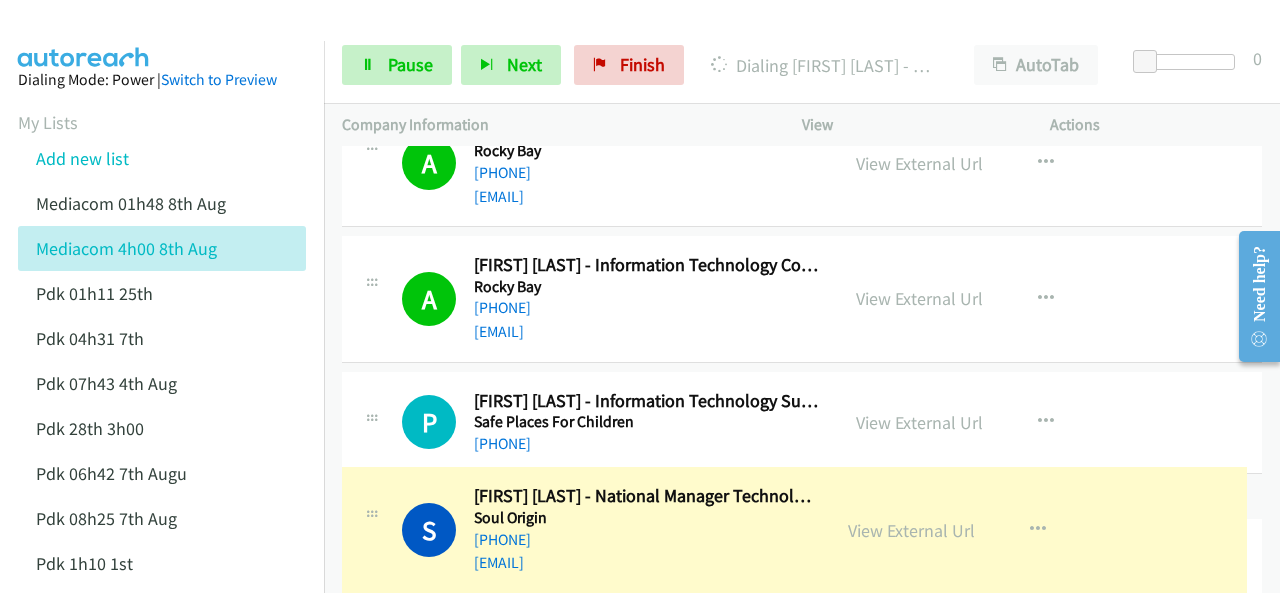 drag, startPoint x: 479, startPoint y: 487, endPoint x: 651, endPoint y: 499, distance: 172.41809 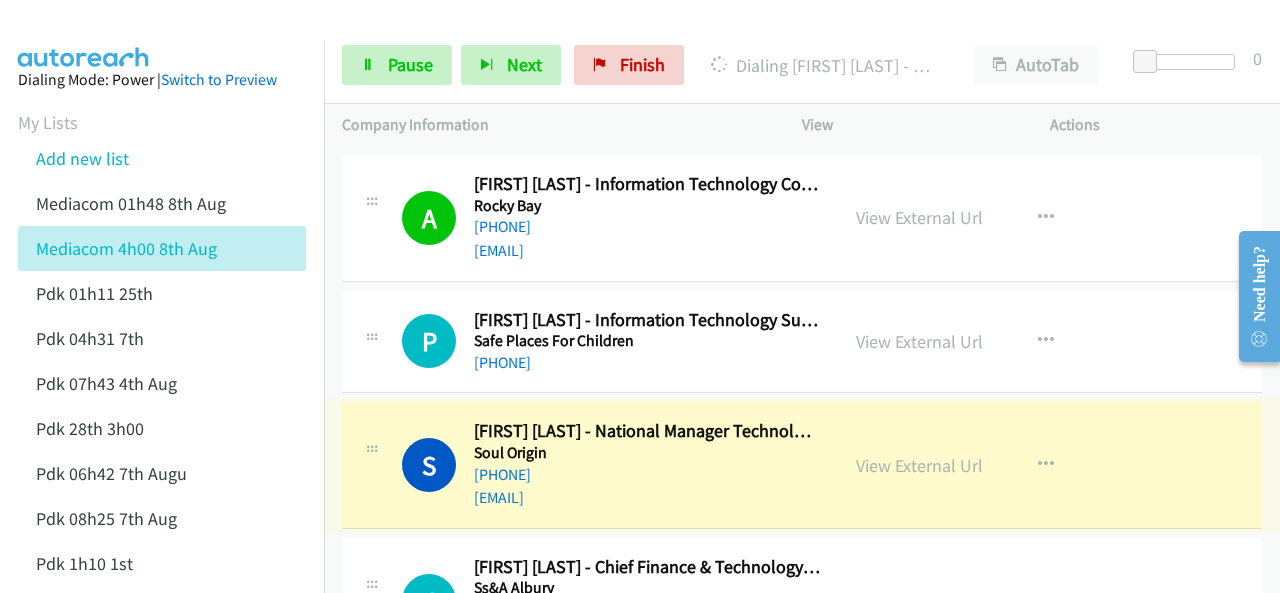 scroll, scrollTop: 10984, scrollLeft: 0, axis: vertical 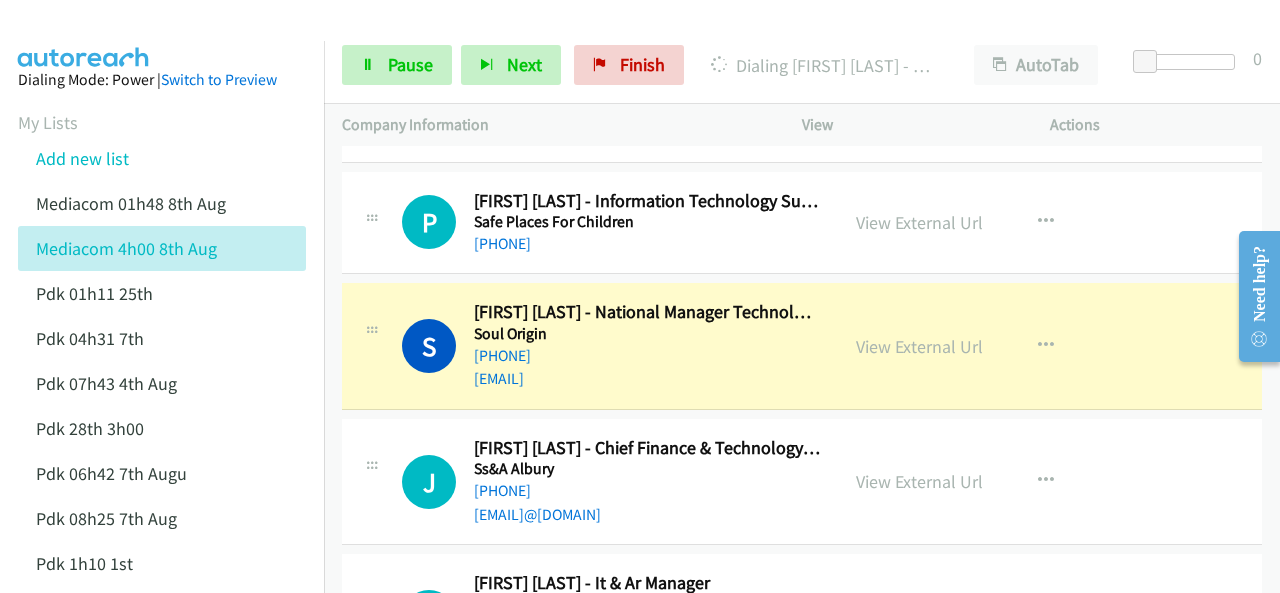 click at bounding box center [84, 35] 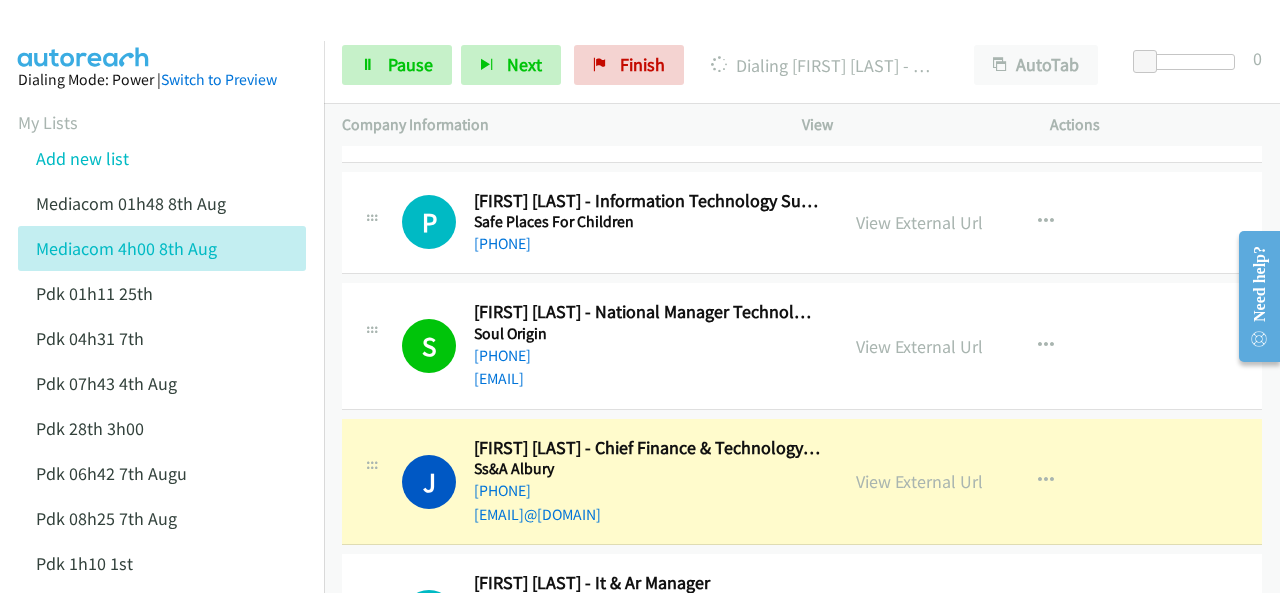 click at bounding box center [84, 35] 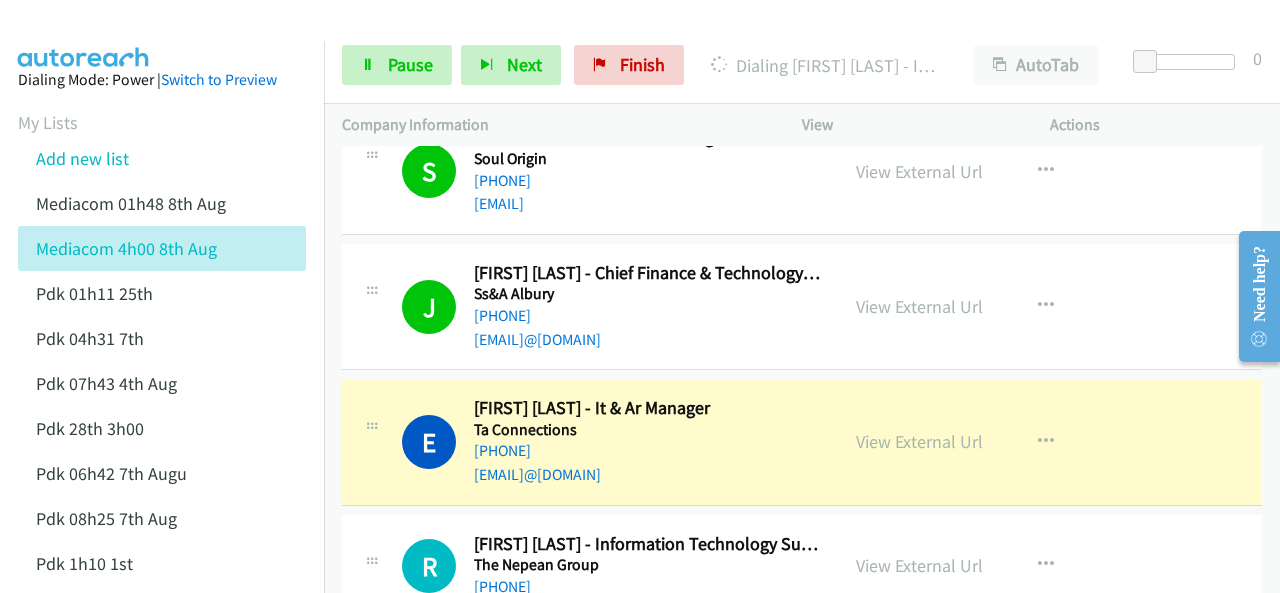 scroll, scrollTop: 11184, scrollLeft: 0, axis: vertical 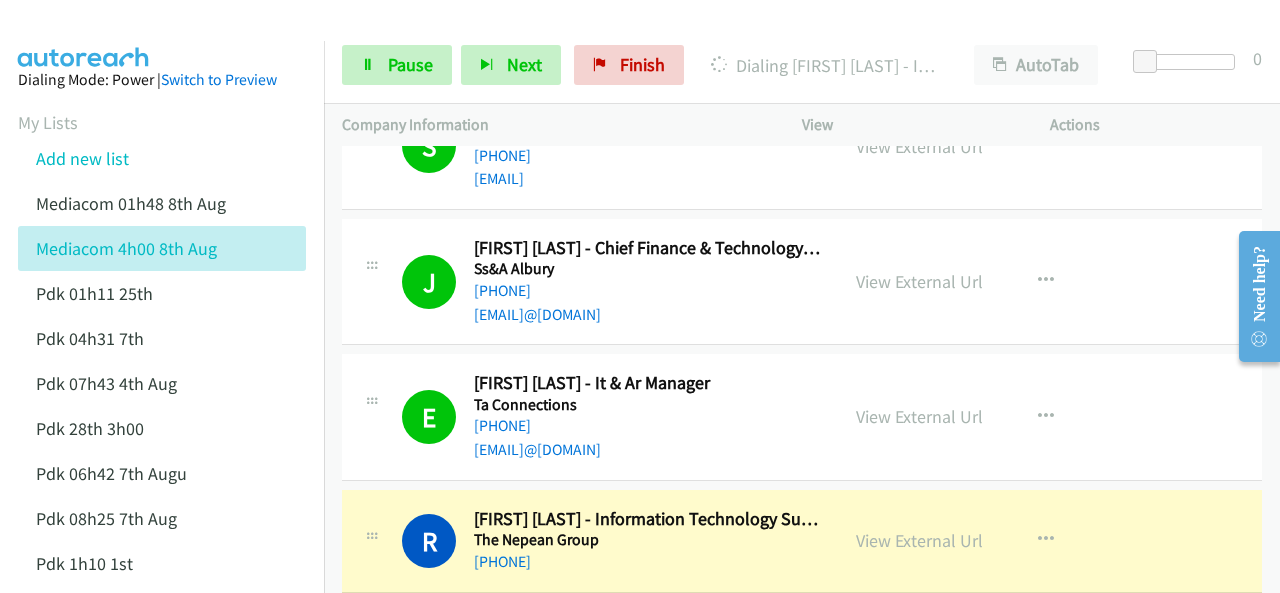 click at bounding box center (84, 35) 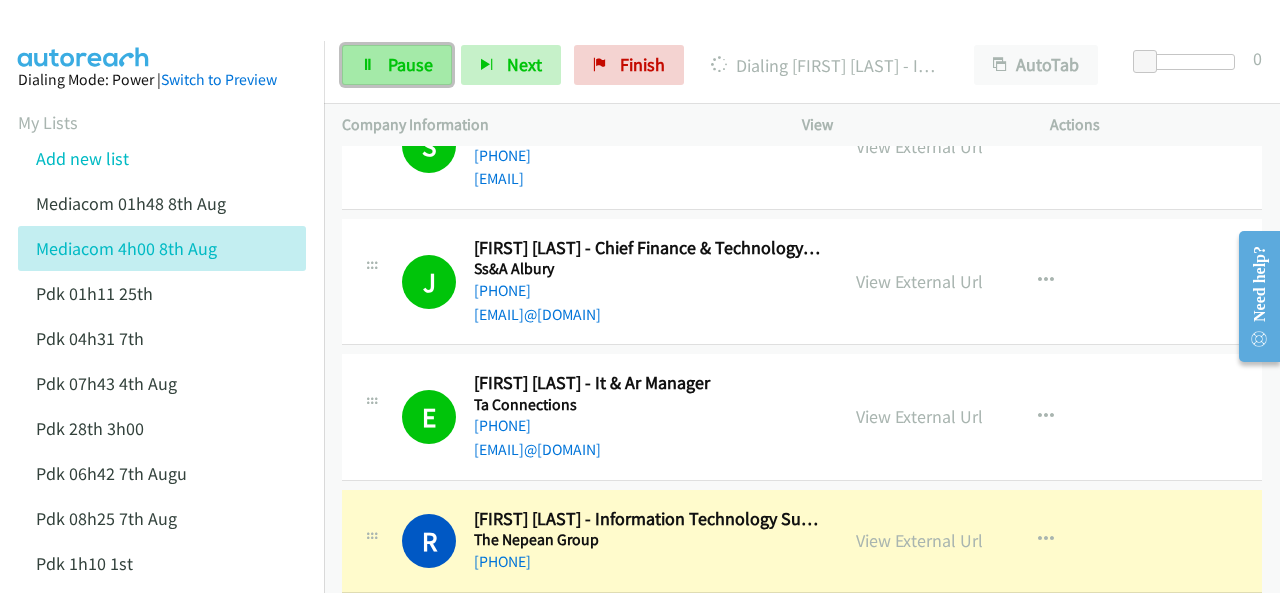 click on "Pause" at bounding box center (397, 65) 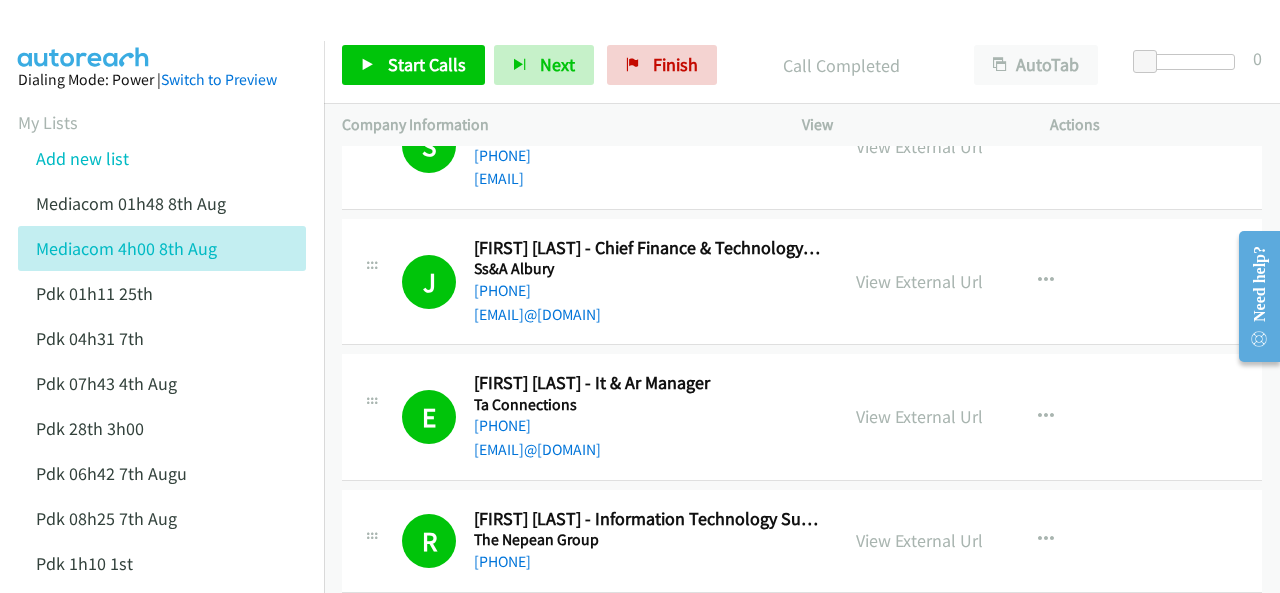 click at bounding box center (84, 35) 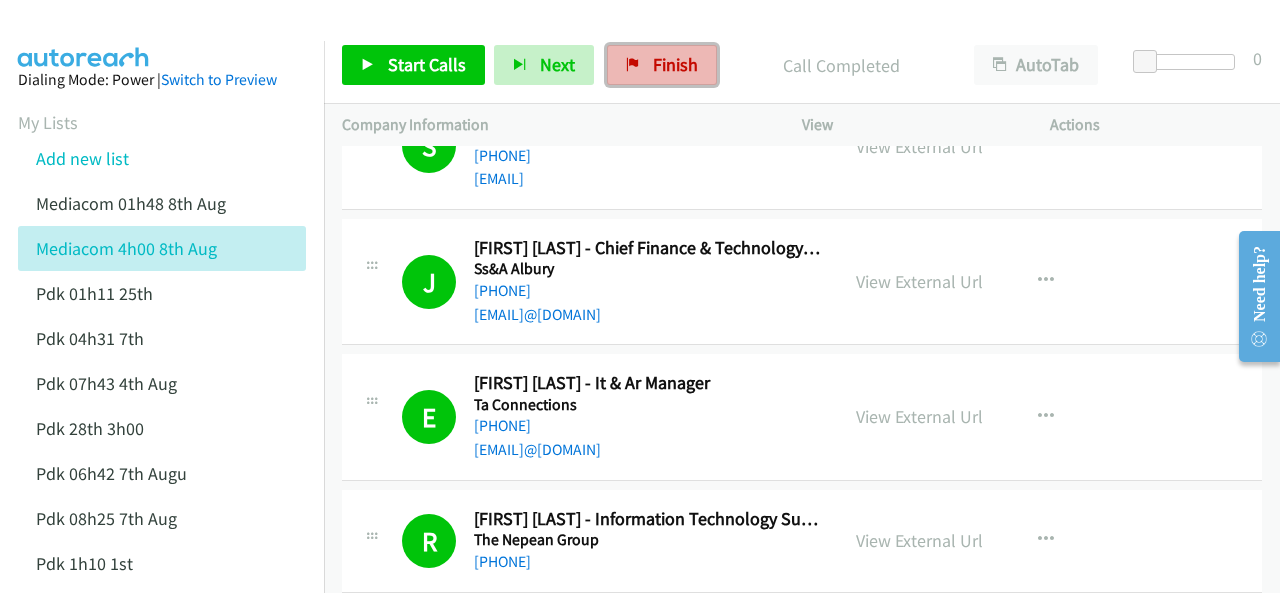 click on "Finish" at bounding box center [675, 64] 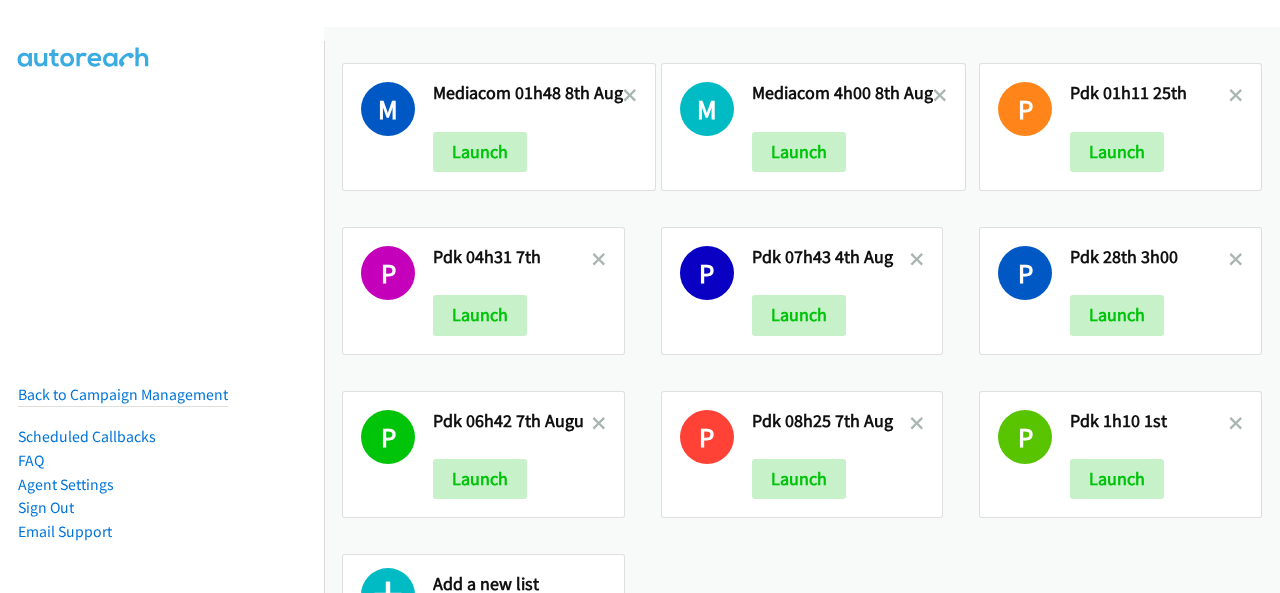 scroll, scrollTop: 0, scrollLeft: 0, axis: both 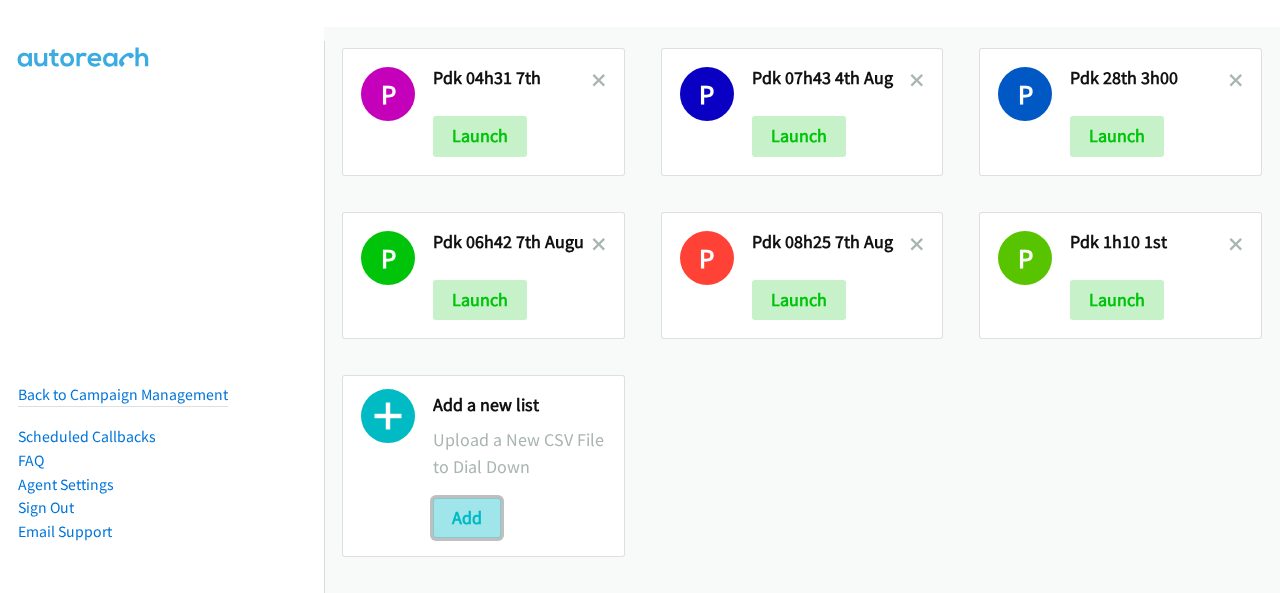 click on "Add" at bounding box center [467, 518] 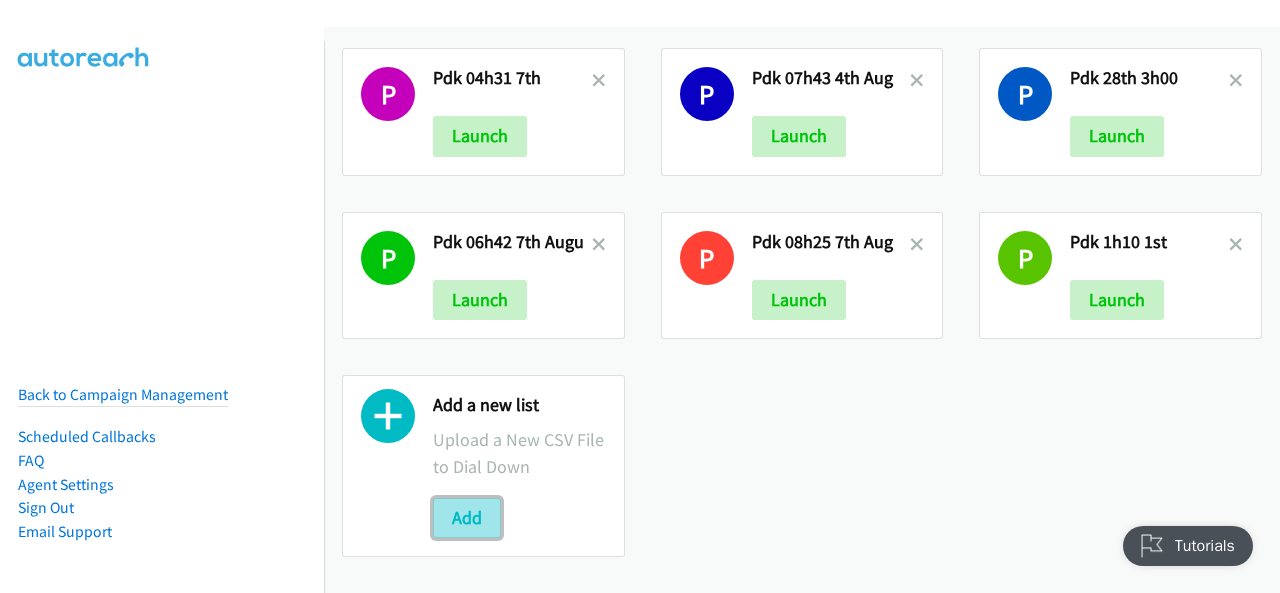 scroll, scrollTop: 0, scrollLeft: 0, axis: both 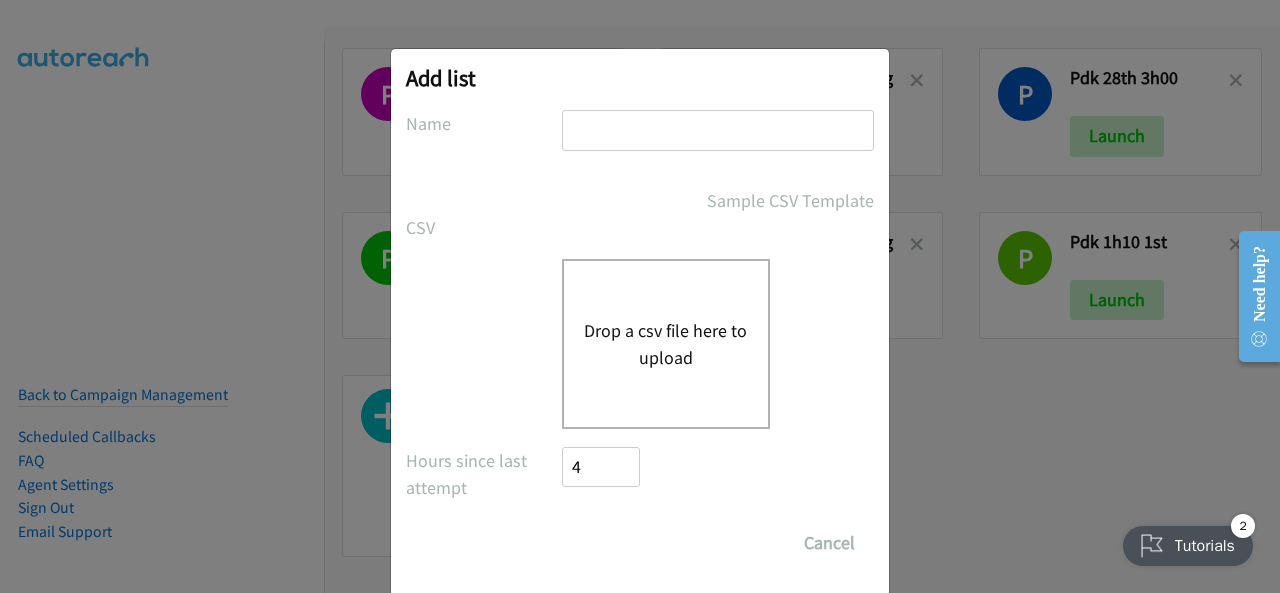 click at bounding box center (718, 130) 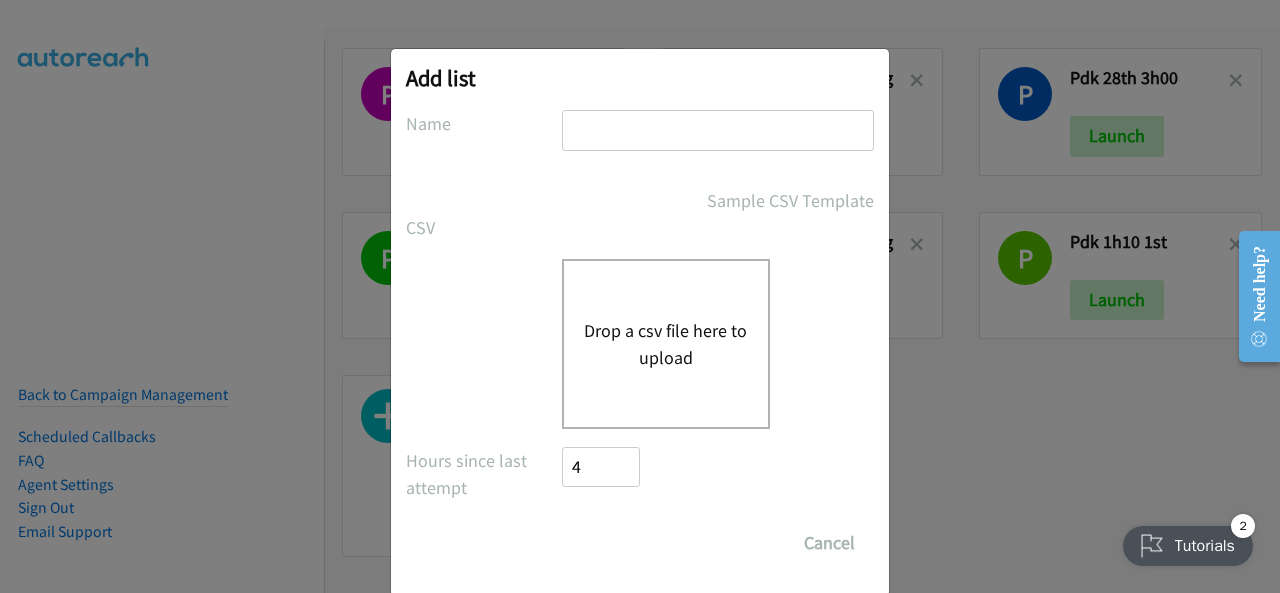 paste on "Mediacom 07h00 8th Aug" 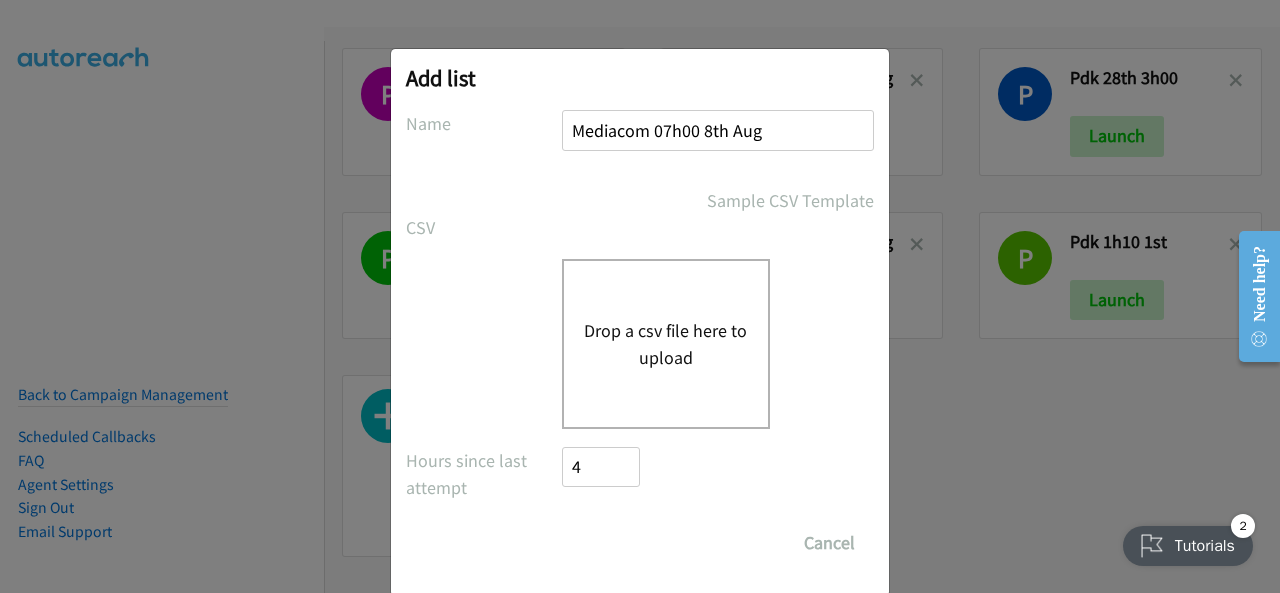 type on "Mediacom 07h00 8th Aug" 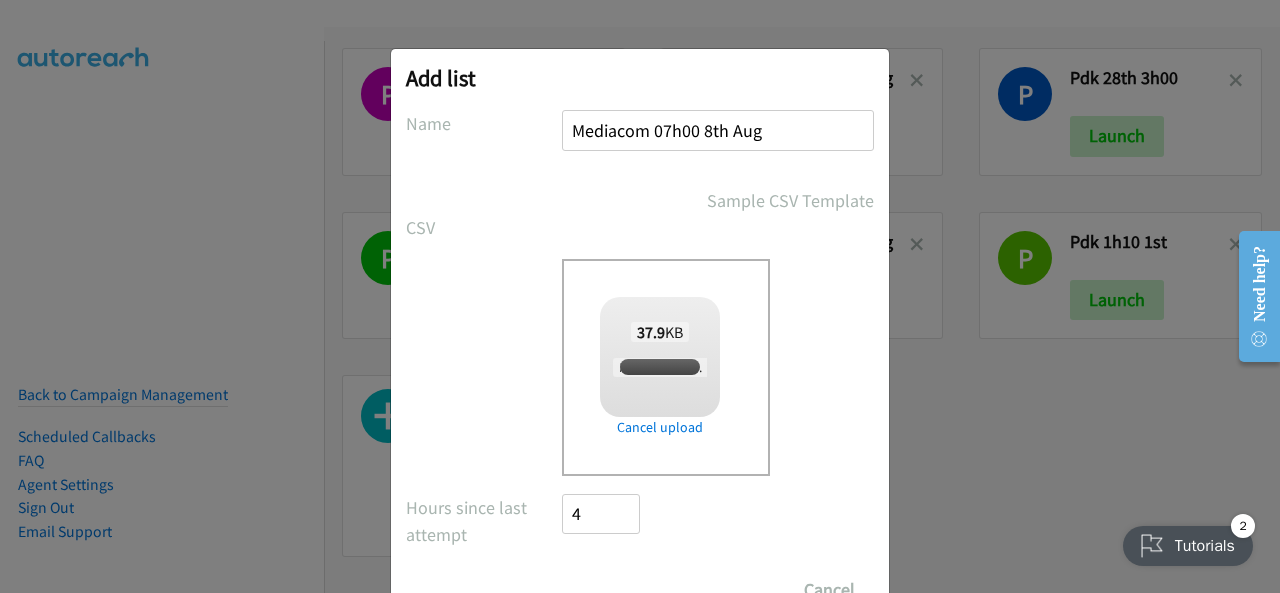 checkbox on "true" 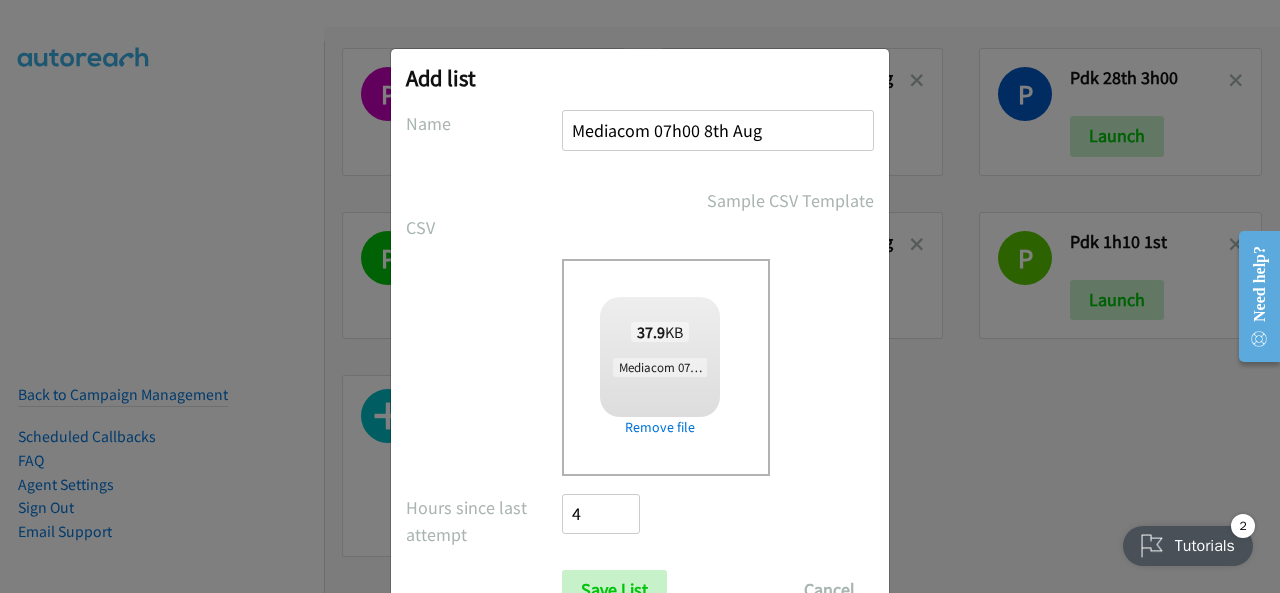 click on "Mediacom 07h00 8th Aug
Sample CSV Template
CSV
Existing List
Add to List
New List
Drop a csv file here to upload            37.9  KB      Mediacom 07h00 8th Aug.csv                         Check                                               Error                                                    Remove file
All Phones
New csv" at bounding box center (640, 305) 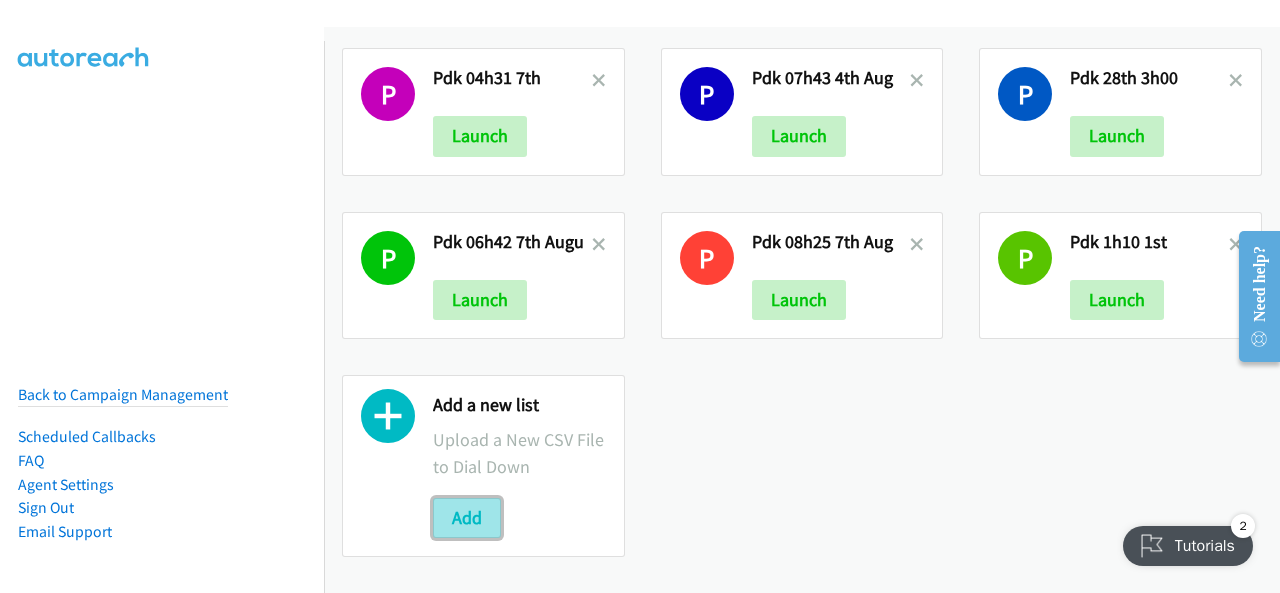 click on "Add" at bounding box center [467, 518] 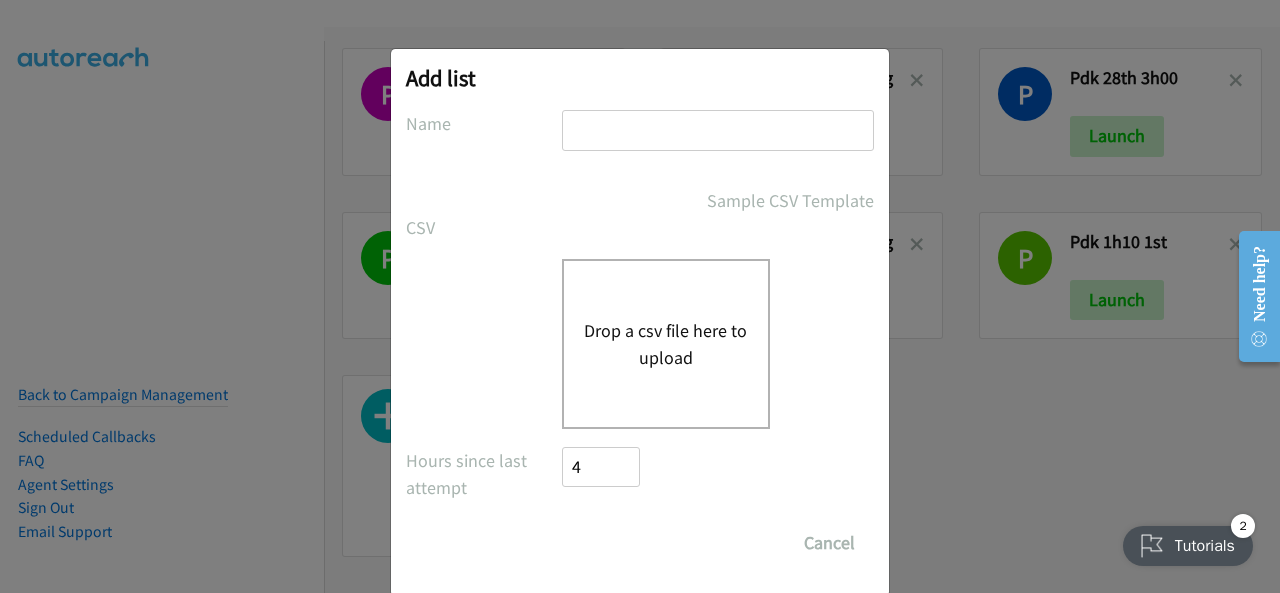 click at bounding box center (718, 130) 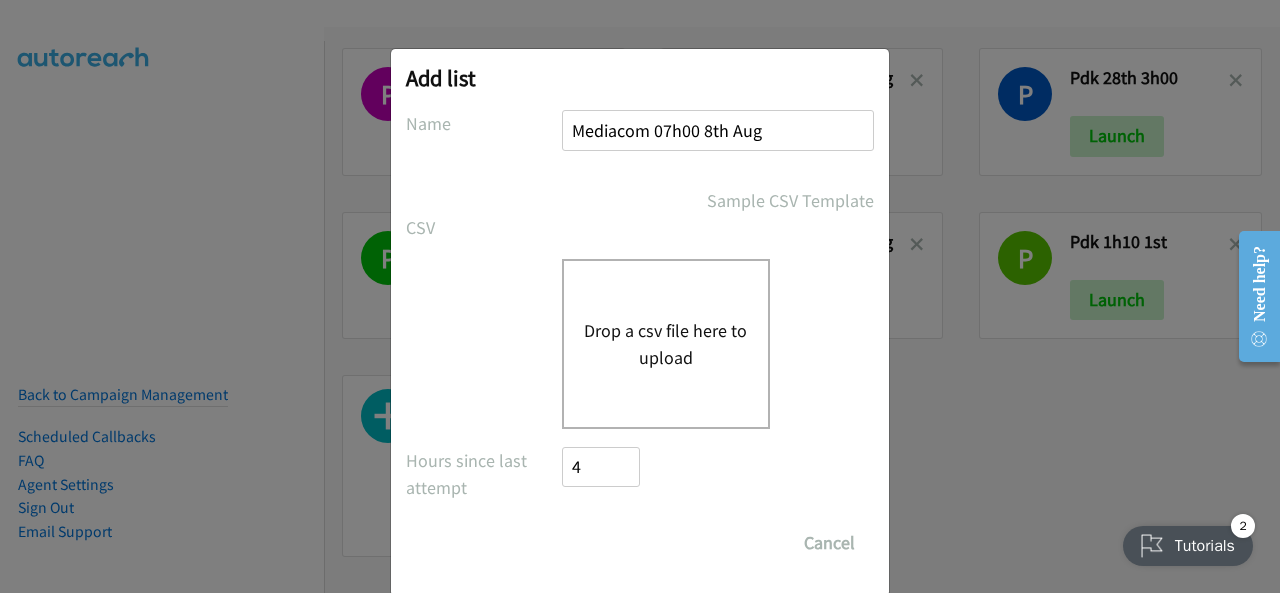 type on "Mediacom 07h00 8th Aug" 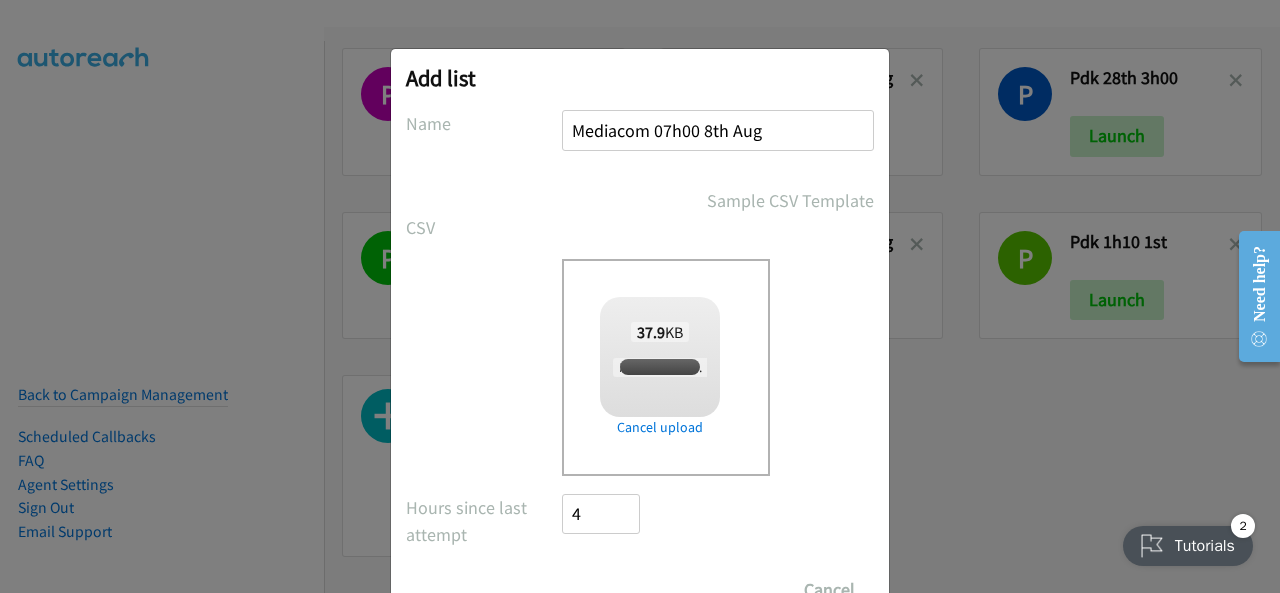 checkbox on "true" 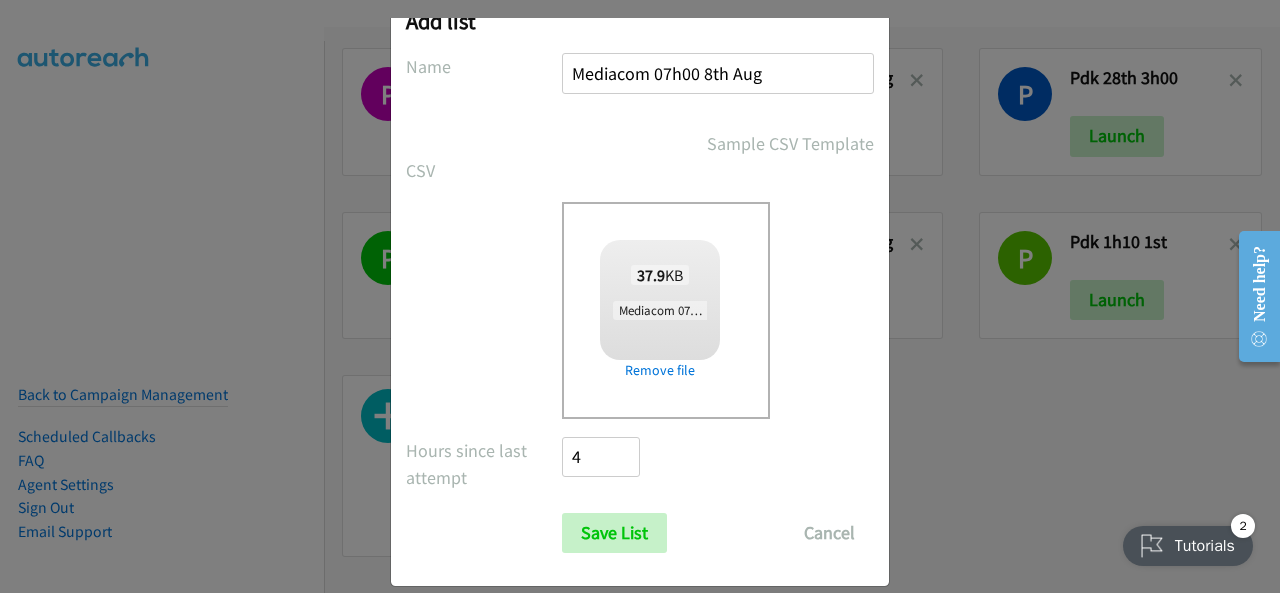 scroll, scrollTop: 80, scrollLeft: 0, axis: vertical 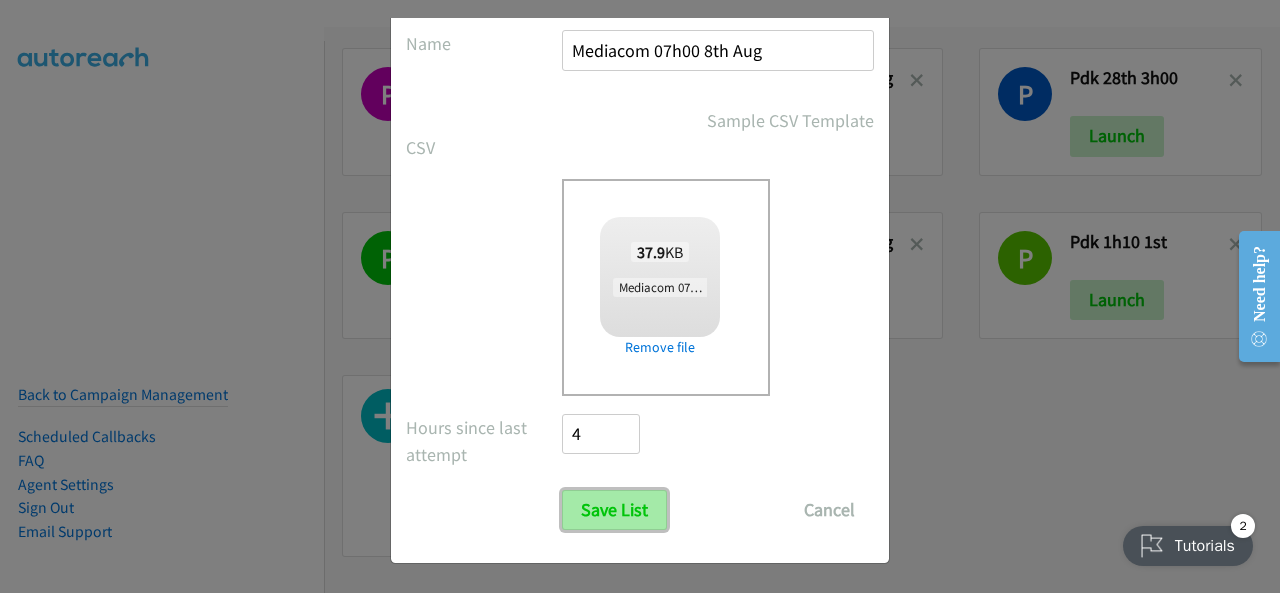 click on "Save List" at bounding box center (614, 510) 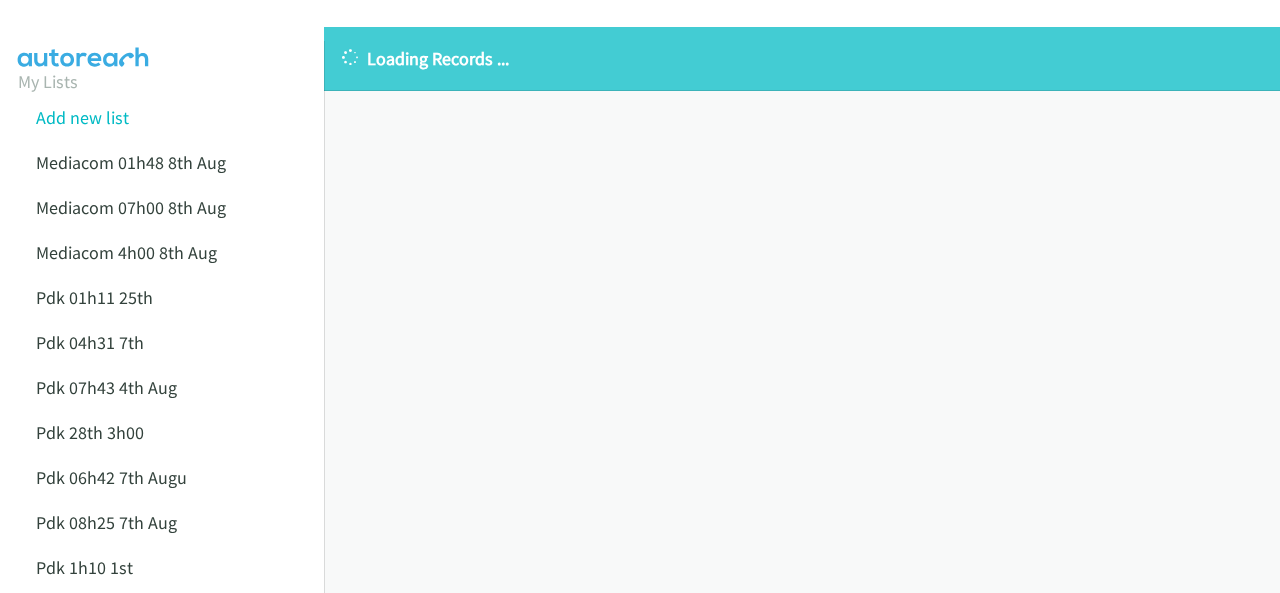 scroll, scrollTop: 0, scrollLeft: 0, axis: both 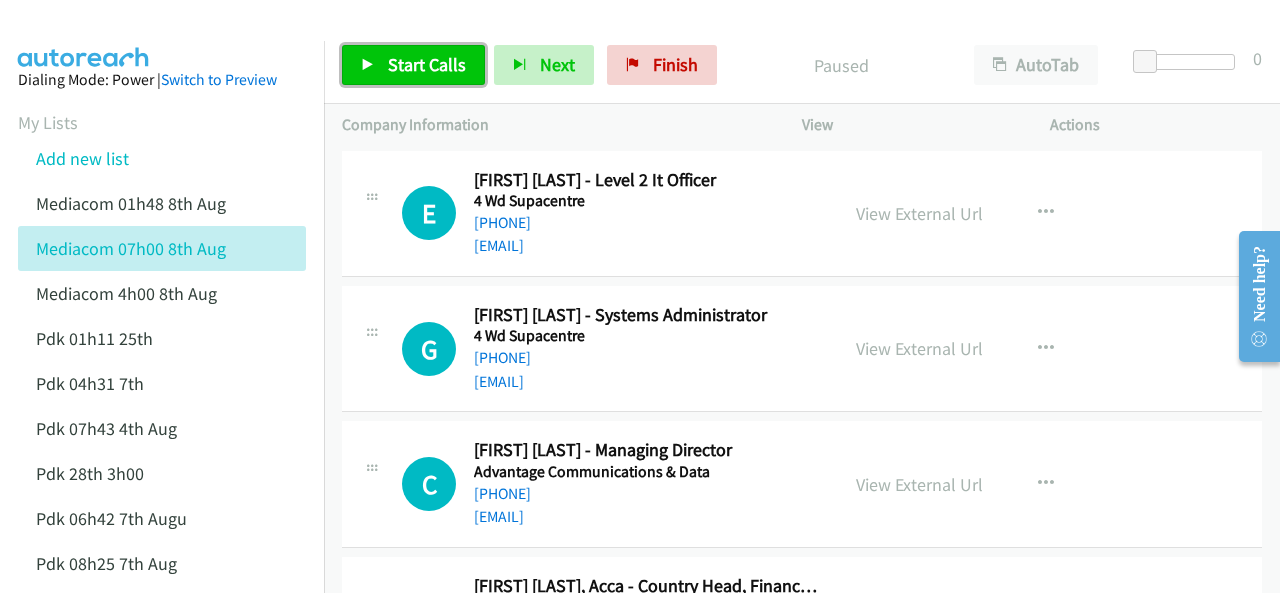 click on "Start Calls" at bounding box center (427, 64) 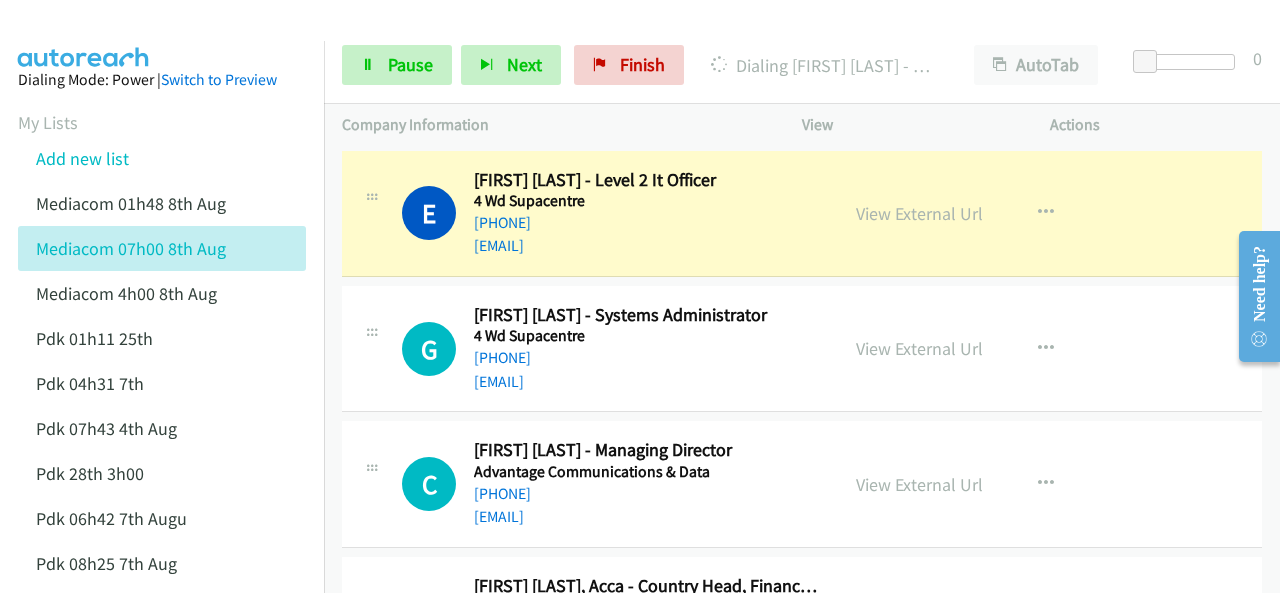 click on "Dialing Mode: Power
|
Switch to Preview
My Lists
Add new list
Mediacom 01h48 8th Aug
Mediacom 07h00 8th Aug
Mediacom 4h00 8th Aug
Pdk  01h11 25th
Pdk 04h31 7th
Pdk 07h43 4th Aug
Pdk 28th 3h00
Pdk 06h42 7th Augu
Pdk 08h25 7th Aug
Pdk 1h10 1st
Back to Campaign Management
Scheduled Callbacks
FAQ
Agent Settings
Sign Out
Compact View
Email Support" at bounding box center (162, 482) 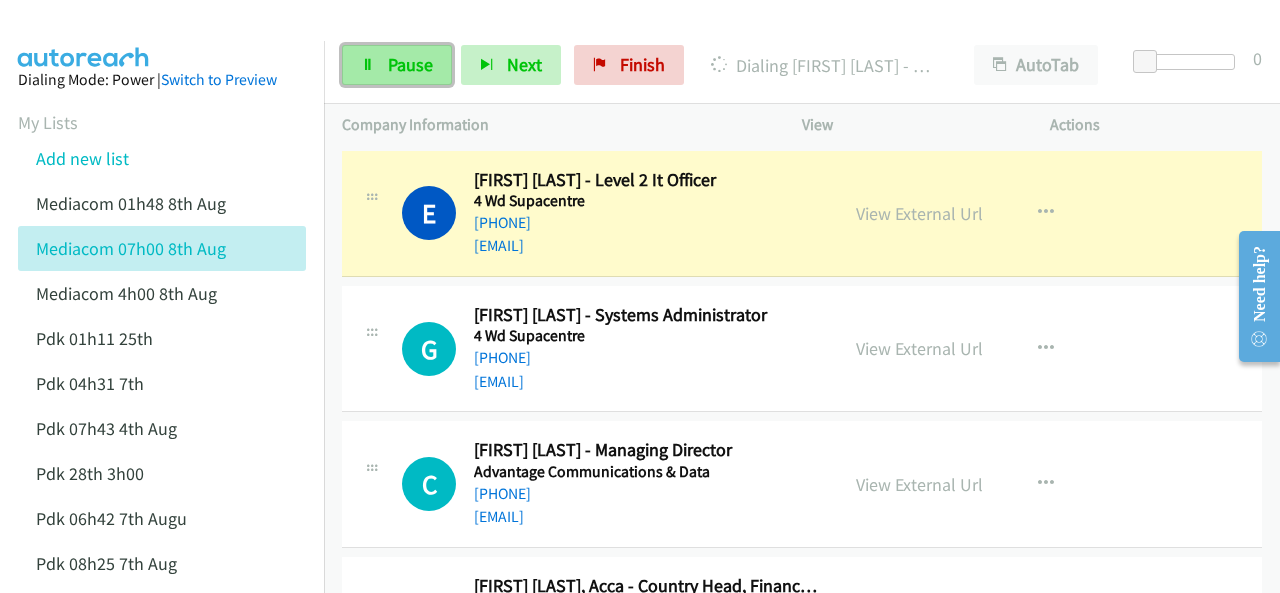 click on "Pause" at bounding box center (397, 65) 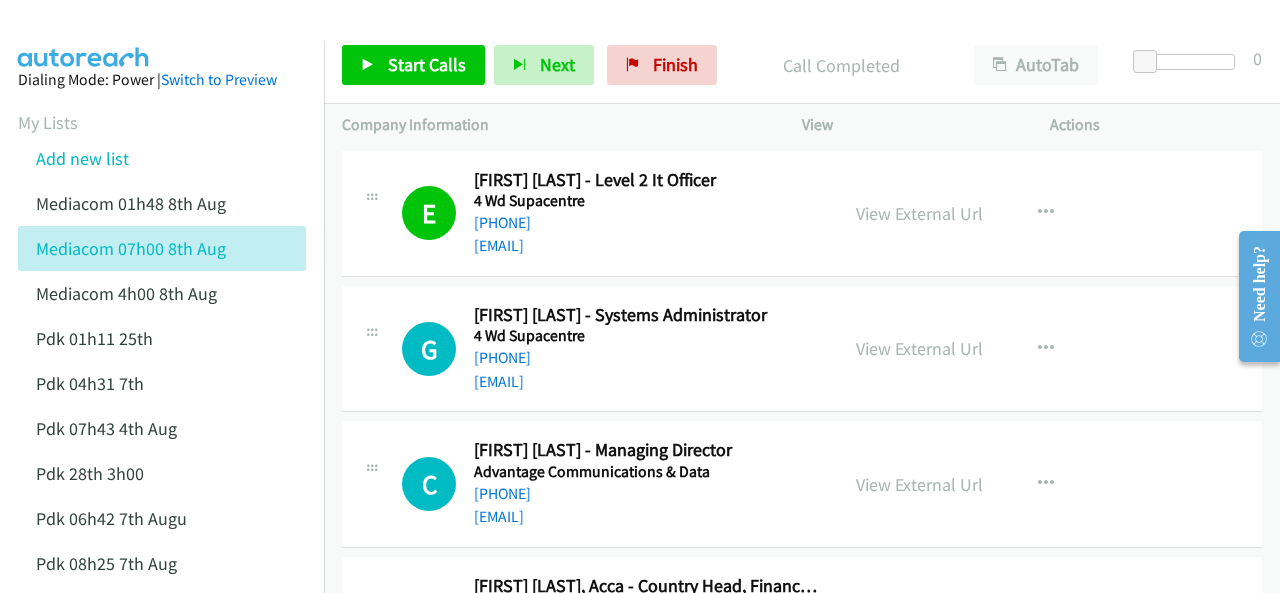 click at bounding box center [84, 35] 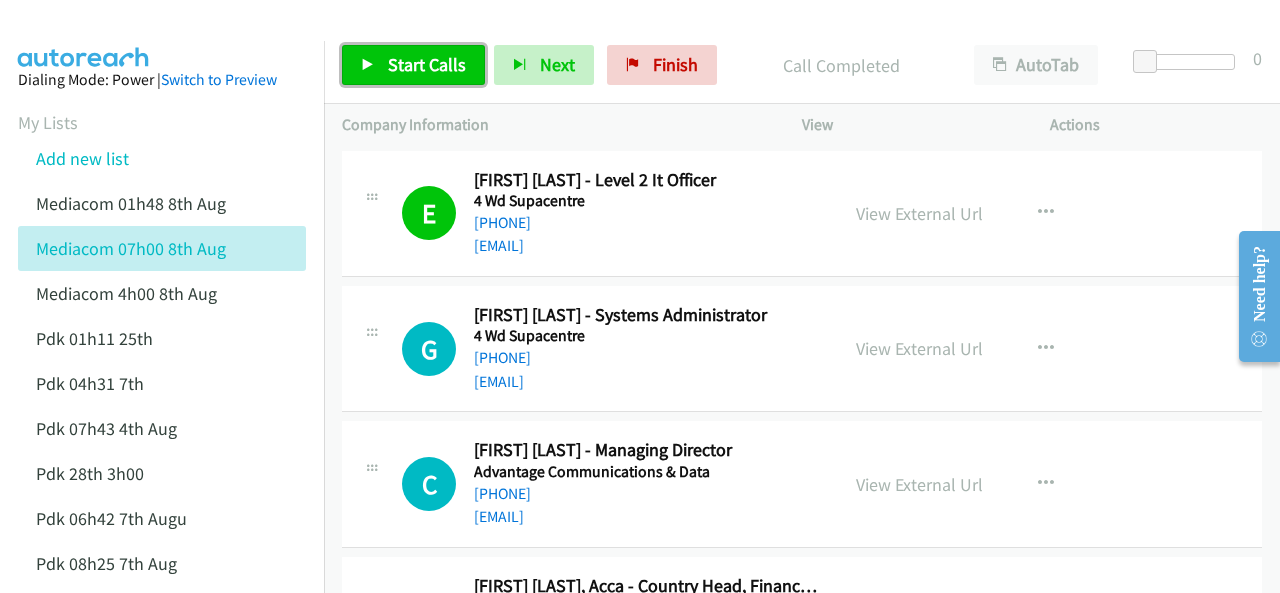 click on "Start Calls" at bounding box center [413, 65] 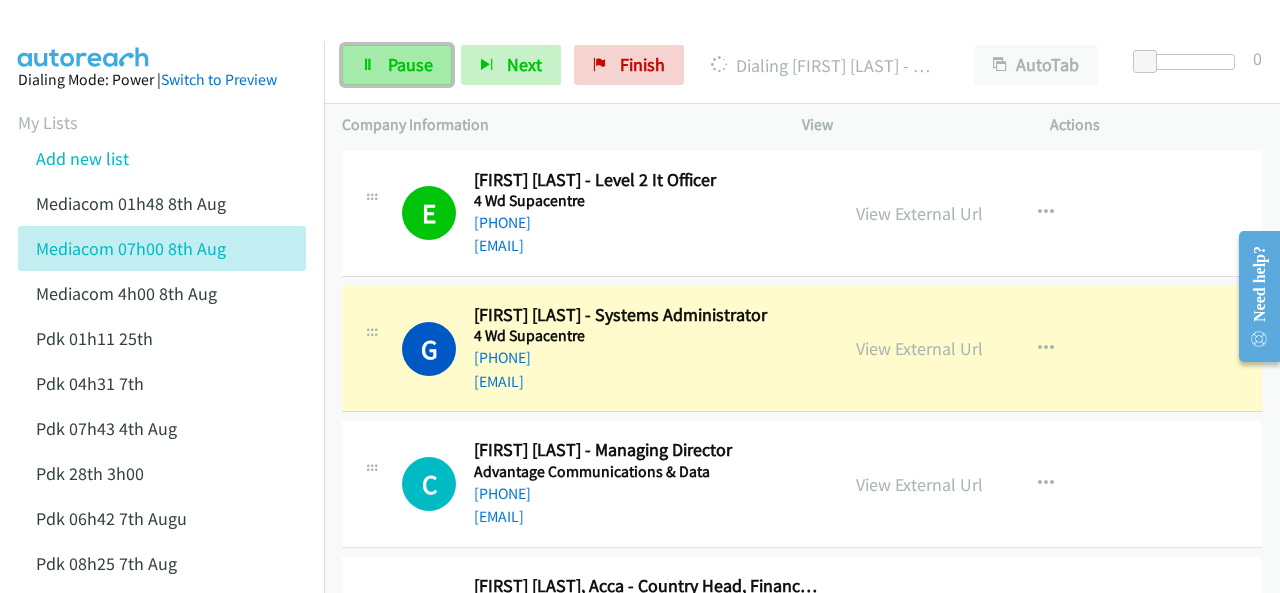 click on "Pause" at bounding box center (410, 64) 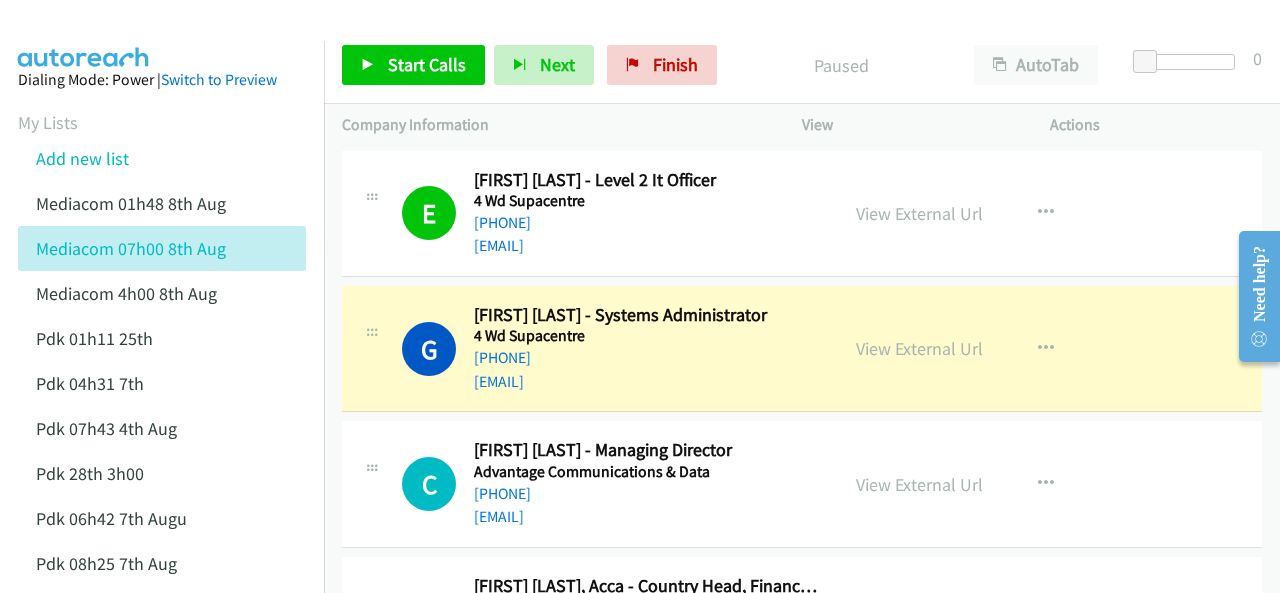 click at bounding box center [631, 38] 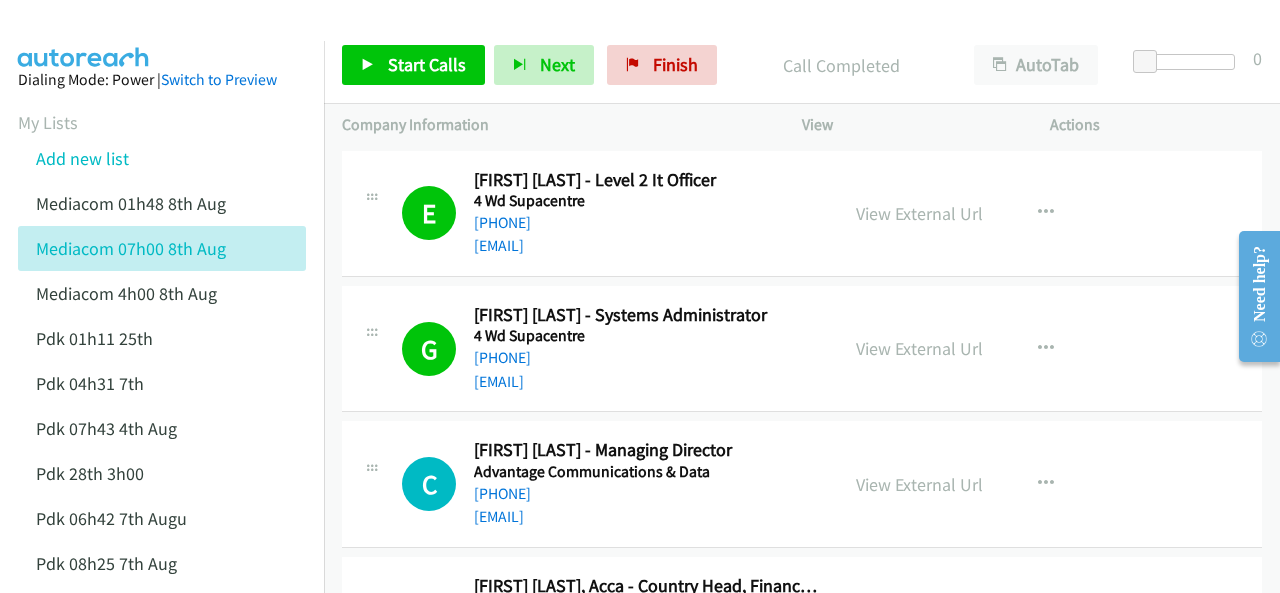 drag, startPoint x: 91, startPoint y: 37, endPoint x: 61, endPoint y: 37, distance: 30 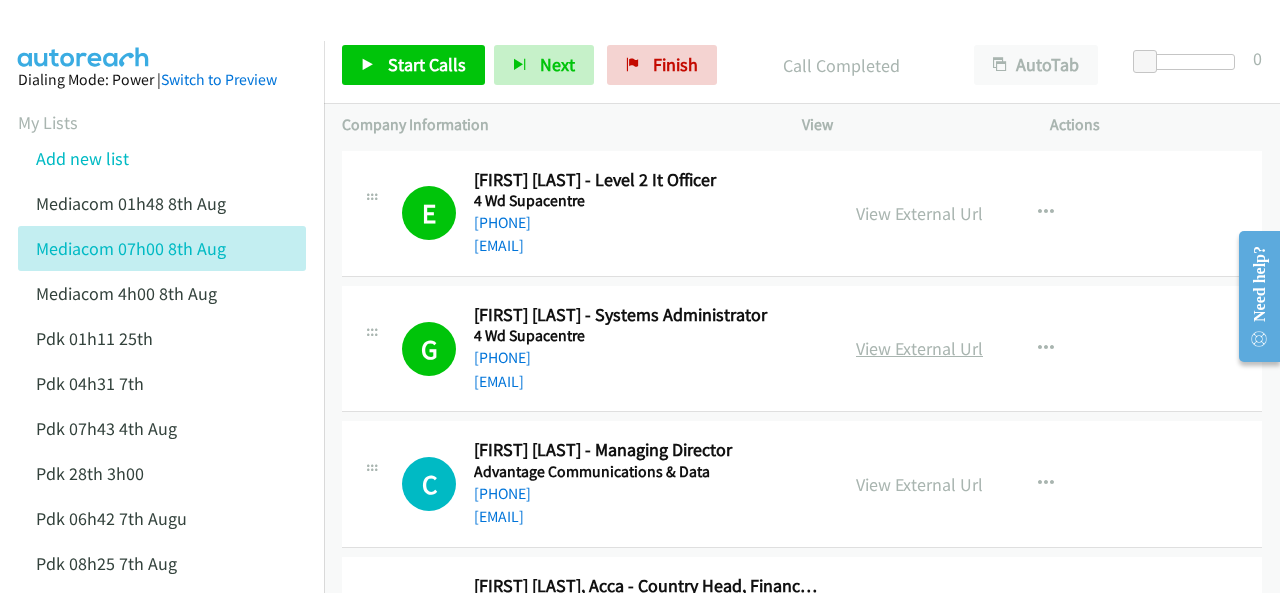 click on "View External Url" at bounding box center (919, 348) 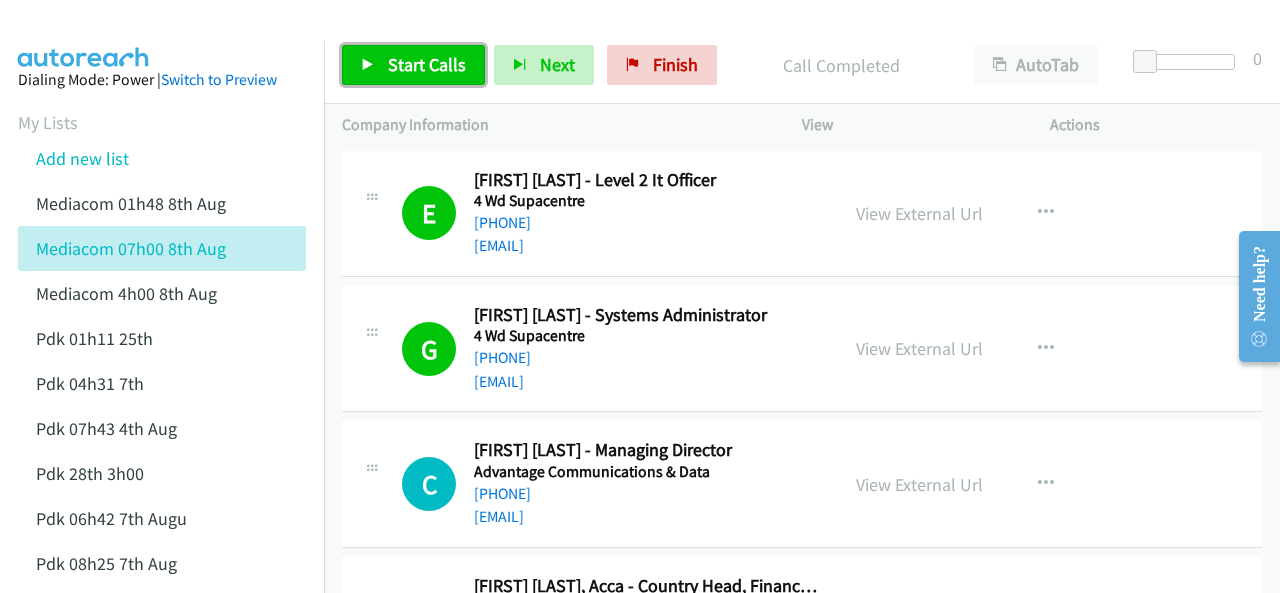 click on "Start Calls" at bounding box center (427, 64) 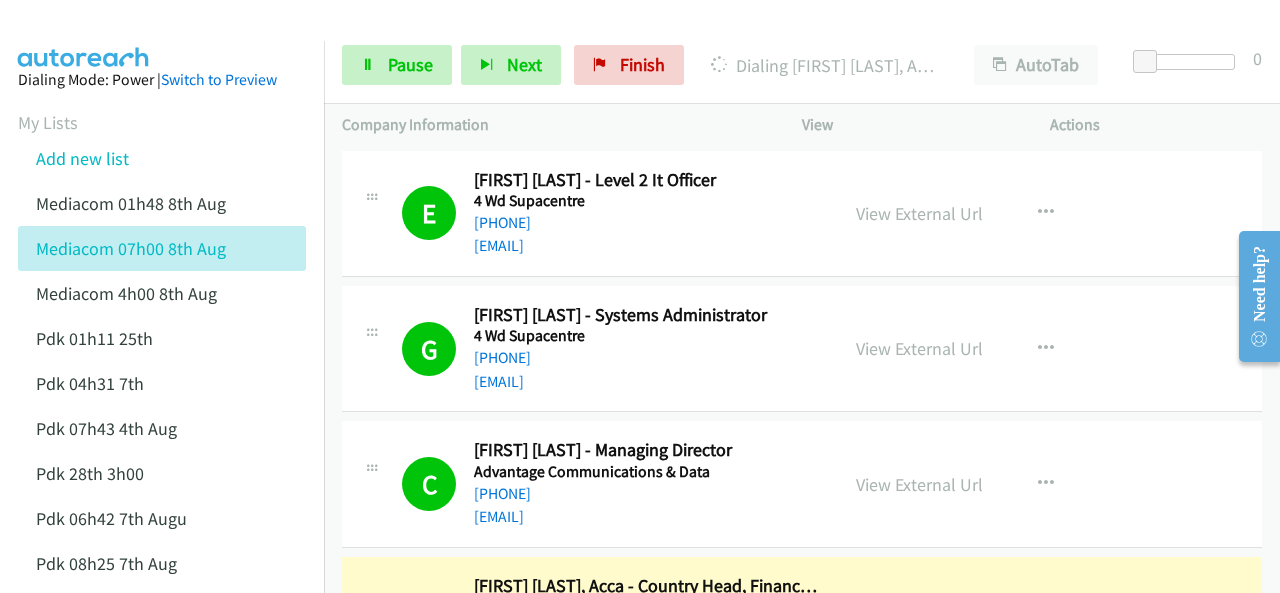 click at bounding box center (84, 35) 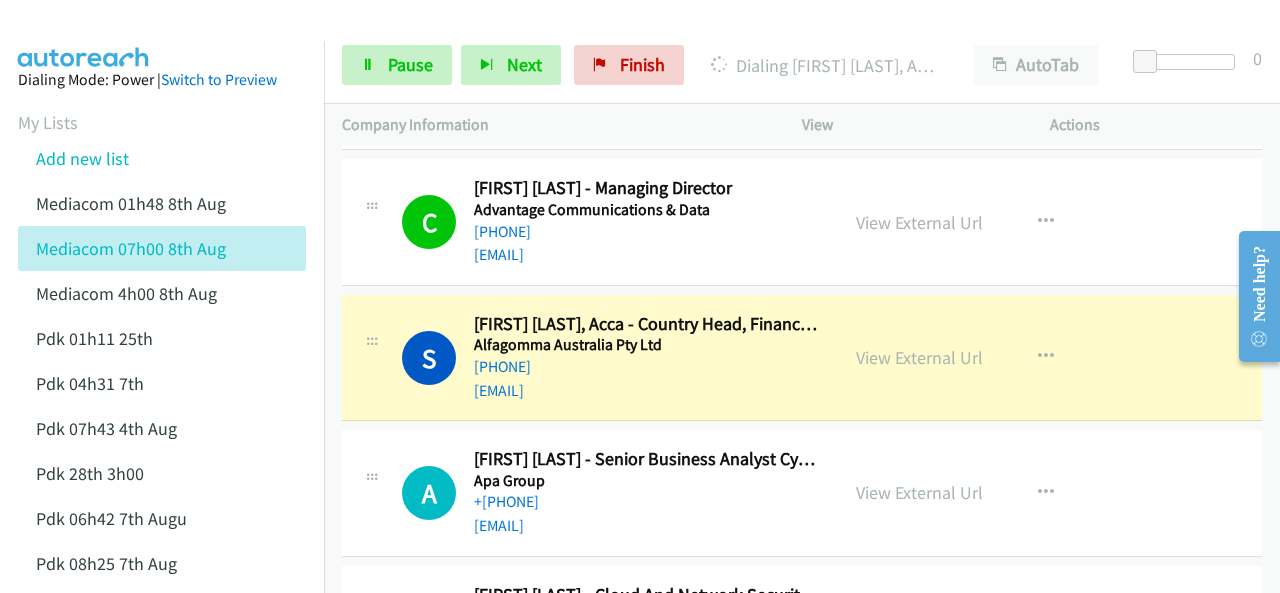 scroll, scrollTop: 300, scrollLeft: 0, axis: vertical 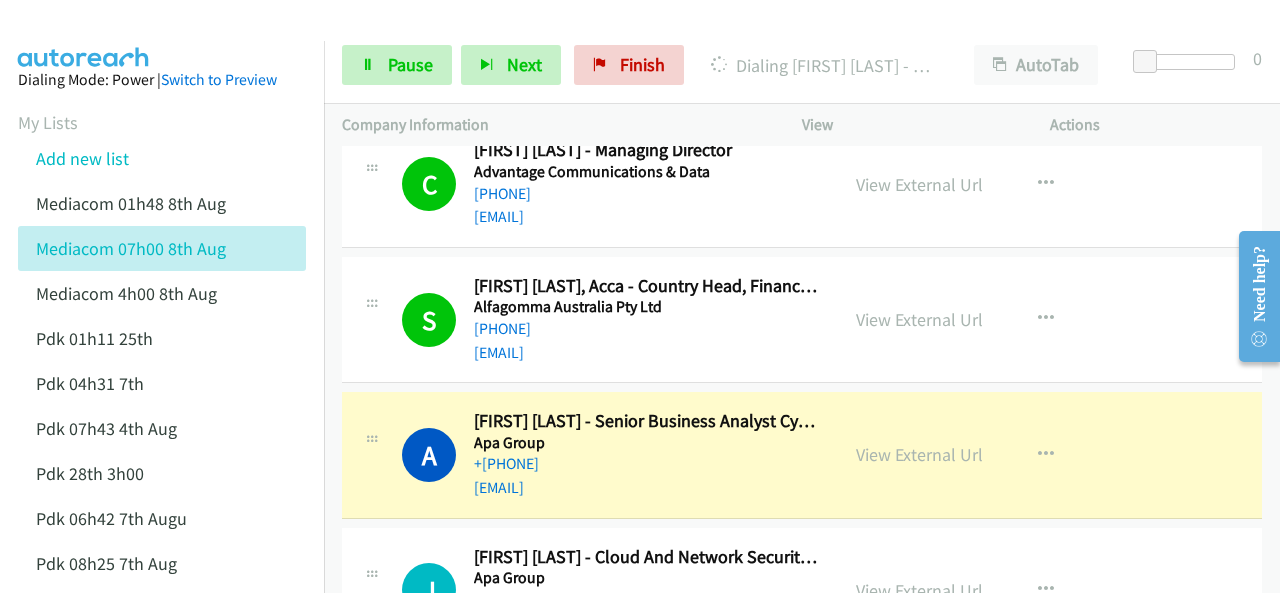 click at bounding box center (84, 35) 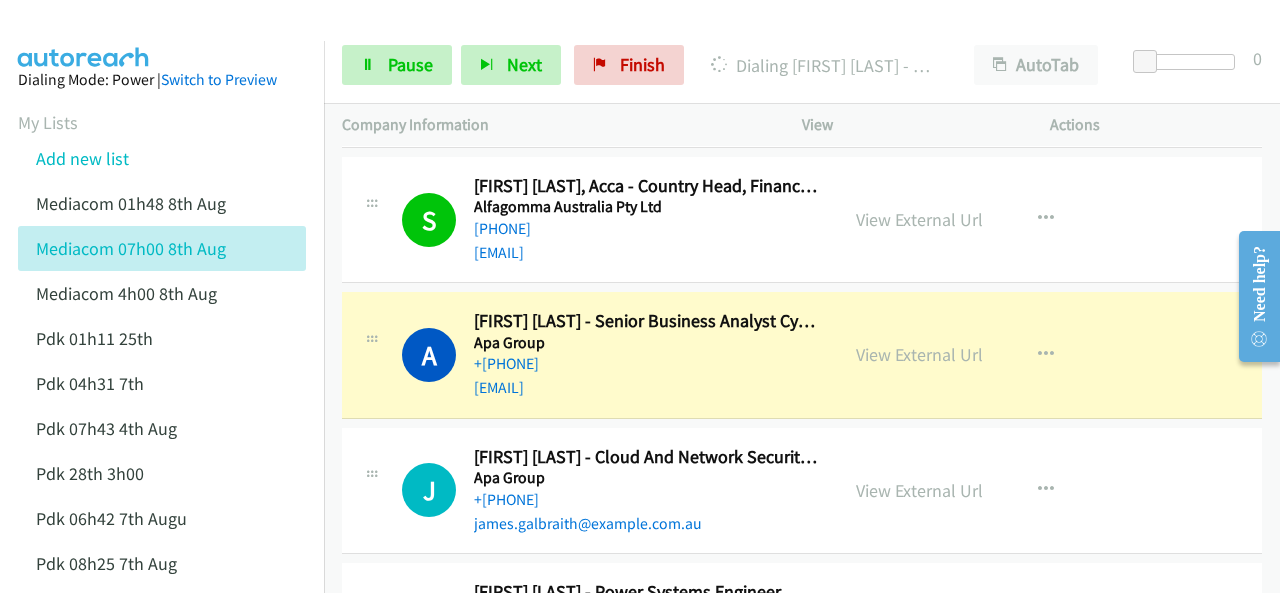 scroll, scrollTop: 500, scrollLeft: 0, axis: vertical 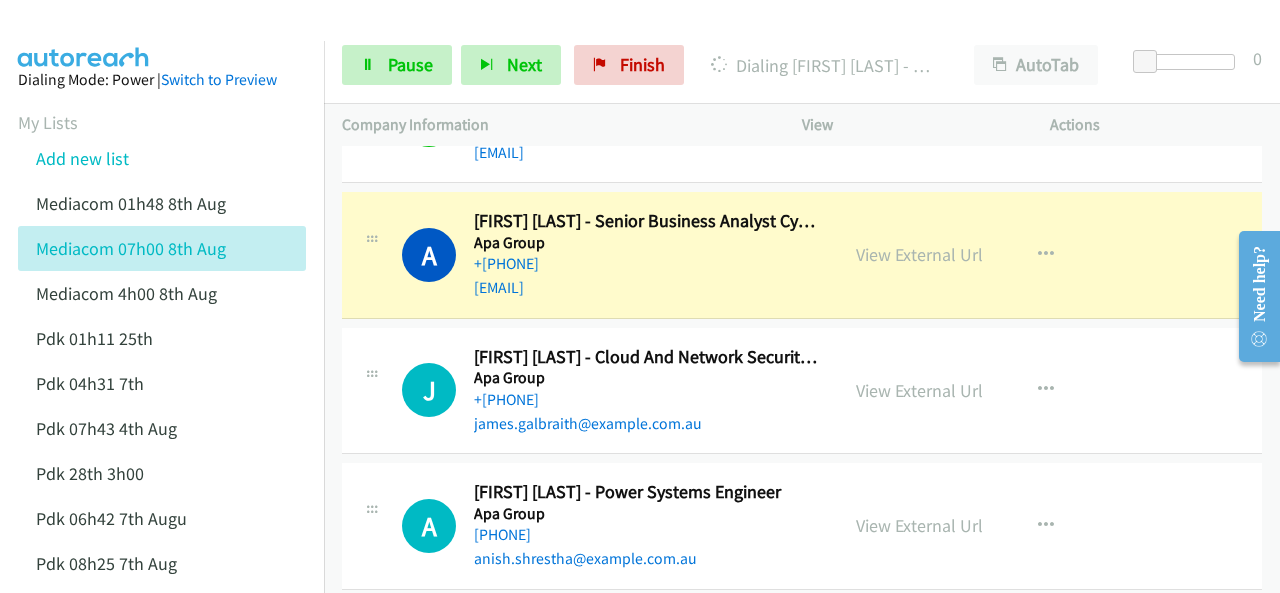 drag, startPoint x: 178, startPoint y: 15, endPoint x: 197, endPoint y: 24, distance: 21.023796 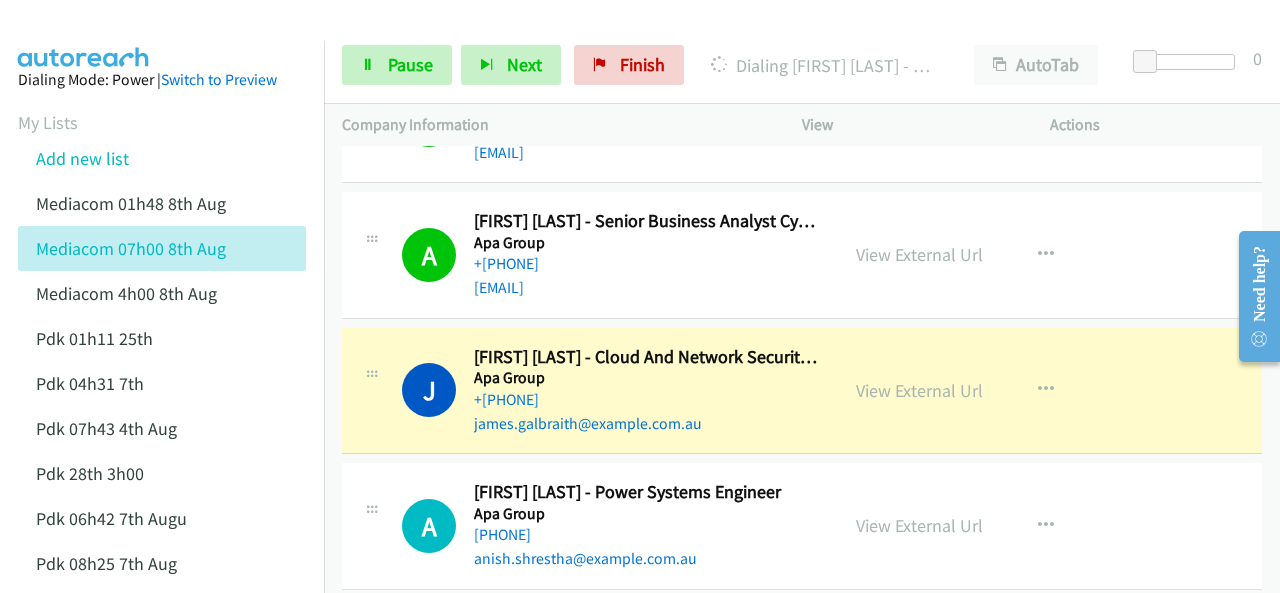 click at bounding box center (84, 35) 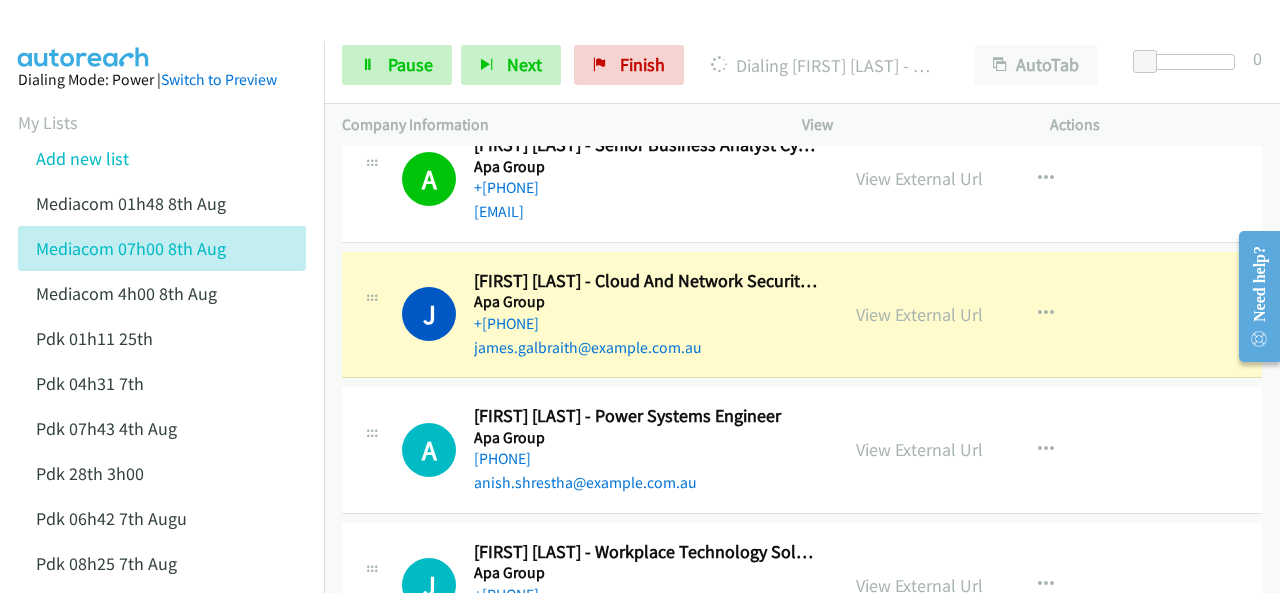 scroll, scrollTop: 700, scrollLeft: 0, axis: vertical 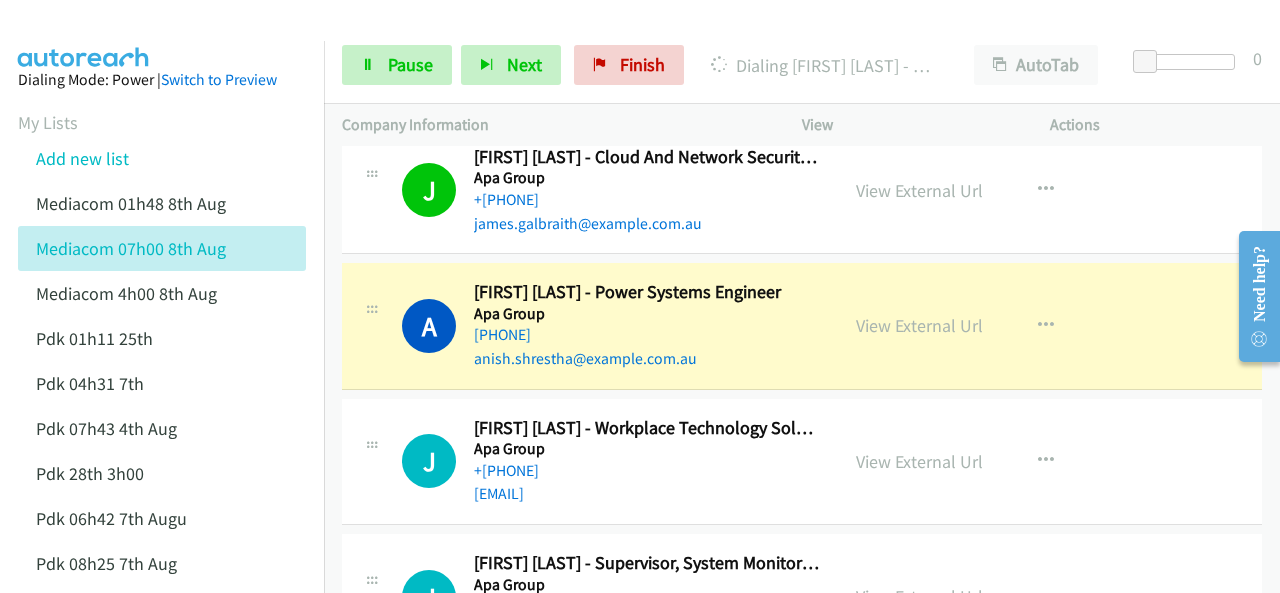 click on "Dialing Mode: Power
|
Switch to Preview
My Lists
Add new list
Mediacom 01h48 8th Aug
Mediacom 07h00 8th Aug
Mediacom 4h00 8th Aug
Pdk  01h11 25th
Pdk 04h31 7th
Pdk 07h43 4th Aug
Pdk 28th 3h00
Pdk 06h42 7th Augu
Pdk 08h25 7th Aug
Pdk 1h10 1st
Back to Campaign Management
Scheduled Callbacks
FAQ
Agent Settings
Sign Out
Compact View
Email Support" at bounding box center [162, 482] 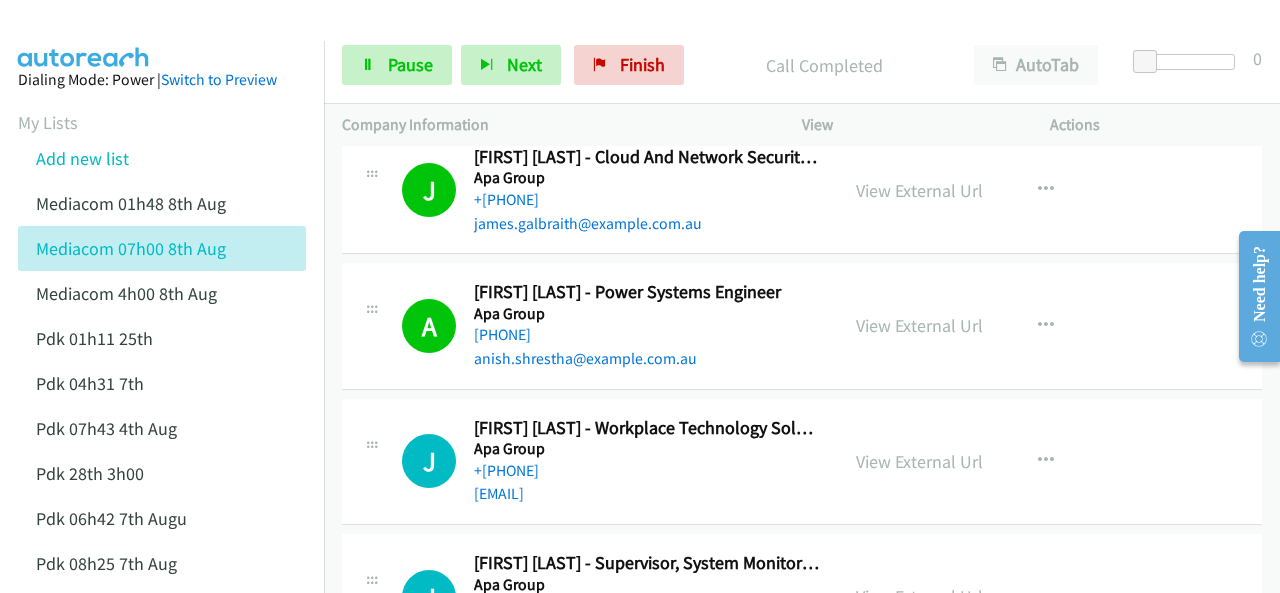 click at bounding box center (84, 35) 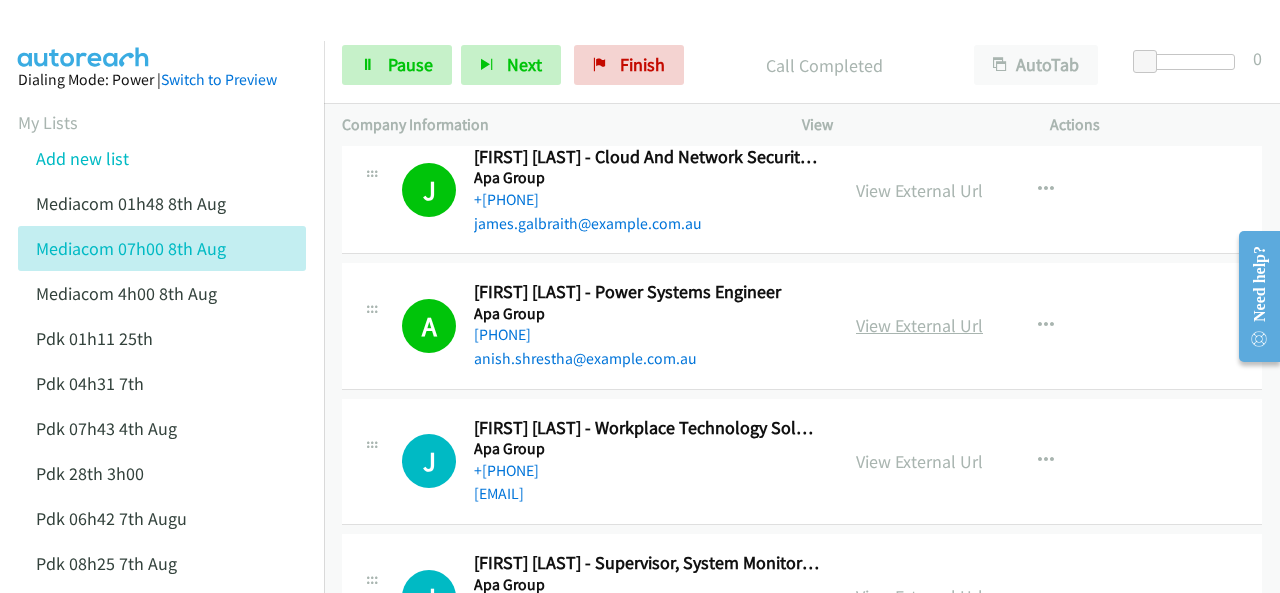 click on "View External Url" at bounding box center (919, 325) 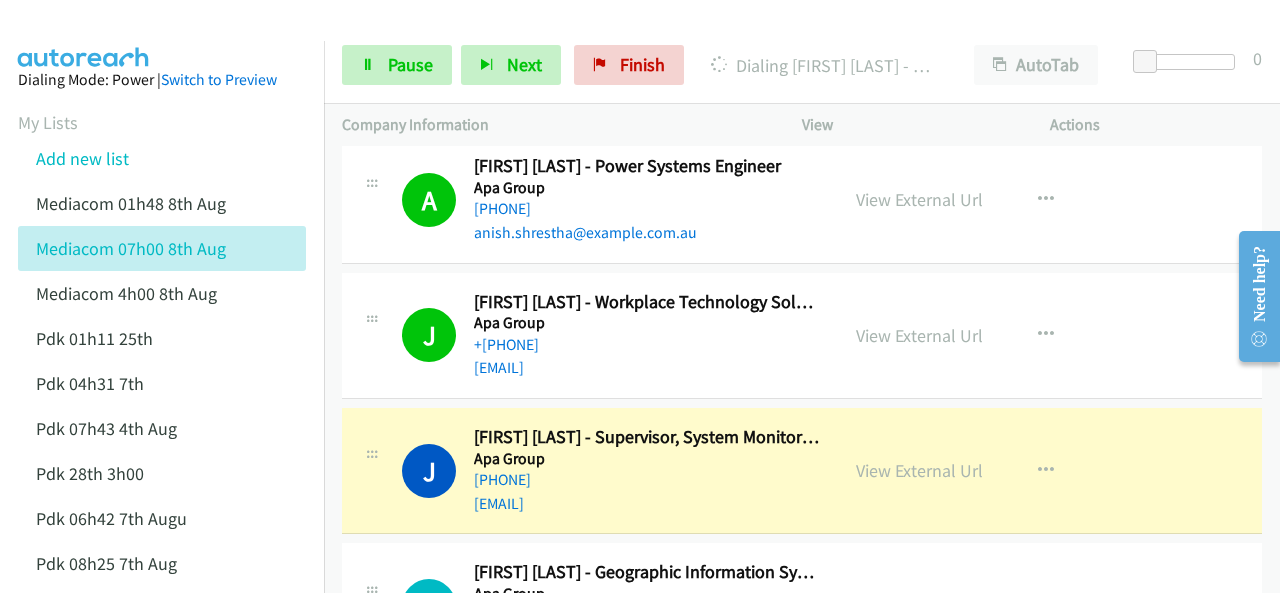 scroll, scrollTop: 900, scrollLeft: 0, axis: vertical 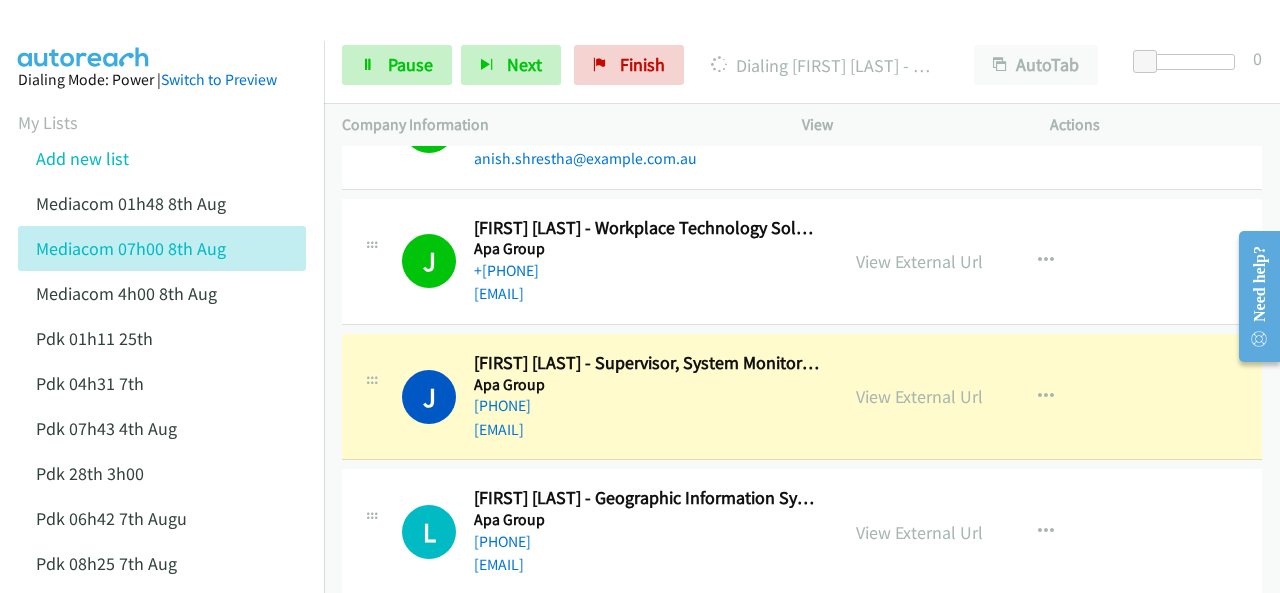 click at bounding box center (631, 38) 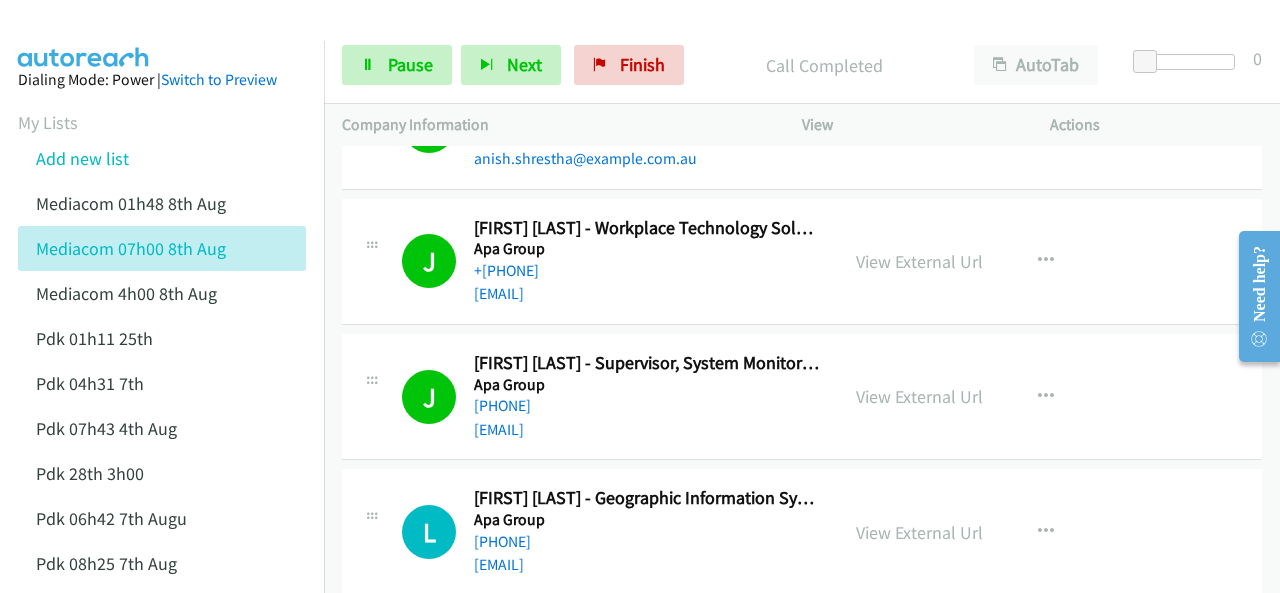 click on "Dialing Mode: Power
|
Switch to Preview
My Lists
Add new list
Mediacom 01h48 8th Aug
Mediacom 07h00 8th Aug
Mediacom 4h00 8th Aug
Pdk  01h11 25th
Pdk 04h31 7th
Pdk 07h43 4th Aug
Pdk 28th 3h00
Pdk 06h42 7th Augu
Pdk 08h25 7th Aug
Pdk 1h10 1st
Back to Campaign Management
Scheduled Callbacks
FAQ
Agent Settings
Sign Out
Compact View
Email Support" at bounding box center (162, 482) 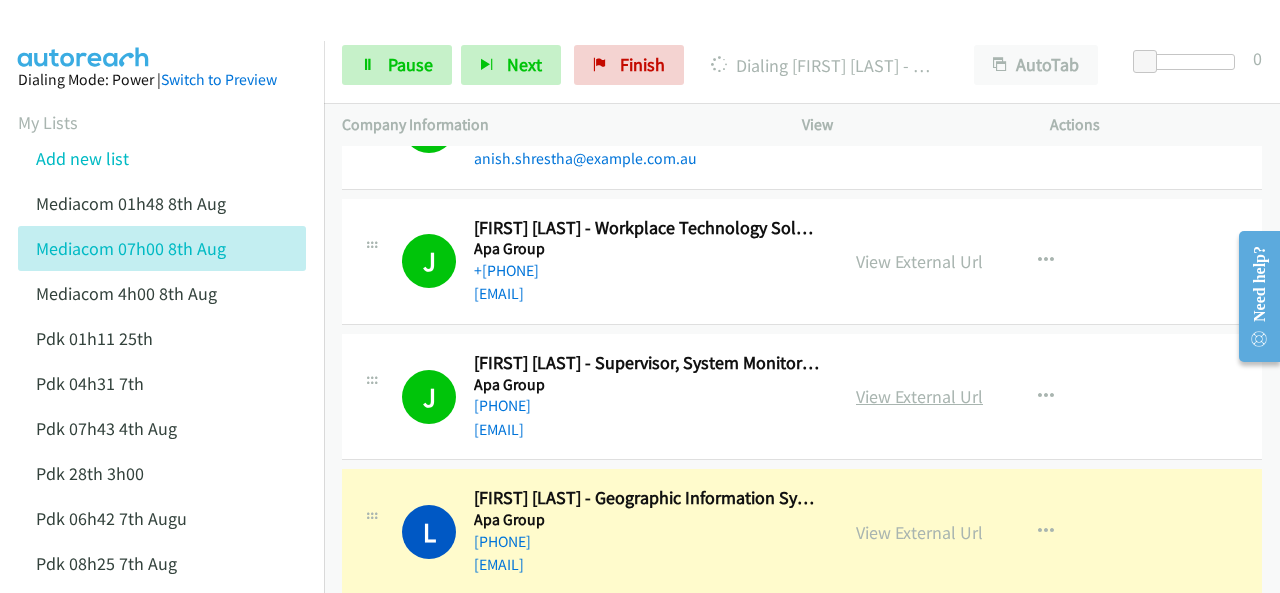 click on "View External Url" at bounding box center [919, 396] 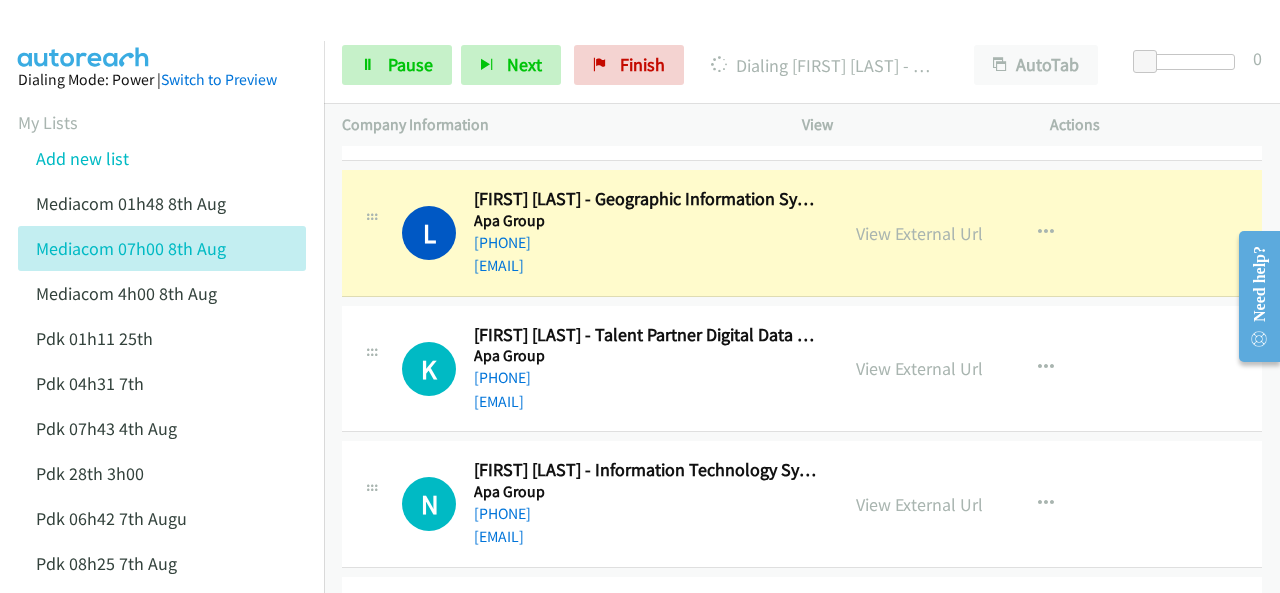 scroll, scrollTop: 1200, scrollLeft: 0, axis: vertical 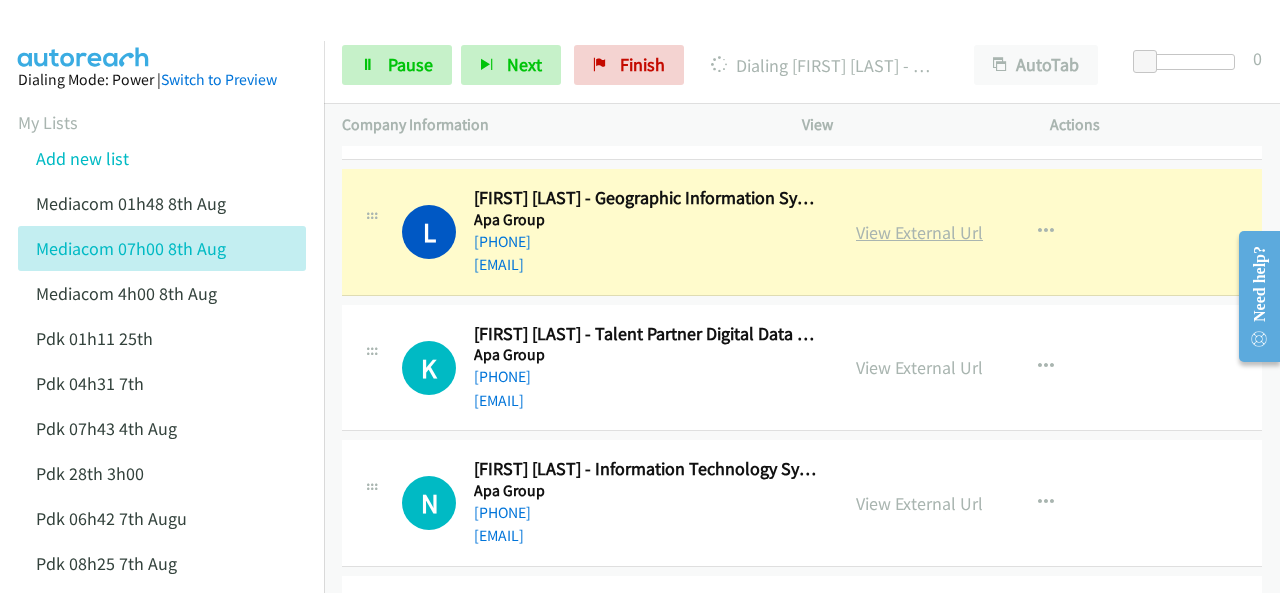click on "View External Url" at bounding box center (919, 232) 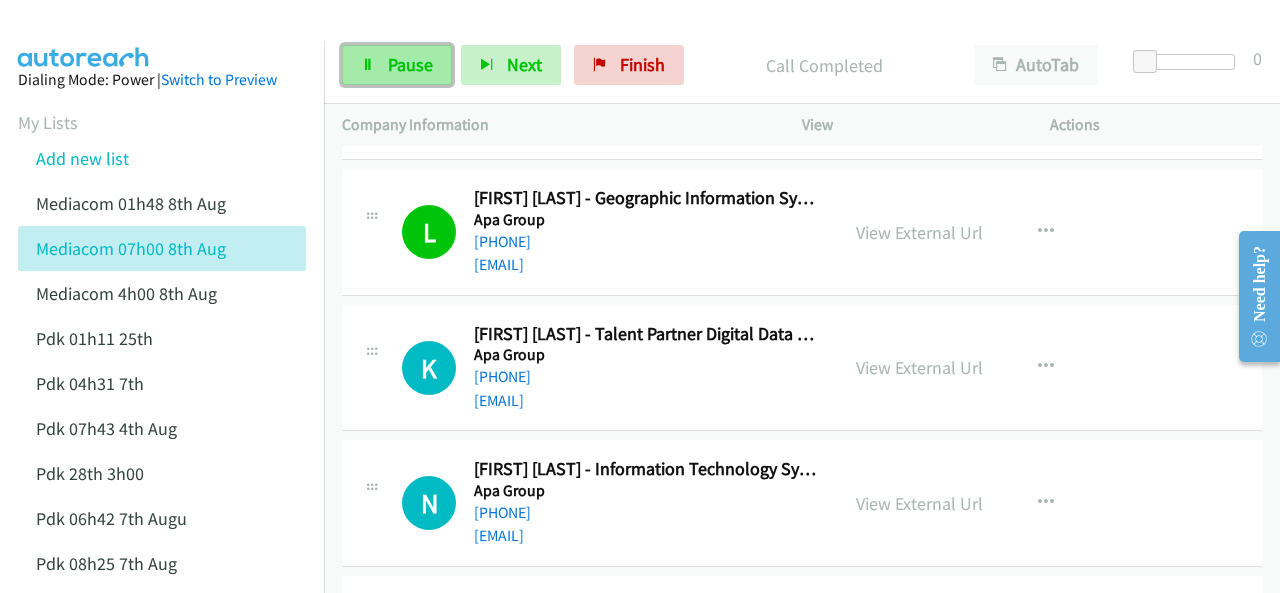 click on "Pause" at bounding box center [397, 65] 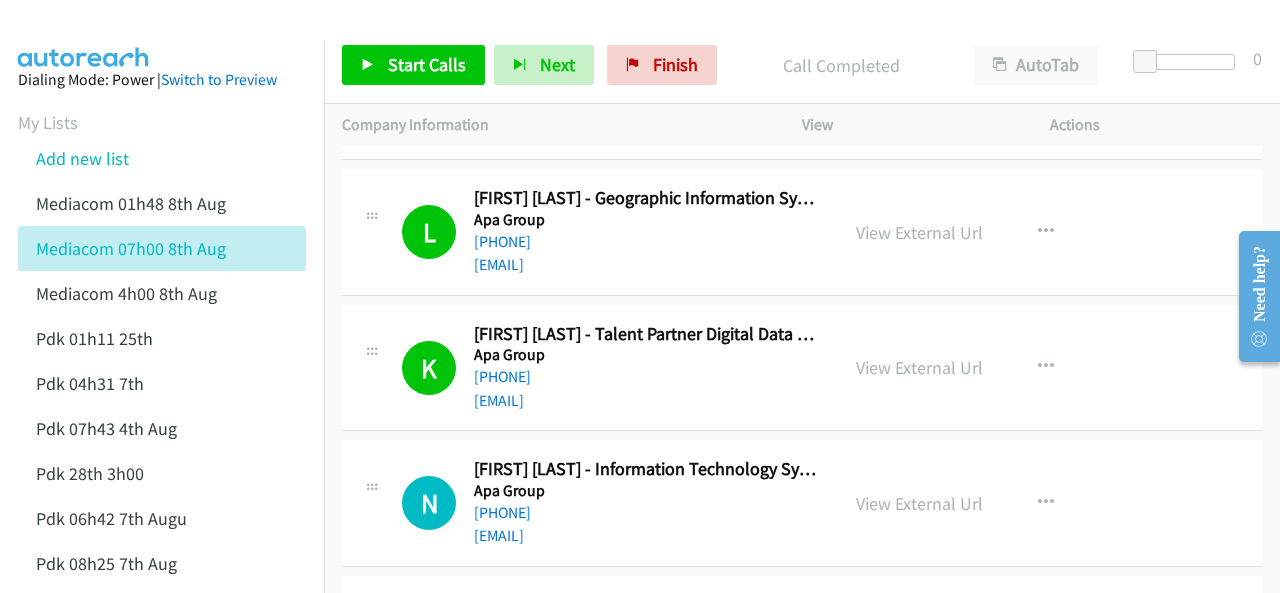 click at bounding box center (84, 35) 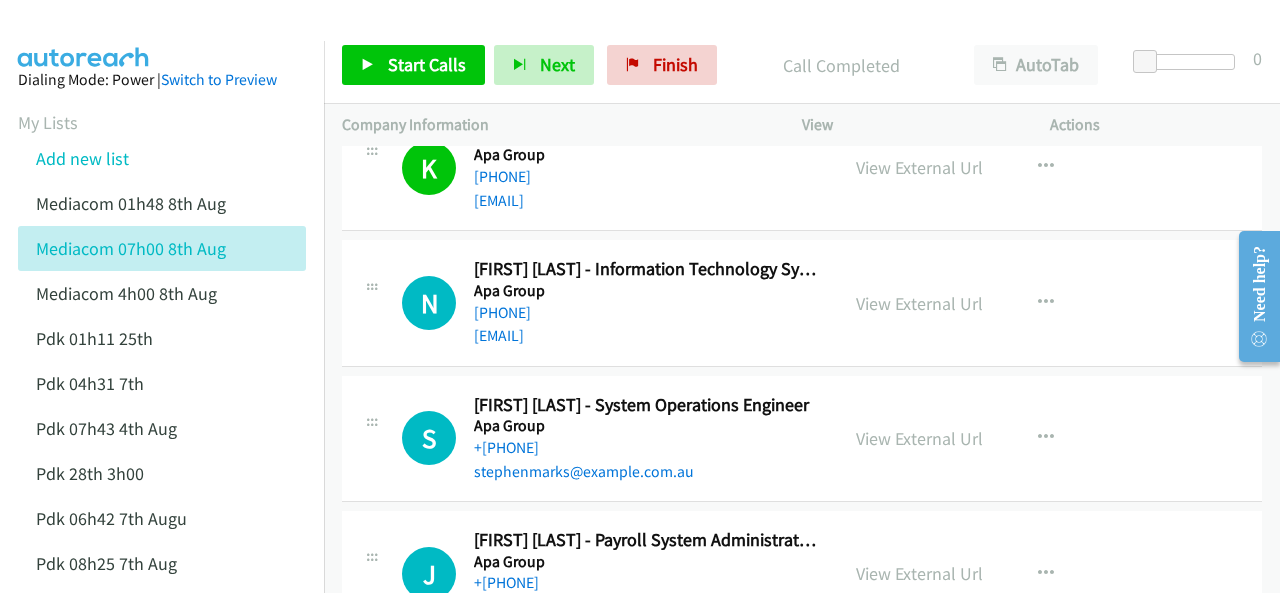 click at bounding box center [84, 35] 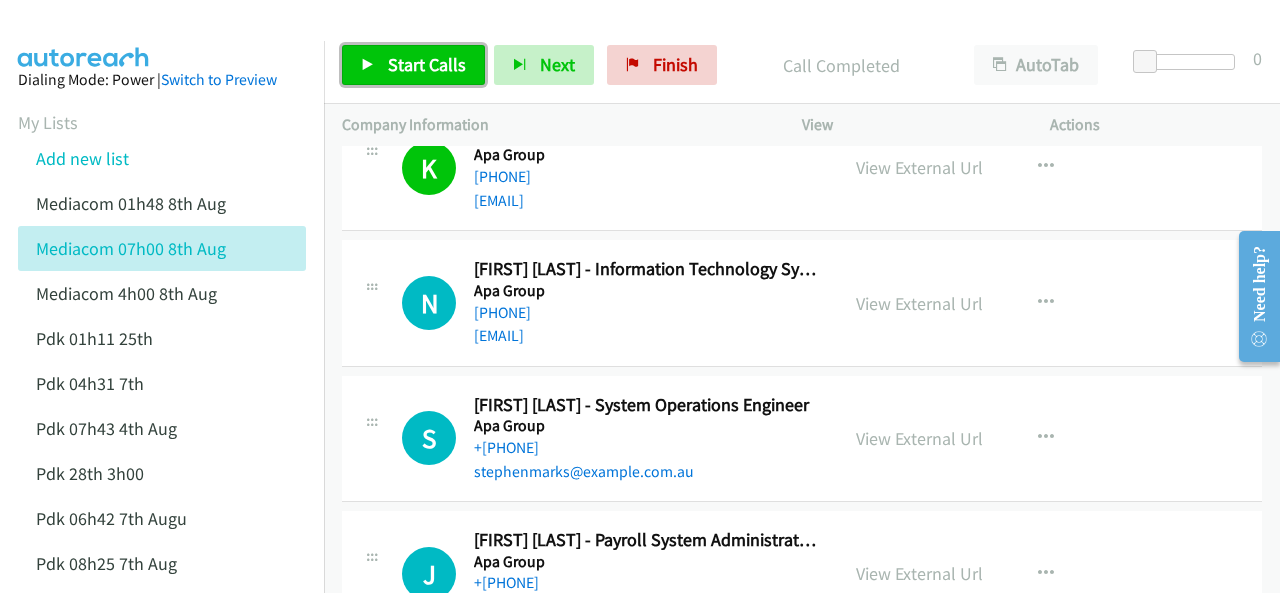 click on "Start Calls" at bounding box center [427, 64] 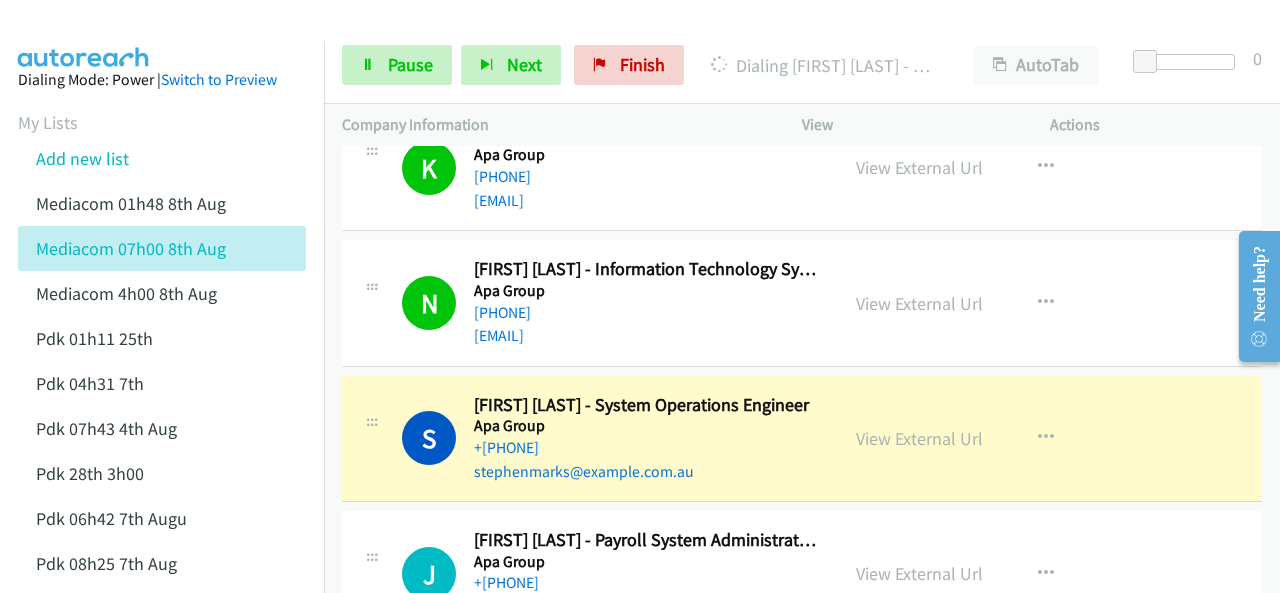 click on "Dialing Mode: Power
|
Switch to Preview
My Lists
Add new list
Mediacom 01h48 8th Aug
Mediacom 07h00 8th Aug
Mediacom 4h00 8th Aug
Pdk  01h11 25th
Pdk 04h31 7th
Pdk 07h43 4th Aug
Pdk 28th 3h00
Pdk 06h42 7th Augu
Pdk 08h25 7th Aug
Pdk 1h10 1st
Back to Campaign Management
Scheduled Callbacks
FAQ
Agent Settings
Sign Out
Compact View
Email Support" at bounding box center (162, 482) 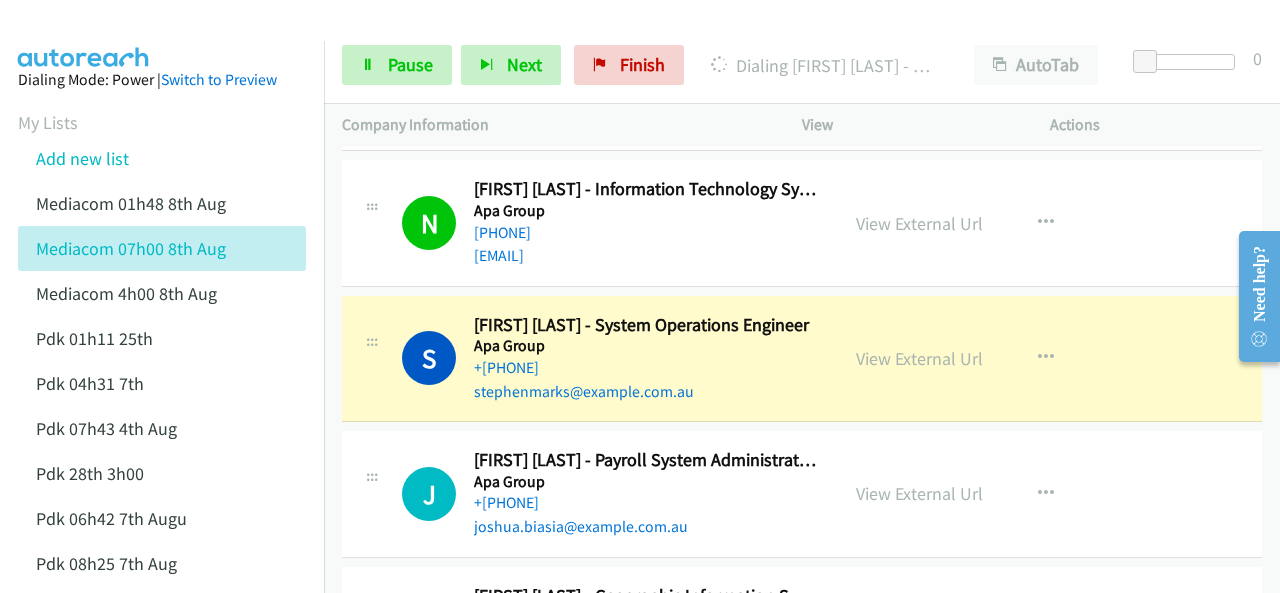 scroll, scrollTop: 1500, scrollLeft: 0, axis: vertical 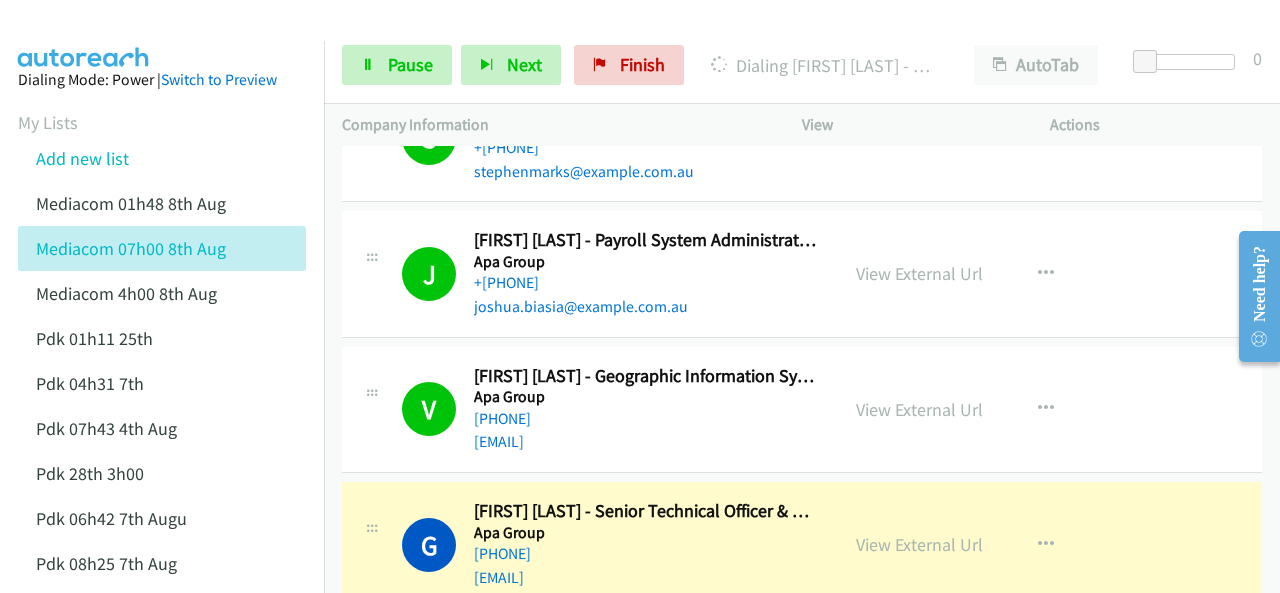 click on "Dialing Mode: Power
|
Switch to Preview
My Lists
Add new list
Mediacom 01h48 8th Aug
Mediacom 07h00 8th Aug
Mediacom 4h00 8th Aug
Pdk  01h11 25th
Pdk 04h31 7th
Pdk 07h43 4th Aug
Pdk 28th 3h00
Pdk 06h42 7th Augu
Pdk 08h25 7th Aug
Pdk 1h10 1st
Back to Campaign Management
Scheduled Callbacks
FAQ
Agent Settings
Sign Out
Compact View
Email Support" at bounding box center (162, 482) 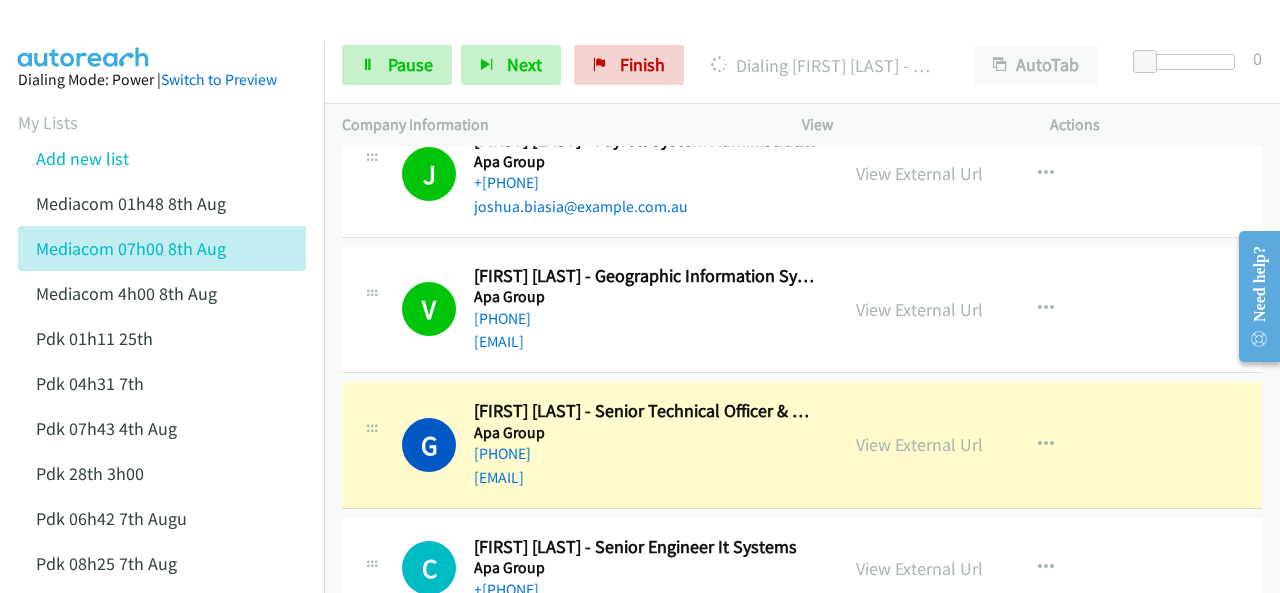 scroll, scrollTop: 1900, scrollLeft: 0, axis: vertical 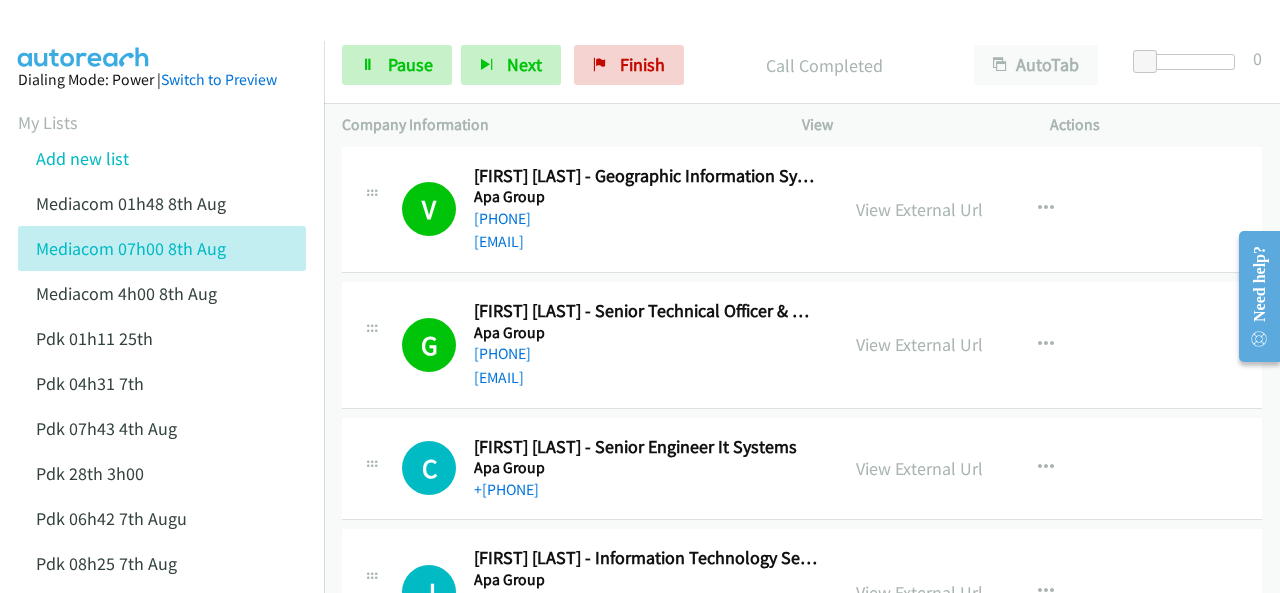 click at bounding box center [84, 35] 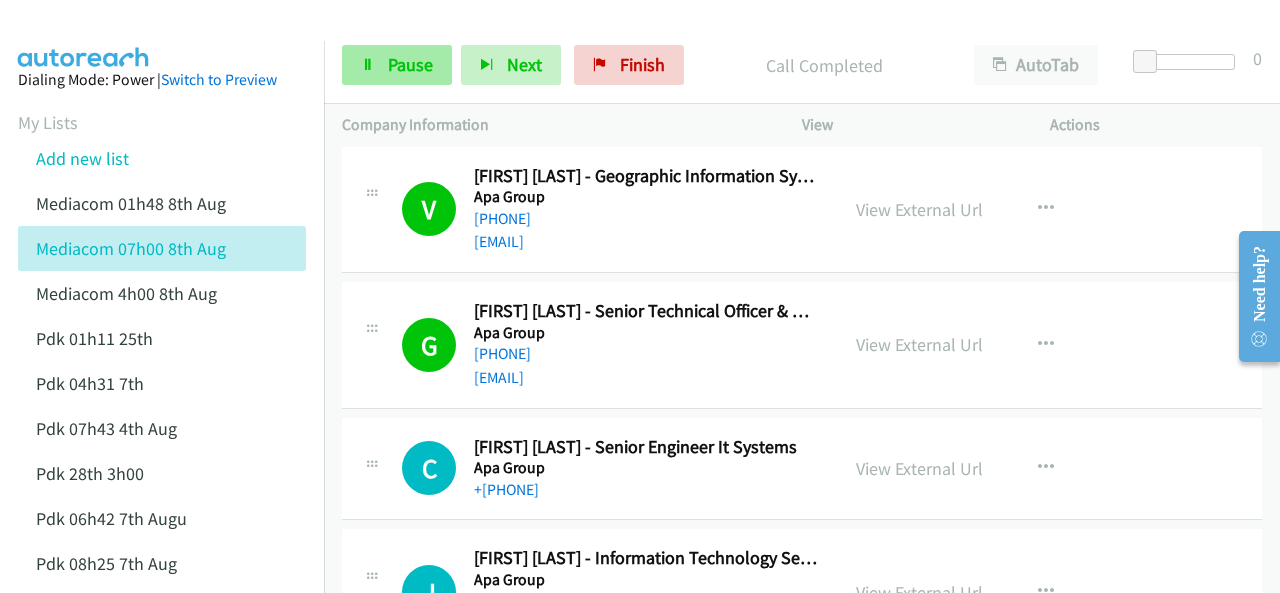 click at bounding box center [631, 38] 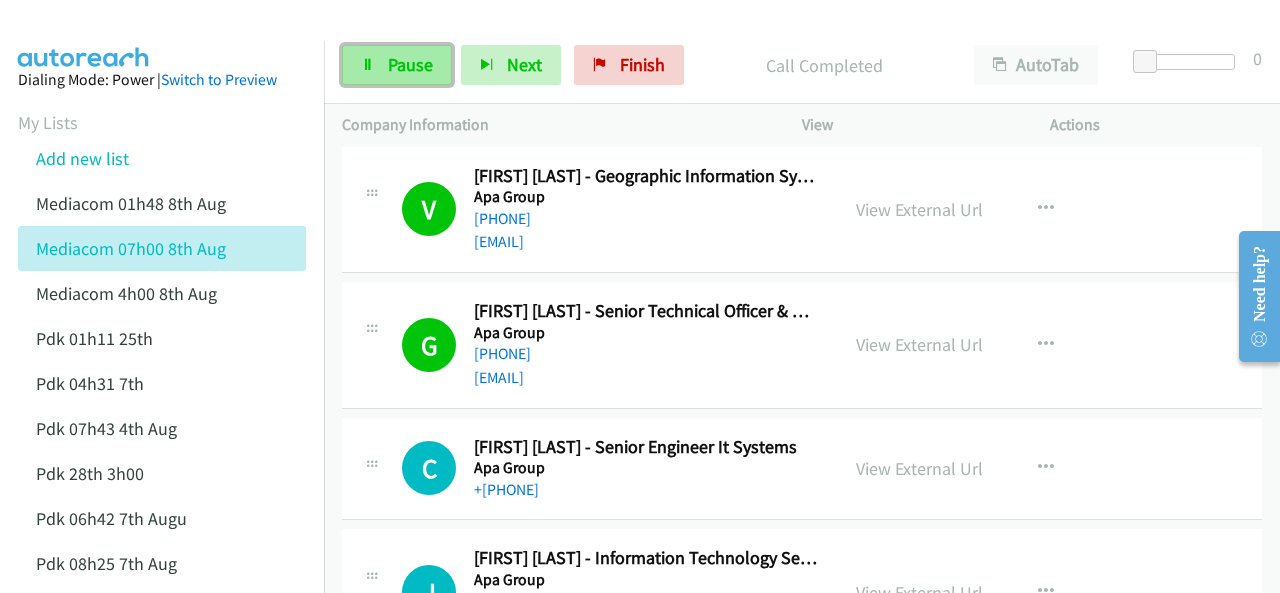 click on "Pause" at bounding box center [397, 65] 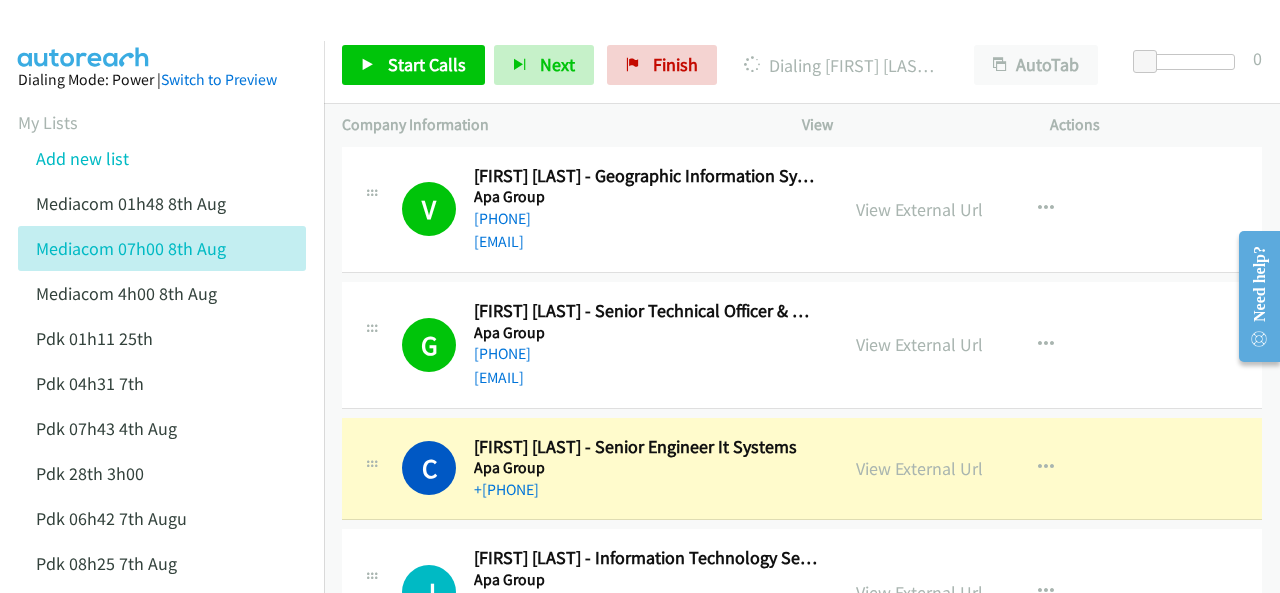 click at bounding box center [84, 35] 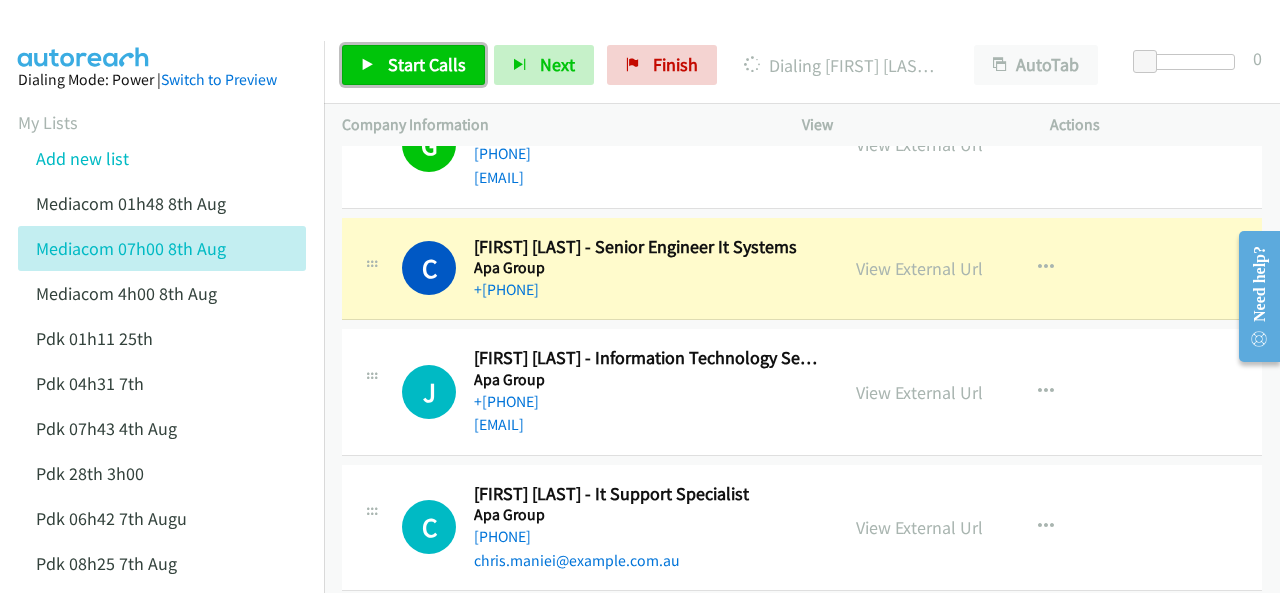 click on "Start Calls" at bounding box center [427, 64] 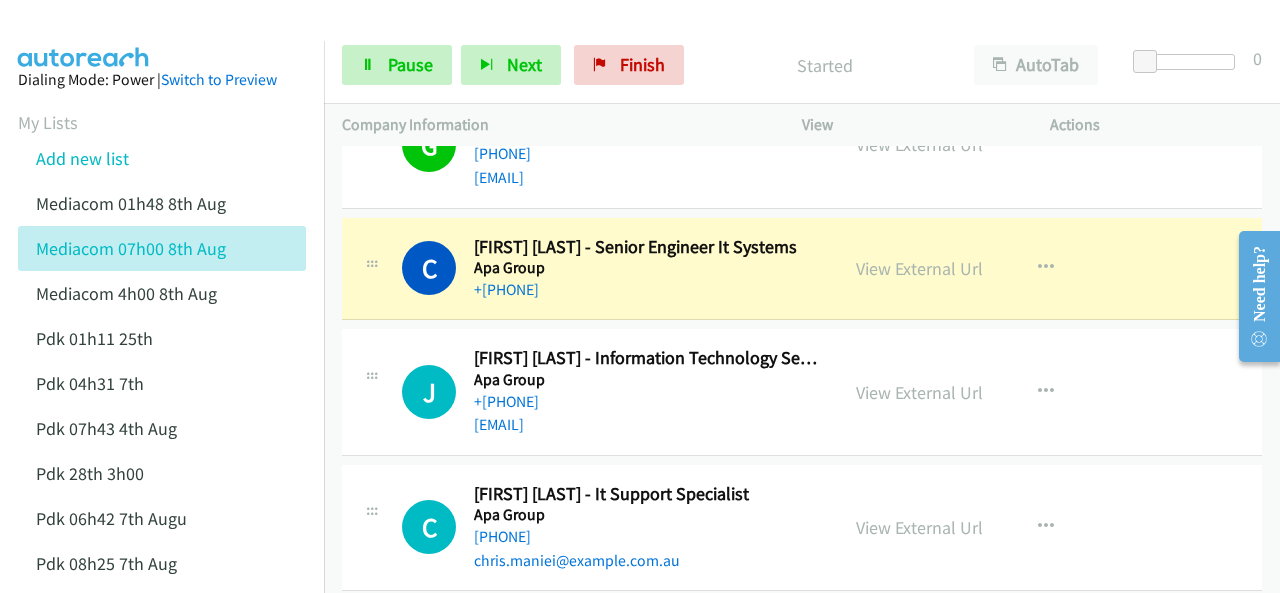 click on "Dialing Mode: Power
|
Switch to Preview
My Lists
Add new list
Mediacom 01h48 8th Aug
Mediacom 07h00 8th Aug
Mediacom 4h00 8th Aug
Pdk  01h11 25th
Pdk 04h31 7th
Pdk 07h43 4th Aug
Pdk 28th 3h00
Pdk 06h42 7th Augu
Pdk 08h25 7th Aug
Pdk 1h10 1st
Back to Campaign Management
Scheduled Callbacks
FAQ
Agent Settings
Sign Out
Compact View
Email Support" at bounding box center [162, 482] 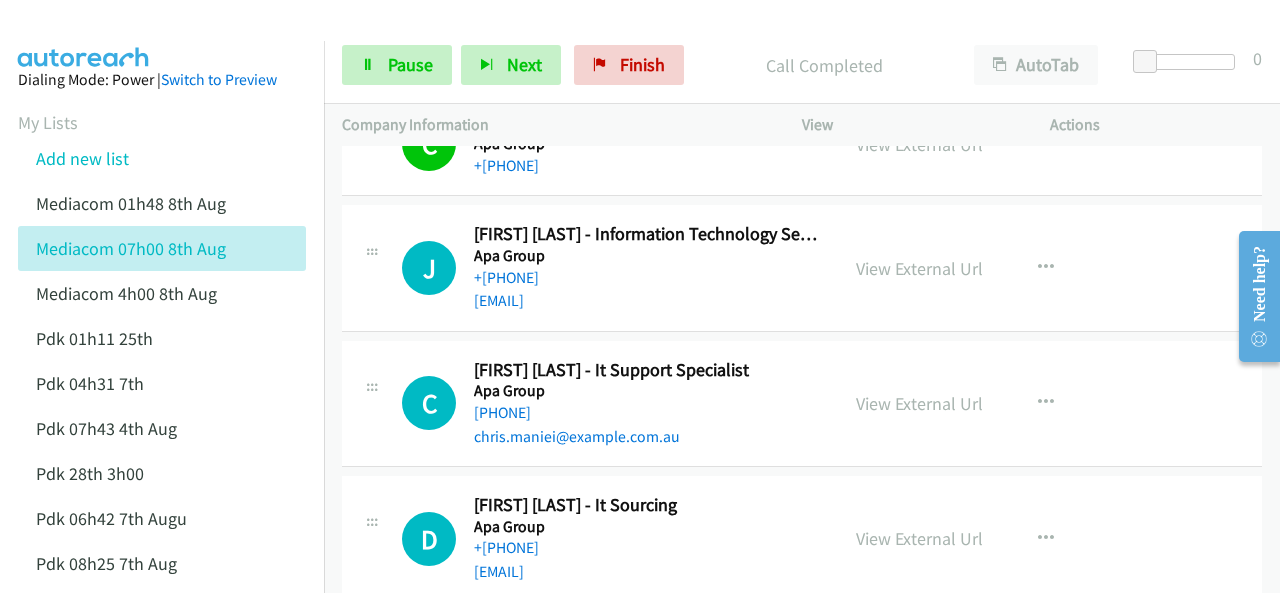 scroll, scrollTop: 2200, scrollLeft: 0, axis: vertical 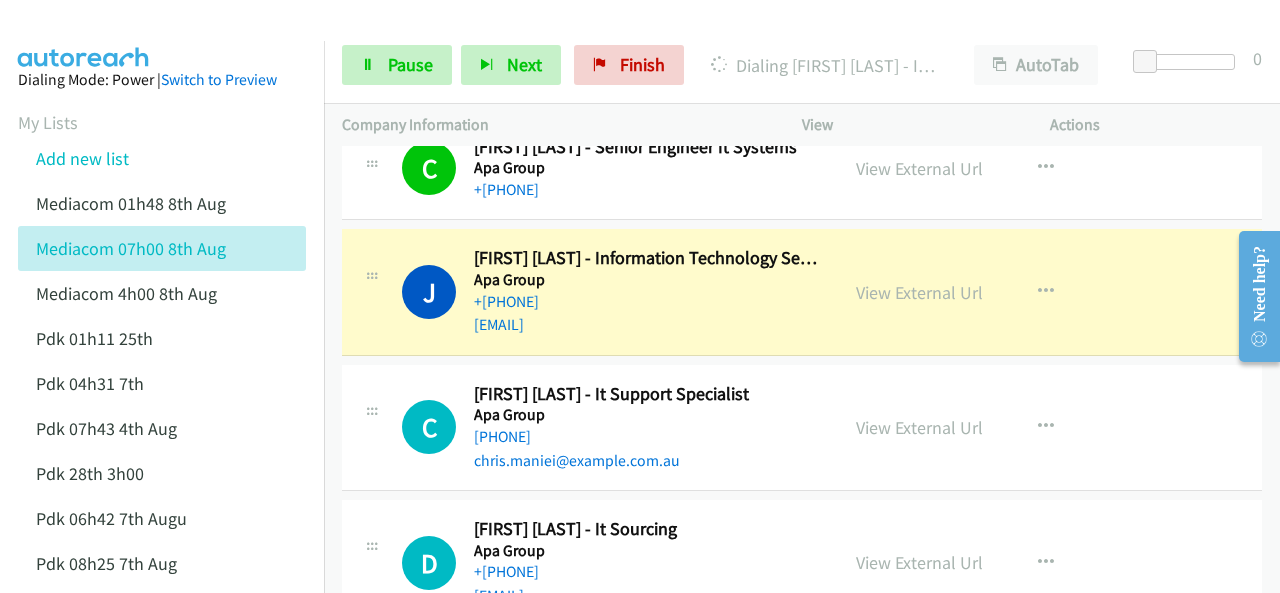 click on "Dialing Mode: Power
|
Switch to Preview
My Lists
Add new list
Mediacom 01h48 8th Aug
Mediacom 07h00 8th Aug
Mediacom 4h00 8th Aug
Pdk  01h11 25th
Pdk 04h31 7th
Pdk 07h43 4th Aug
Pdk 28th 3h00
Pdk 06h42 7th Augu
Pdk 08h25 7th Aug
Pdk 1h10 1st
Back to Campaign Management
Scheduled Callbacks
FAQ
Agent Settings
Sign Out
Compact View
Email Support" at bounding box center (162, 482) 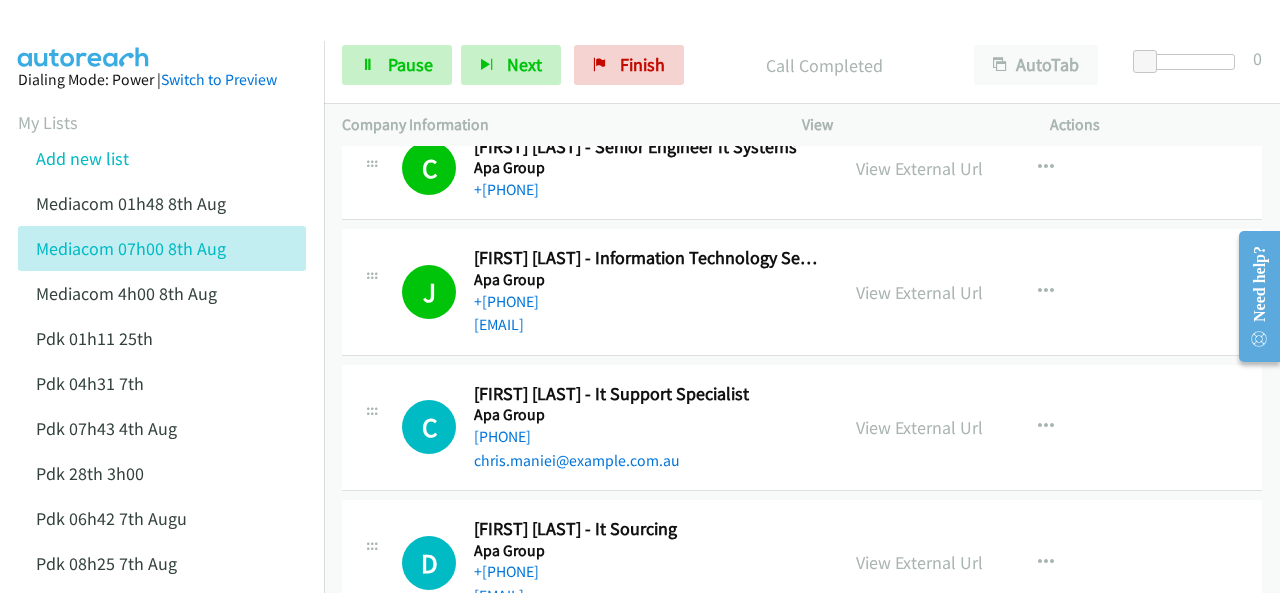 click at bounding box center (84, 35) 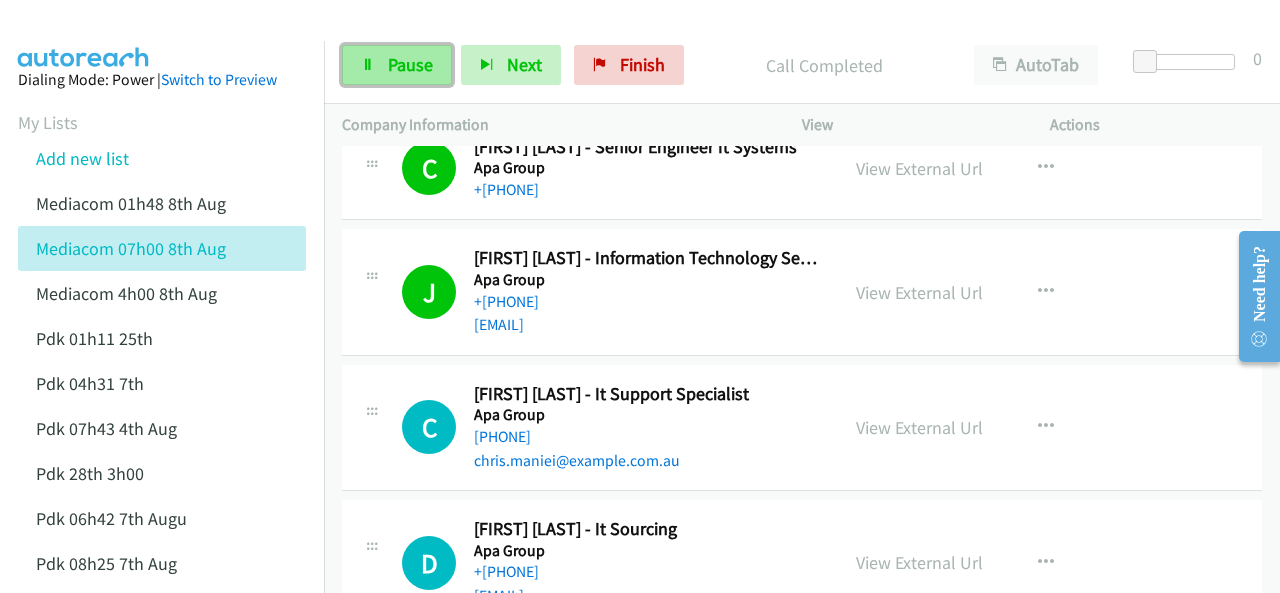click on "Pause" at bounding box center (397, 65) 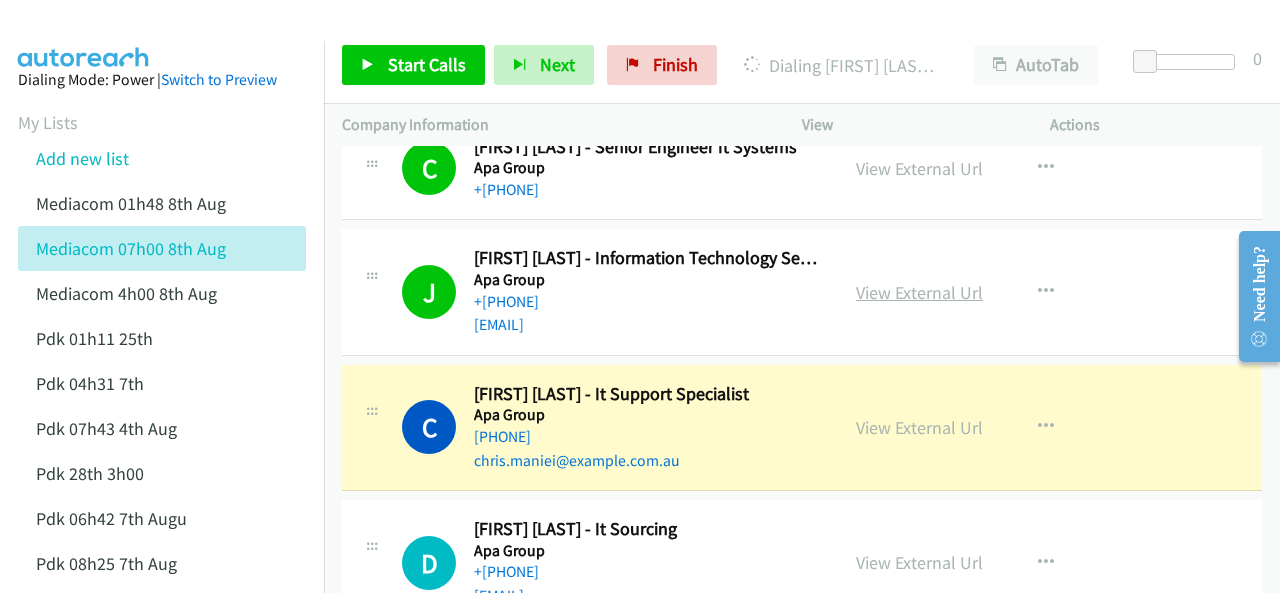 click on "View External Url" at bounding box center [919, 292] 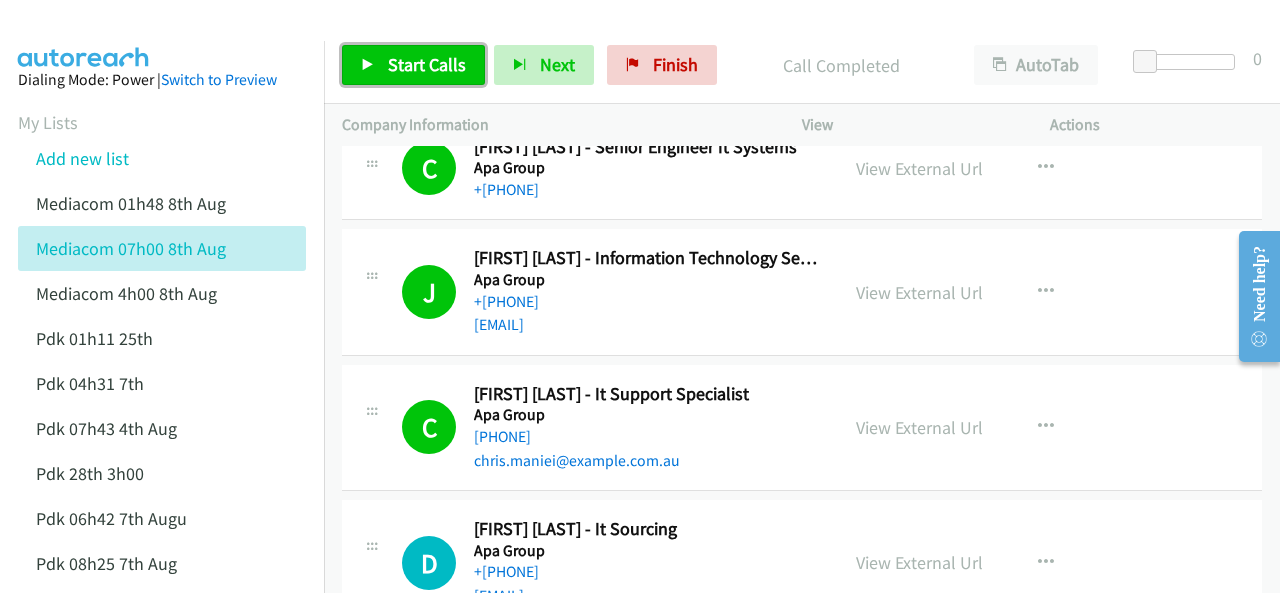 click on "Start Calls" at bounding box center [427, 64] 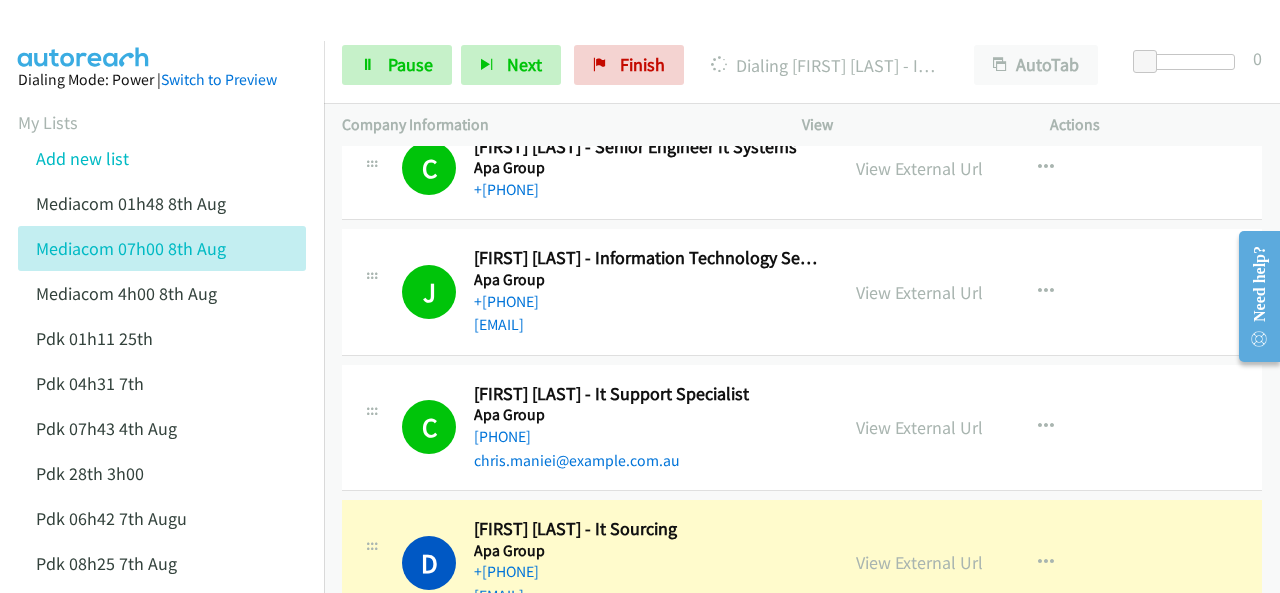 click at bounding box center [84, 35] 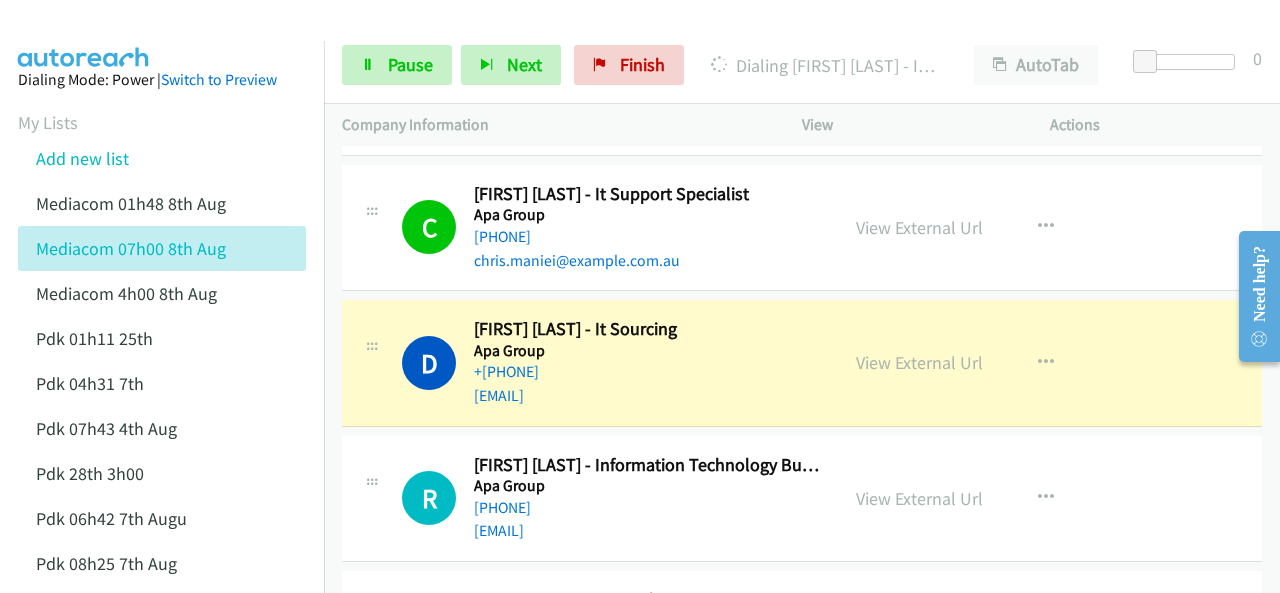 click at bounding box center [84, 35] 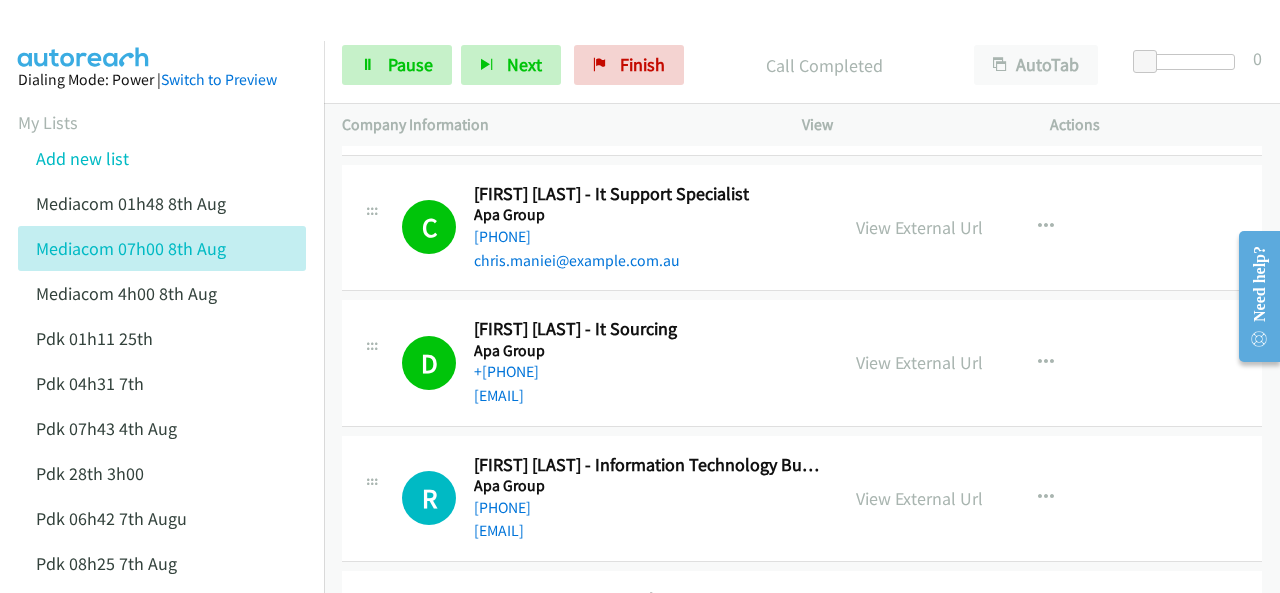 click at bounding box center [84, 35] 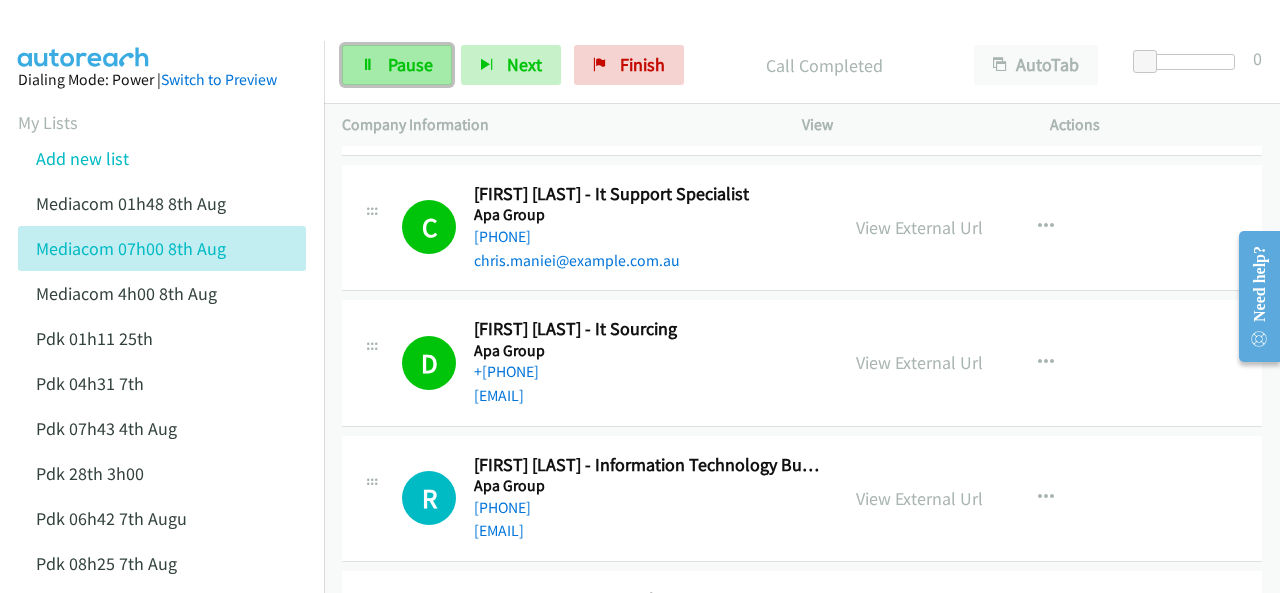 click on "Pause" at bounding box center [410, 64] 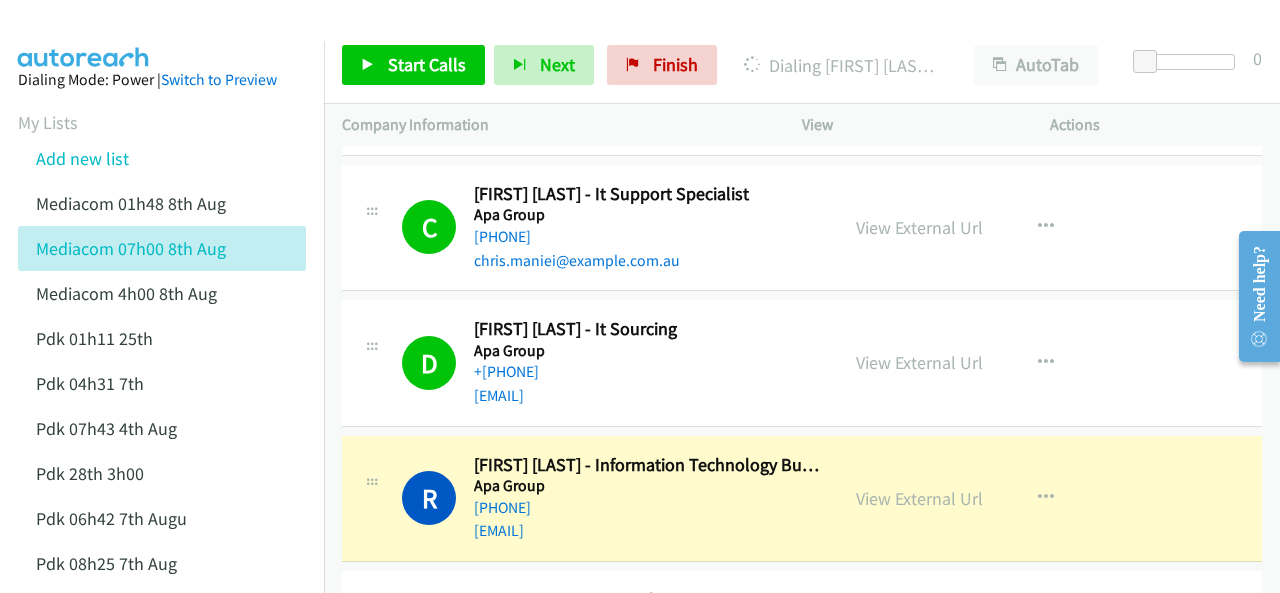 click at bounding box center (84, 35) 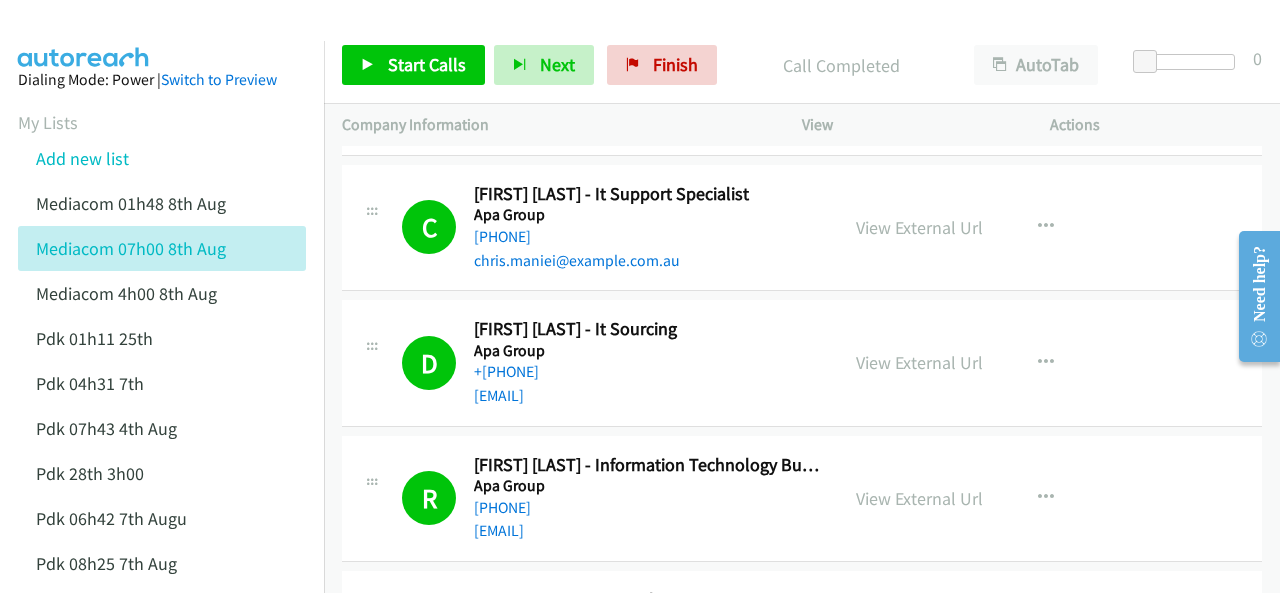 click on "Dialing Mode: Power
|
Switch to Preview
My Lists
Add new list
Mediacom 01h48 8th Aug
Mediacom 07h00 8th Aug
Mediacom 4h00 8th Aug
Pdk  01h11 25th
Pdk 04h31 7th
Pdk 07h43 4th Aug
Pdk 28th 3h00
Pdk 06h42 7th Augu
Pdk 08h25 7th Aug
Pdk 1h10 1st
Back to Campaign Management
Scheduled Callbacks
FAQ
Agent Settings
Sign Out
Compact View
Email Support" at bounding box center (162, 482) 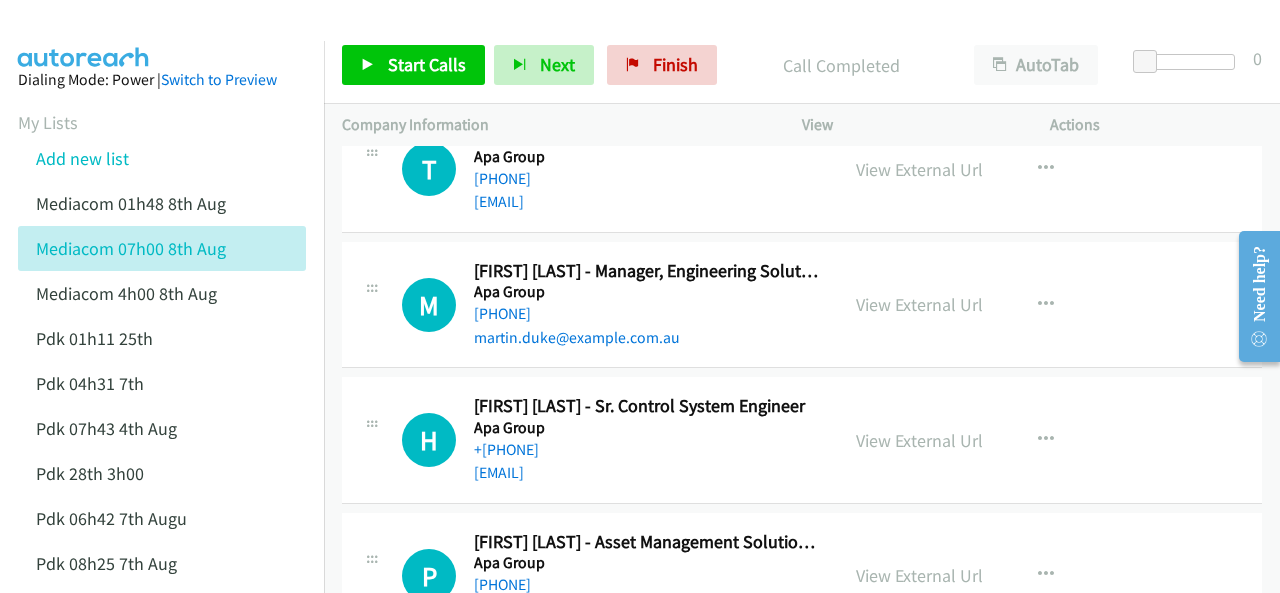 scroll, scrollTop: 2900, scrollLeft: 0, axis: vertical 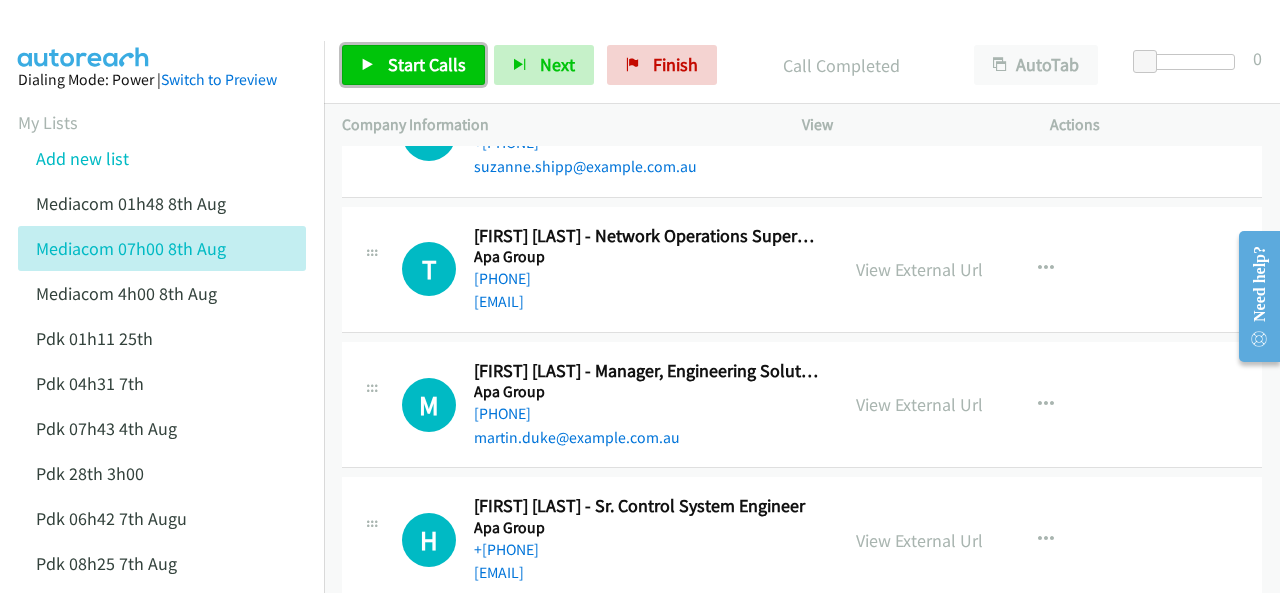 click on "Start Calls" at bounding box center (427, 64) 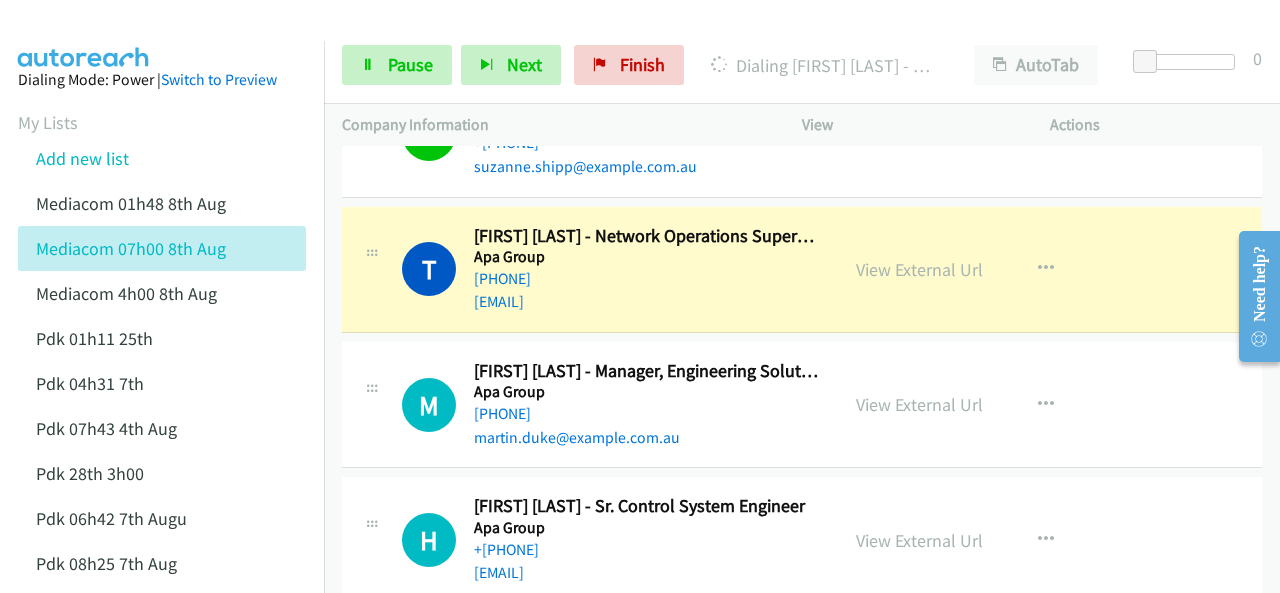click on "Dialing Mode: Power
|
Switch to Preview
My Lists
Add new list
Mediacom 01h48 8th Aug
Mediacom 07h00 8th Aug
Mediacom 4h00 8th Aug
Pdk  01h11 25th
Pdk 04h31 7th
Pdk 07h43 4th Aug
Pdk 28th 3h00
Pdk 06h42 7th Augu
Pdk 08h25 7th Aug
Pdk 1h10 1st
Back to Campaign Management
Scheduled Callbacks
FAQ
Agent Settings
Sign Out
Compact View
Email Support" at bounding box center (162, 482) 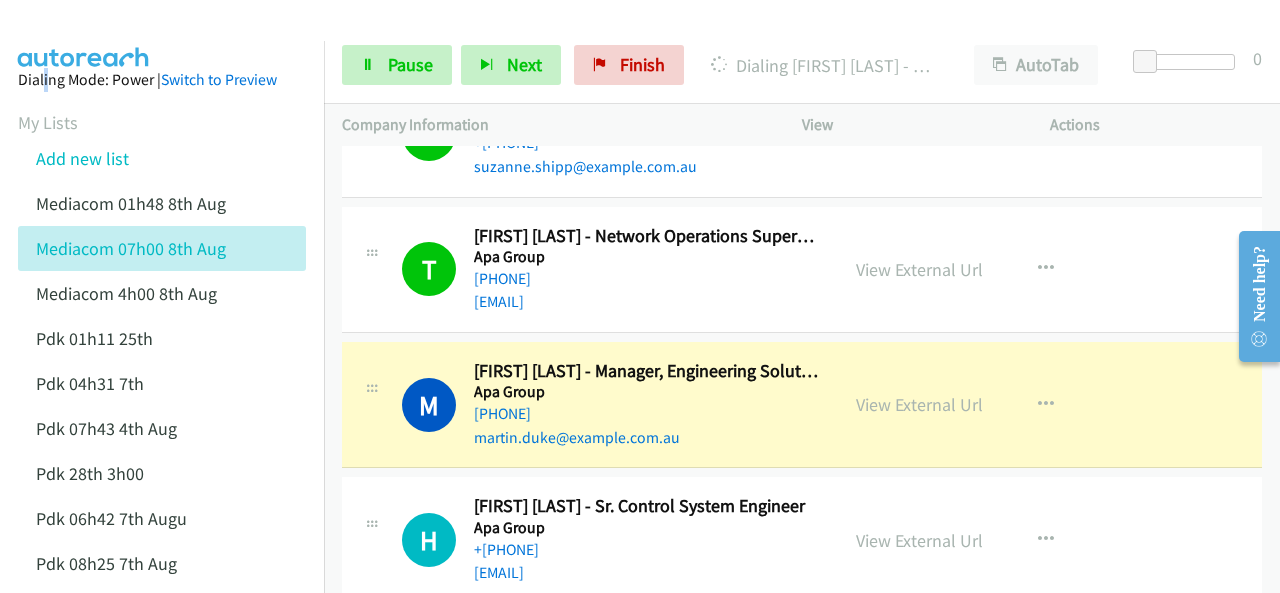 click at bounding box center [84, 35] 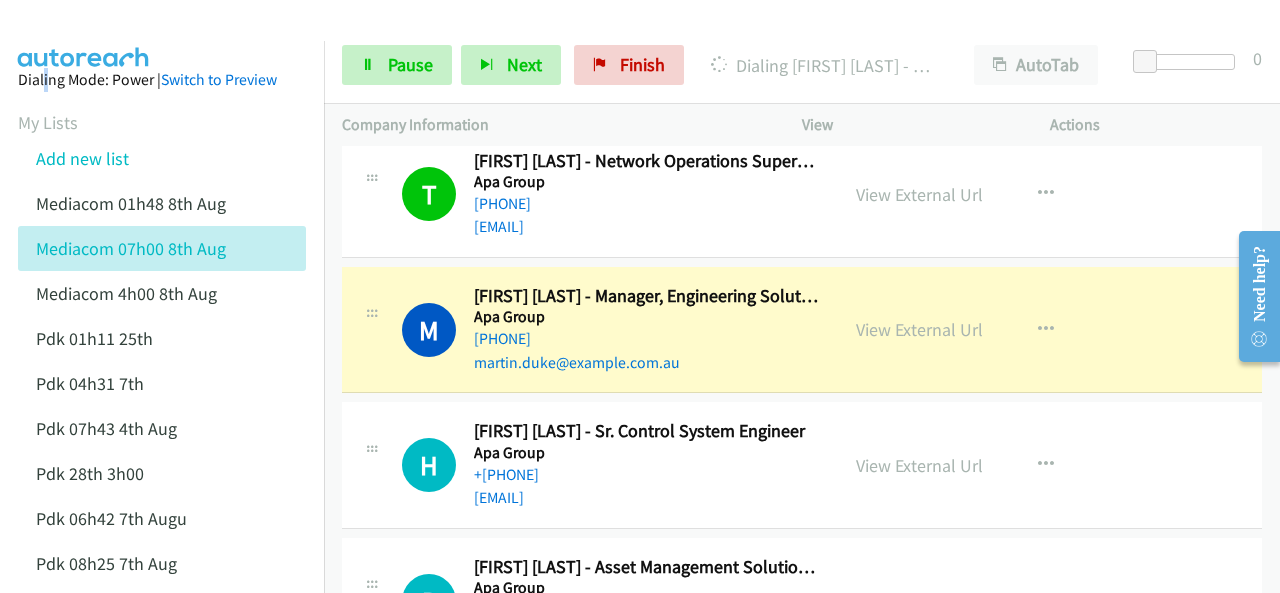 scroll, scrollTop: 3000, scrollLeft: 0, axis: vertical 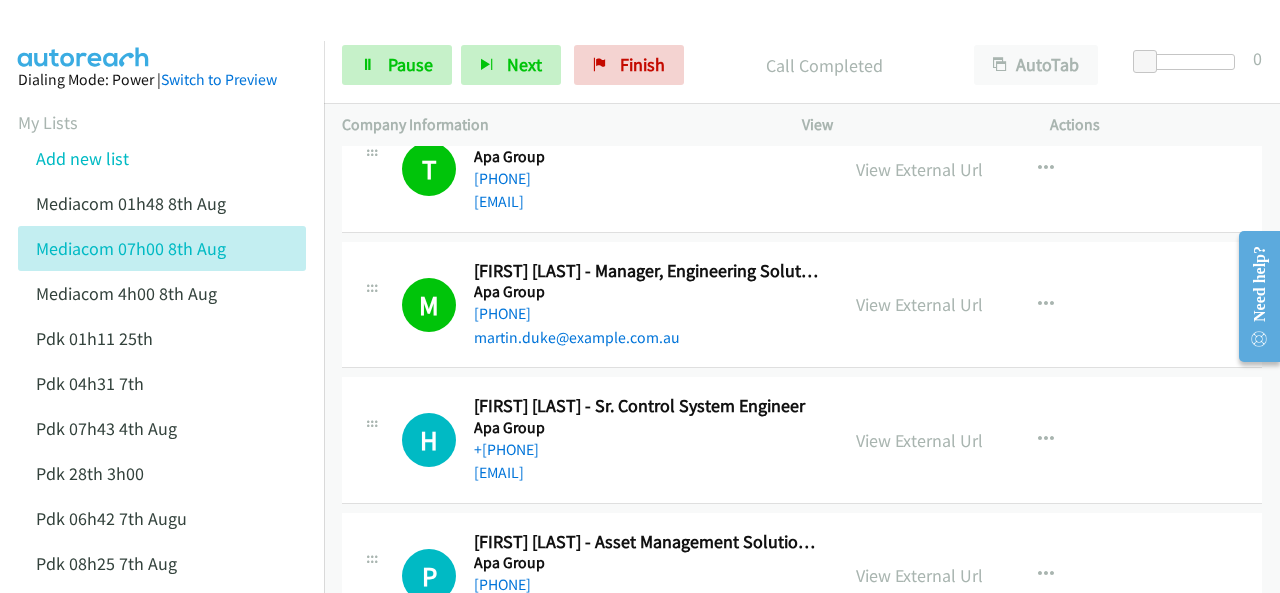 click on "Dialing Mode: Power
|
Switch to Preview
My Lists
Add new list
Mediacom 01h48 8th Aug
Mediacom 07h00 8th Aug
Mediacom 4h00 8th Aug
Pdk  01h11 25th
Pdk 04h31 7th
Pdk 07h43 4th Aug
Pdk 28th 3h00
Pdk 06h42 7th Augu
Pdk 08h25 7th Aug
Pdk 1h10 1st
Back to Campaign Management
Scheduled Callbacks
FAQ
Agent Settings
Sign Out
Compact View
Email Support" at bounding box center (162, 482) 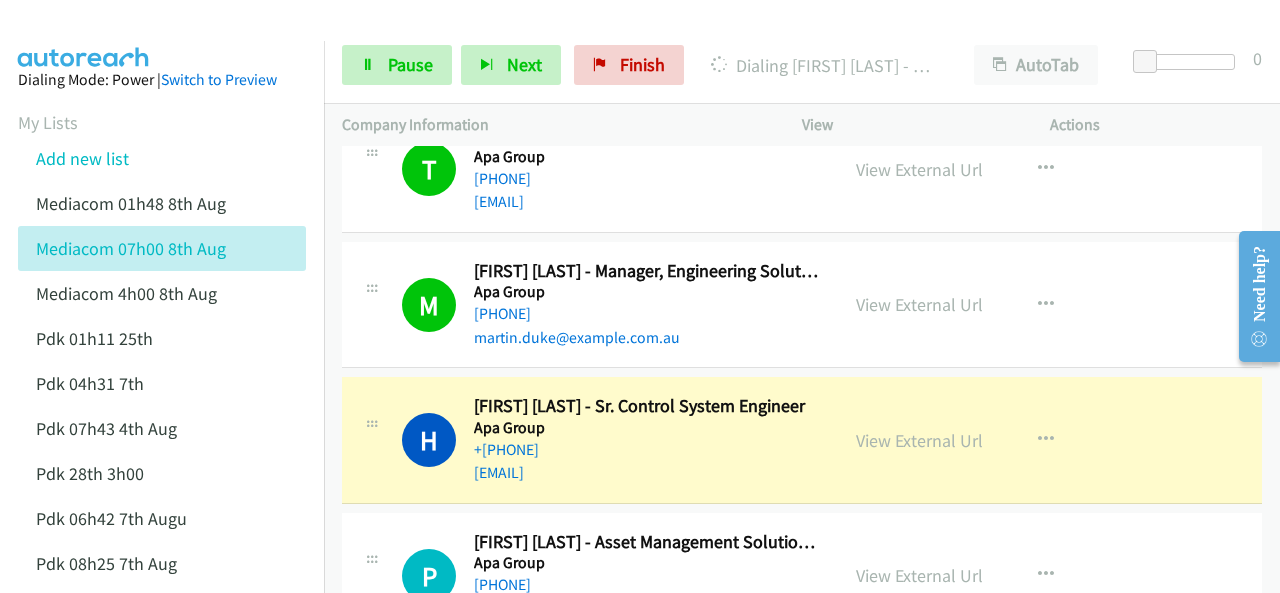 click at bounding box center [84, 35] 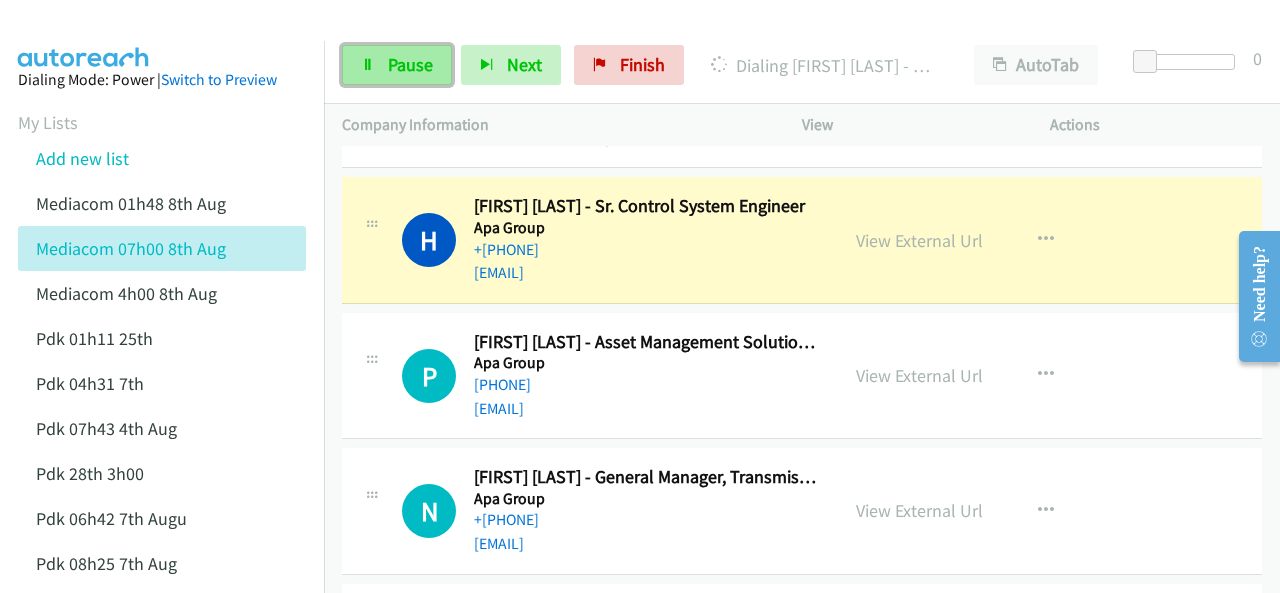 click on "Pause" at bounding box center [410, 64] 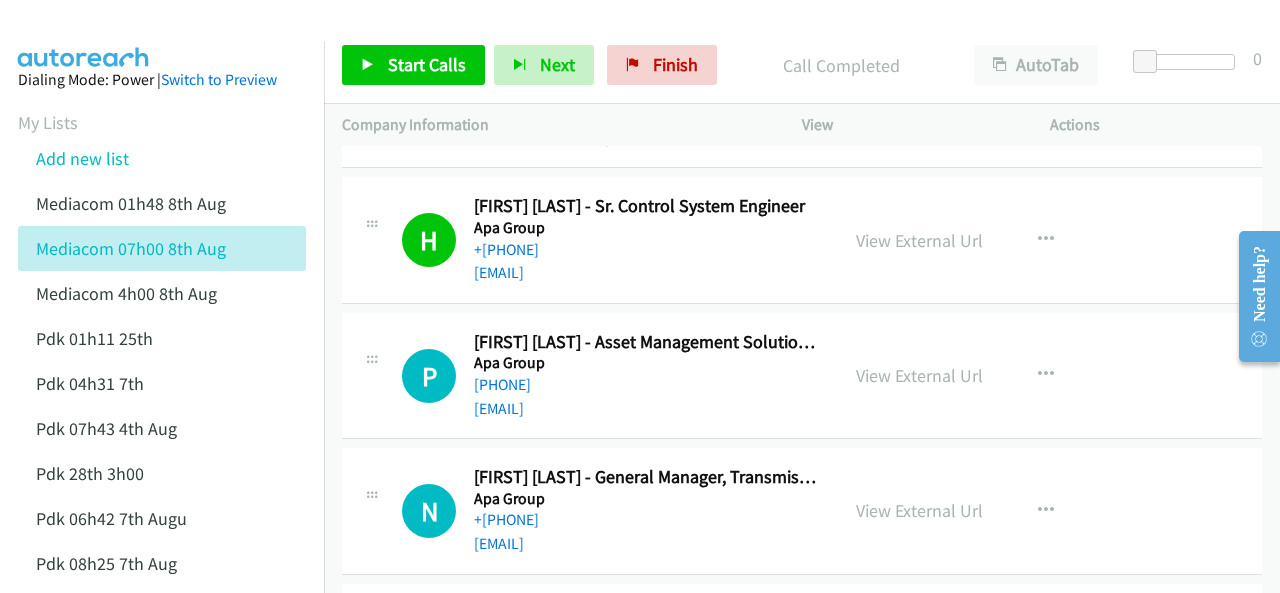 click at bounding box center (84, 35) 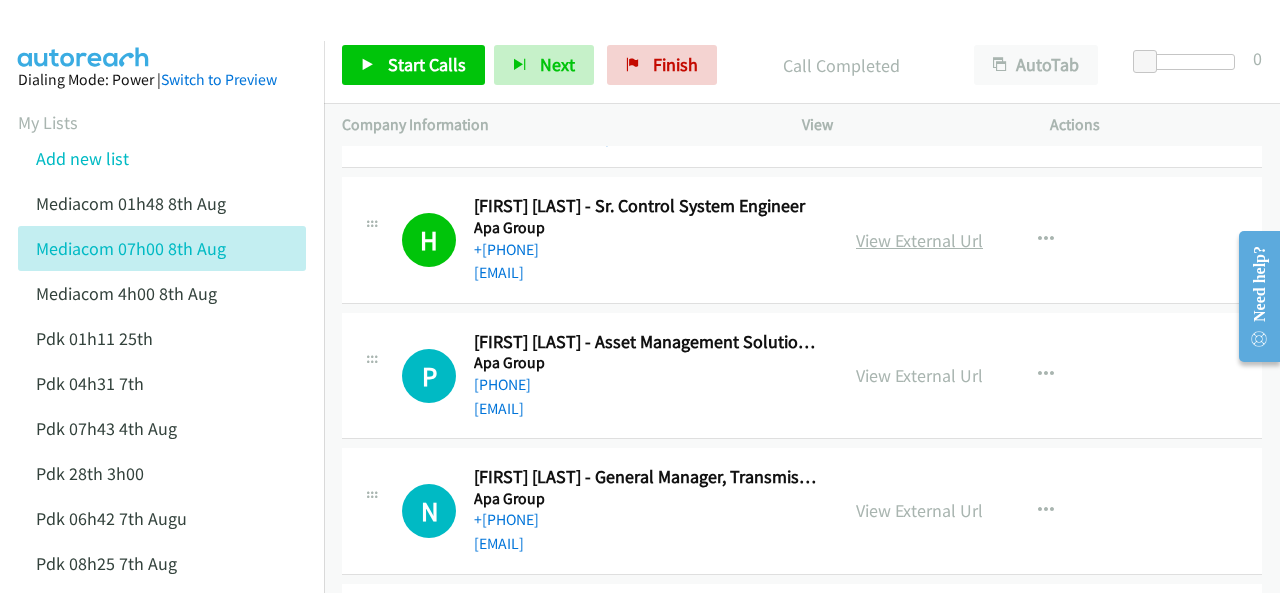 click on "View External Url" at bounding box center (919, 240) 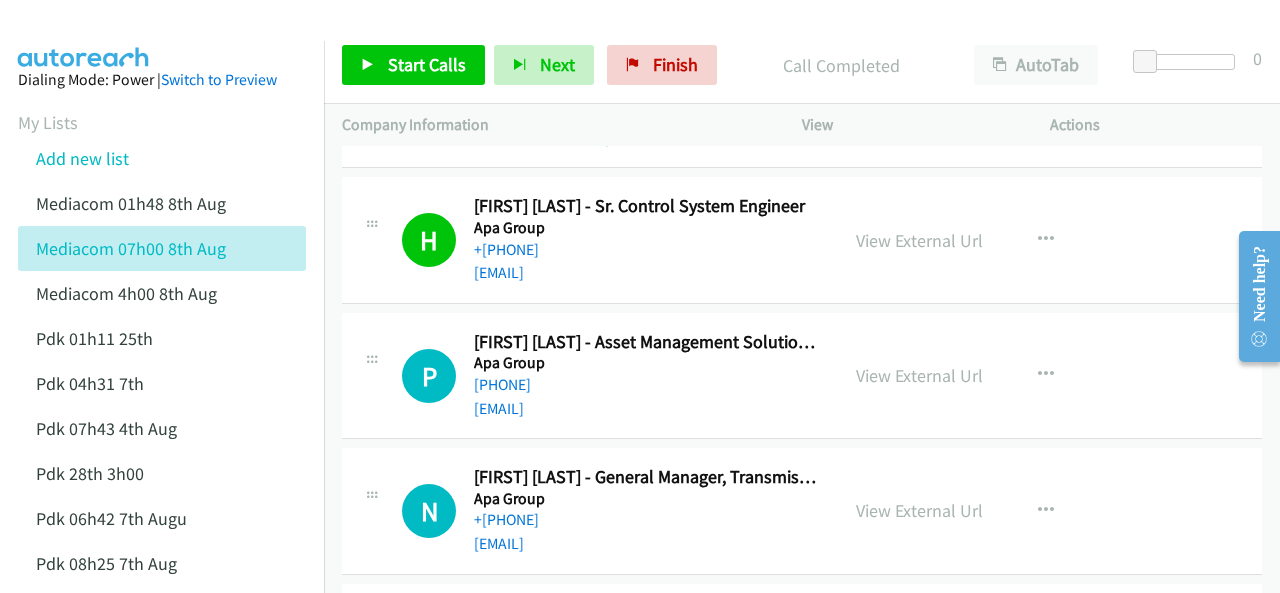 click at bounding box center [631, 38] 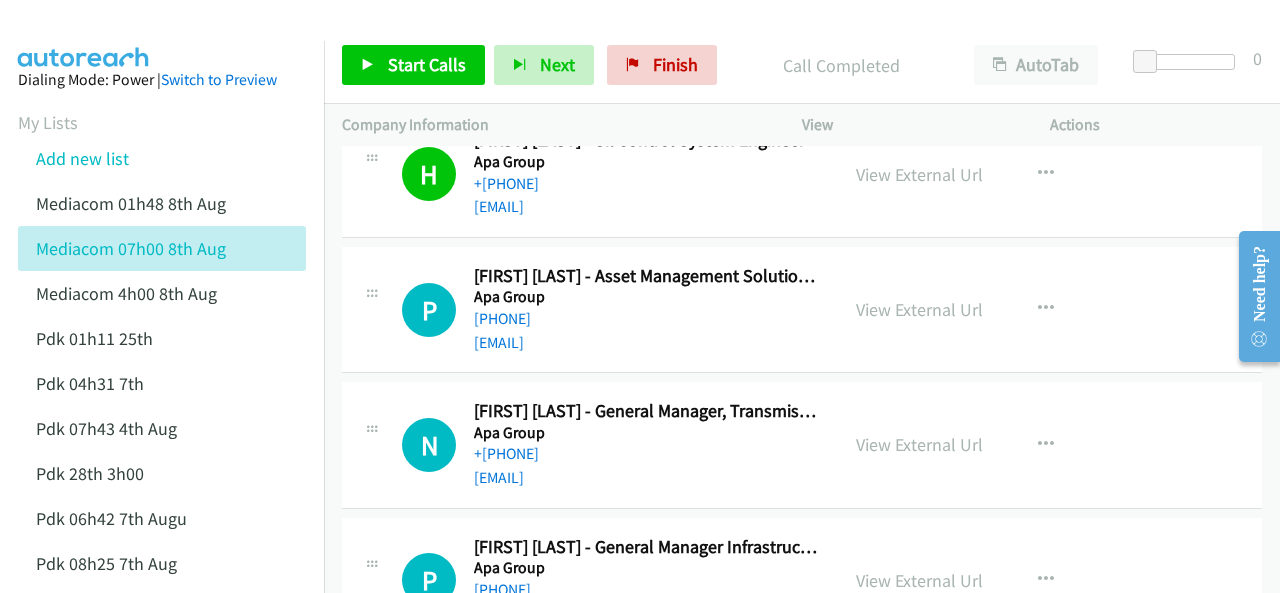 scroll, scrollTop: 3300, scrollLeft: 0, axis: vertical 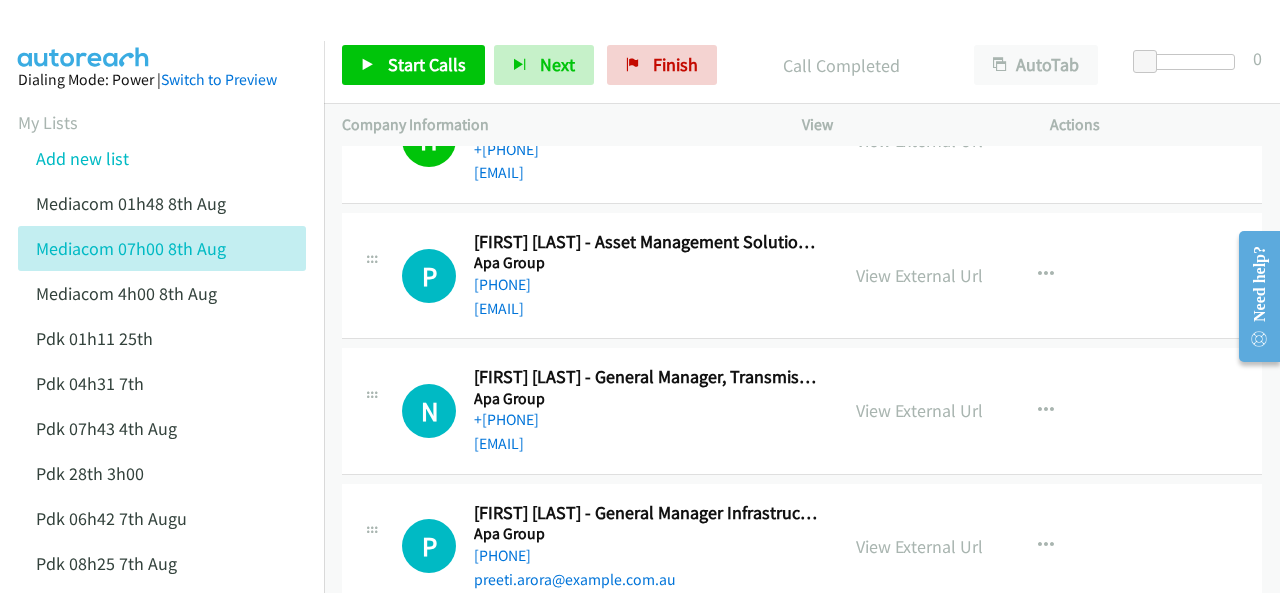 click at bounding box center [631, 38] 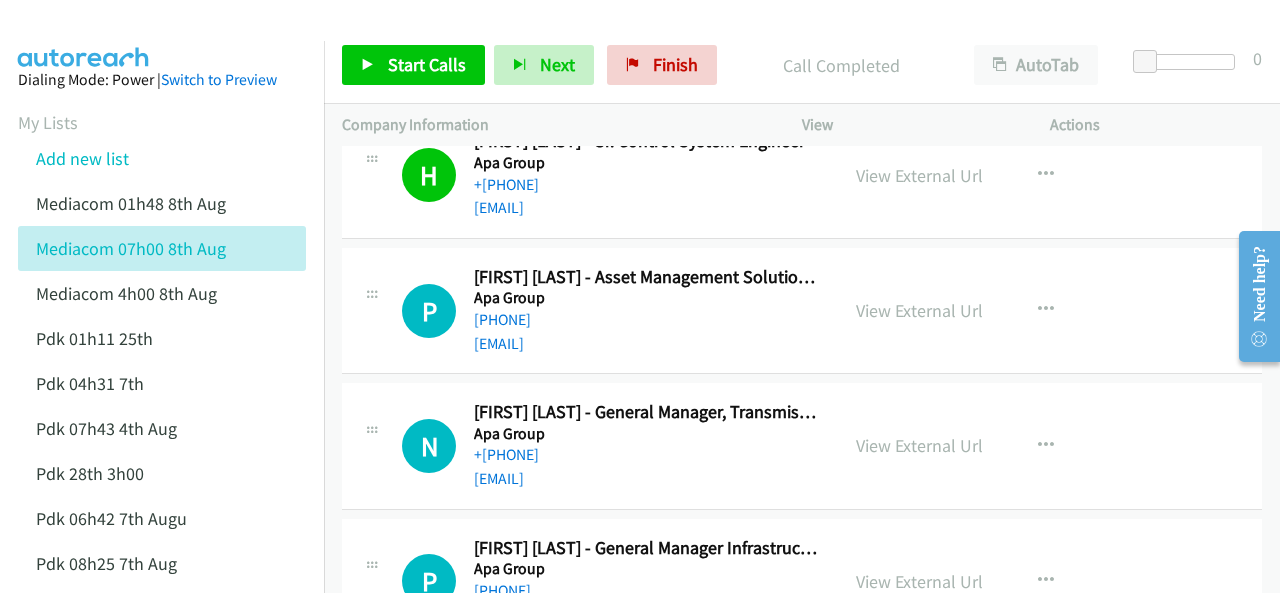scroll, scrollTop: 3200, scrollLeft: 0, axis: vertical 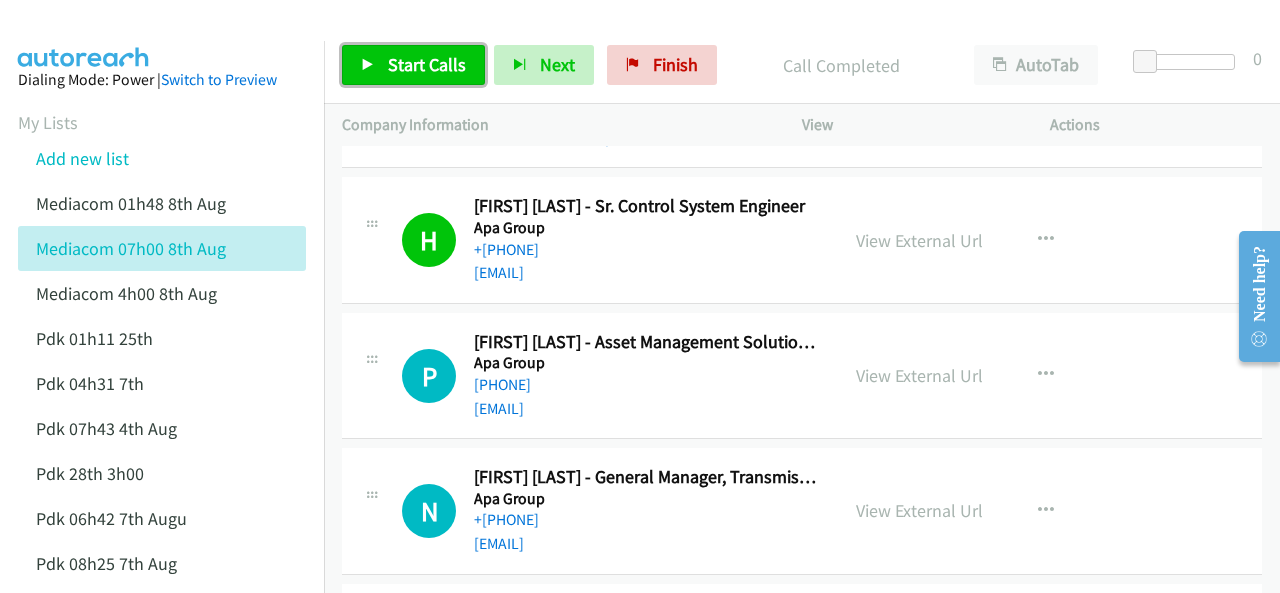 click on "Start Calls" at bounding box center [427, 64] 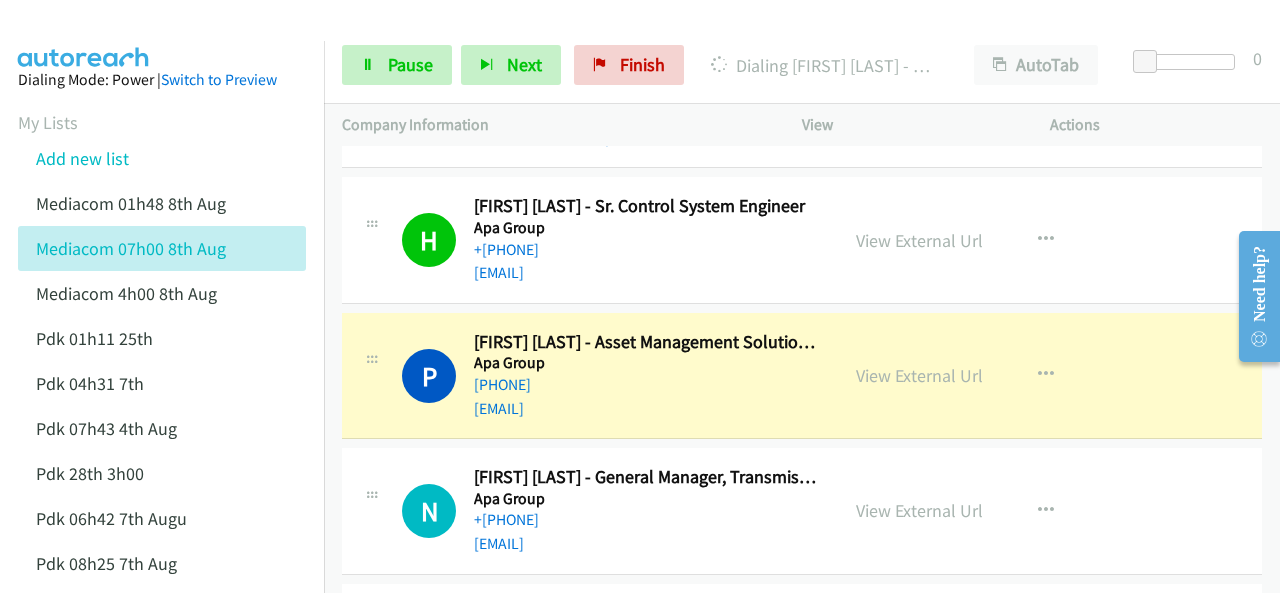 click at bounding box center (84, 35) 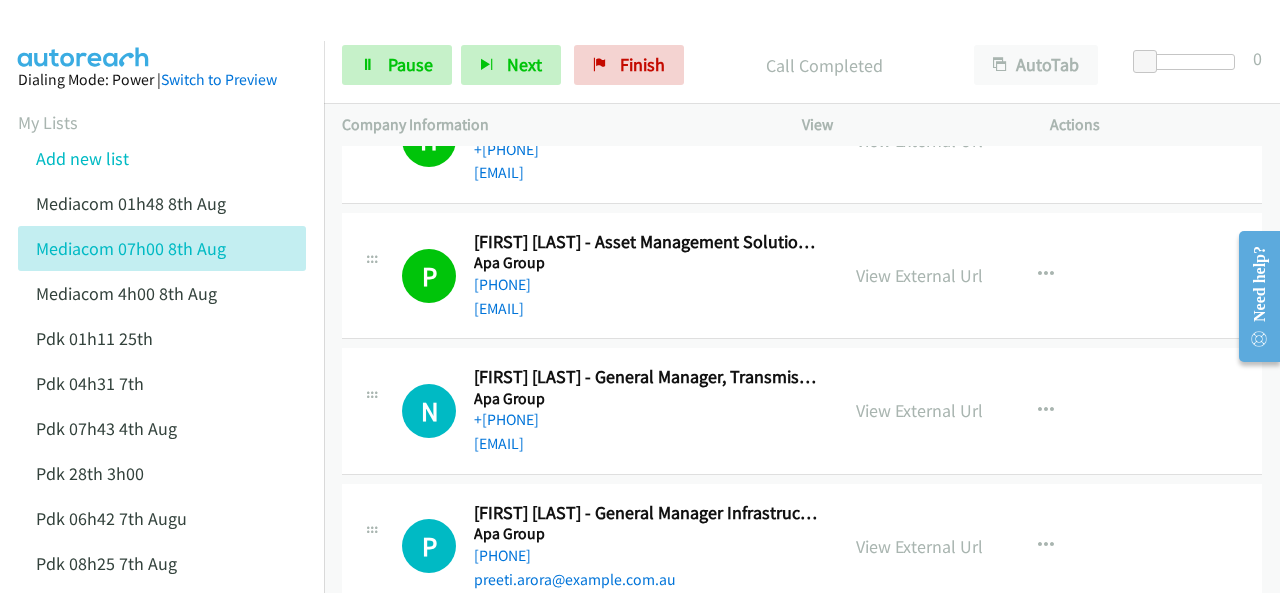 scroll, scrollTop: 3400, scrollLeft: 0, axis: vertical 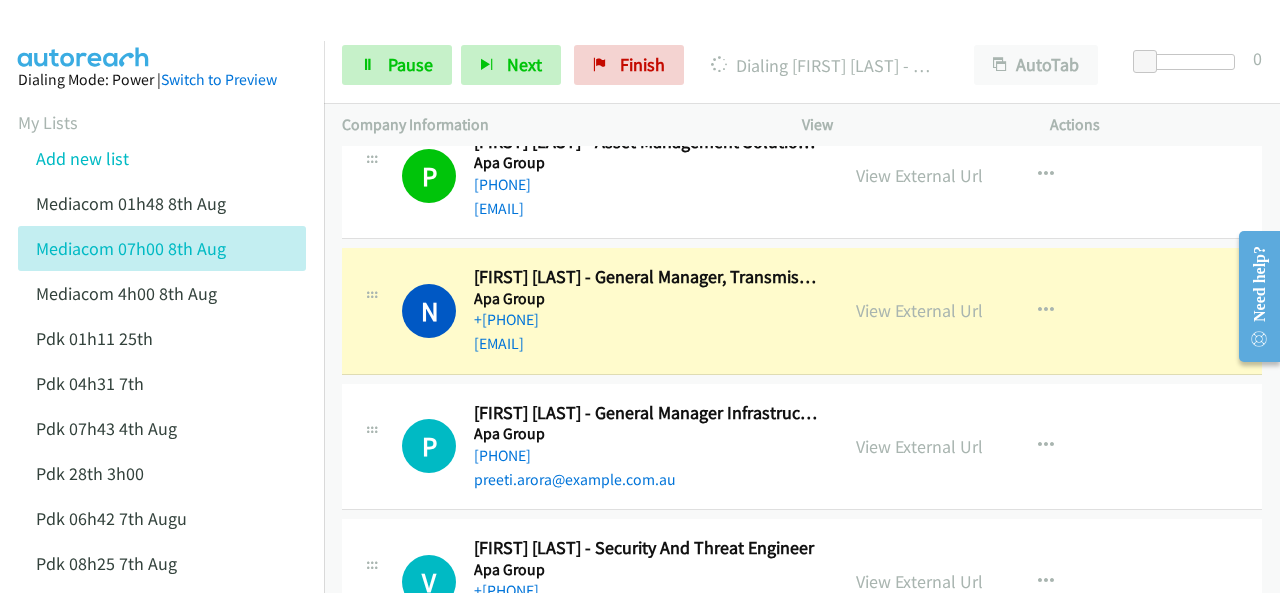 click at bounding box center [84, 35] 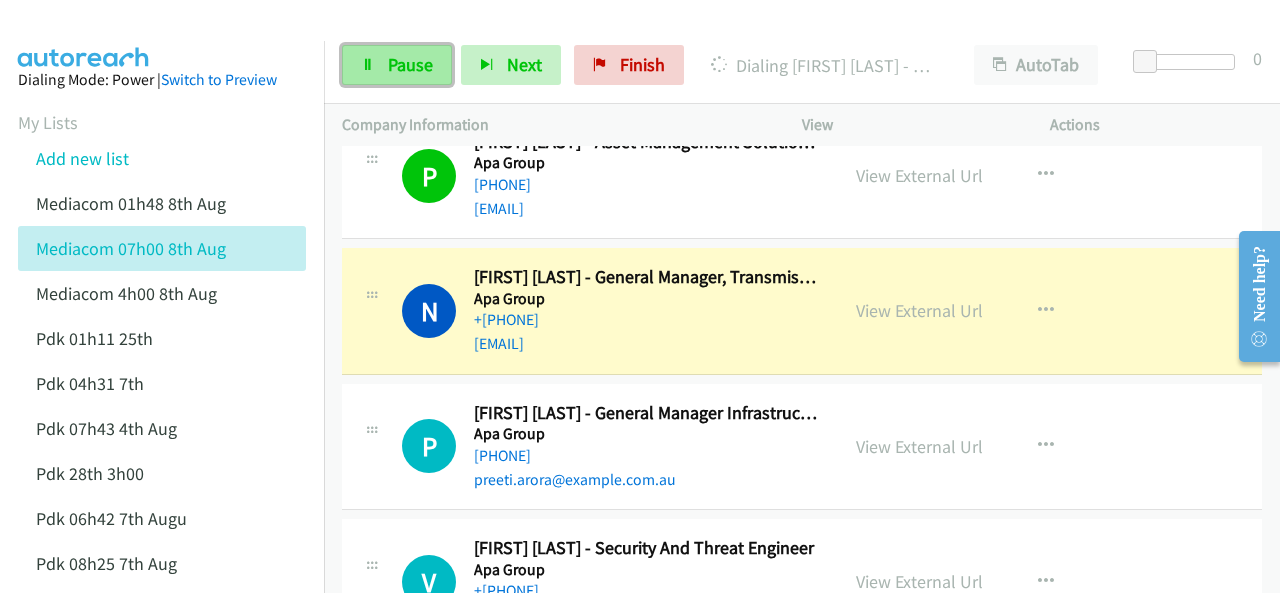 click on "Pause" at bounding box center [397, 65] 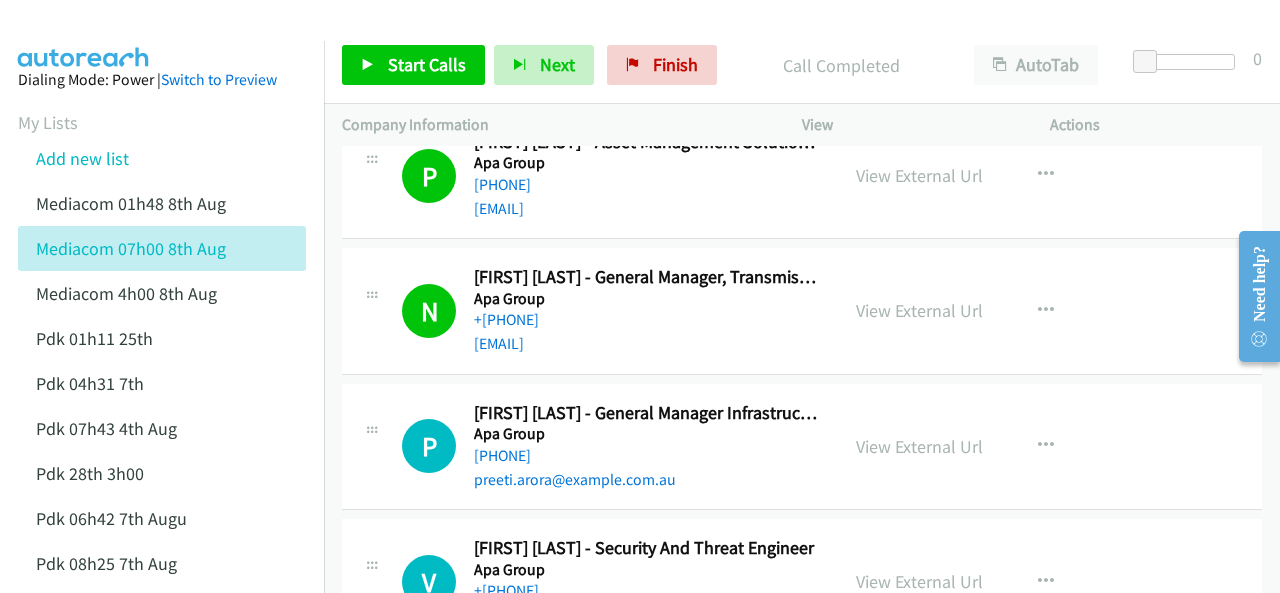 click on "Dialing Mode: Power
|
Switch to Preview
My Lists
Add new list
Mediacom 01h48 8th Aug
Mediacom 07h00 8th Aug
Mediacom 4h00 8th Aug
Pdk  01h11 25th
Pdk 04h31 7th
Pdk 07h43 4th Aug
Pdk 28th 3h00
Pdk 06h42 7th Augu
Pdk 08h25 7th Aug
Pdk 1h10 1st
Back to Campaign Management
Scheduled Callbacks
FAQ
Agent Settings
Sign Out
Compact View
Email Support" at bounding box center [162, 482] 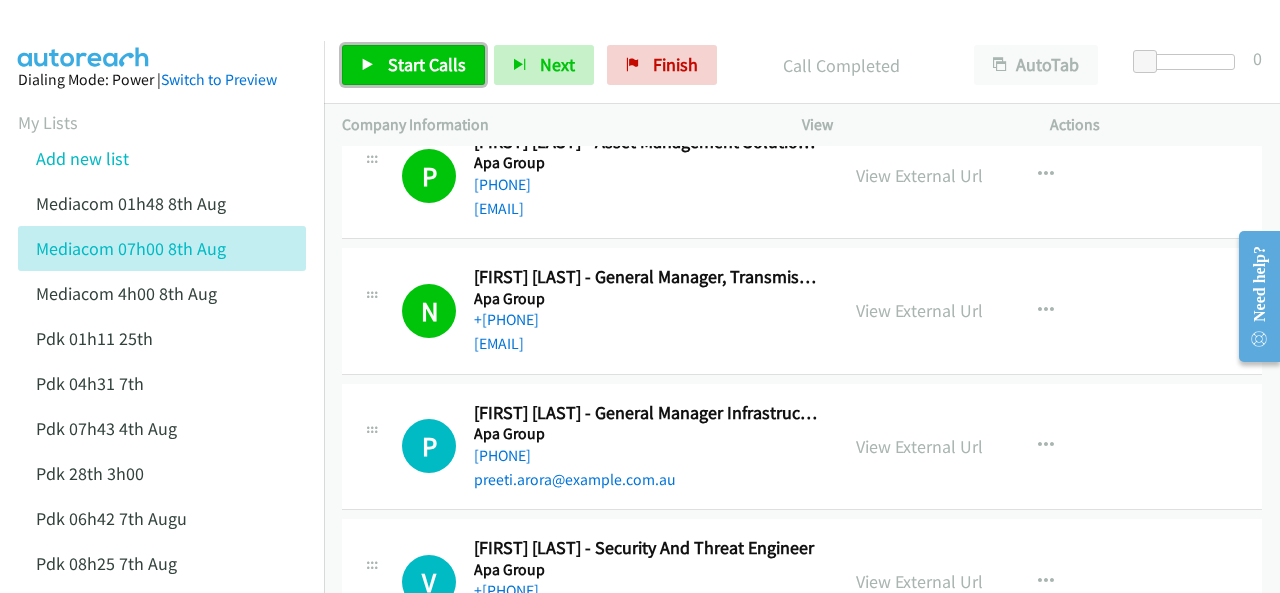 click at bounding box center [368, 66] 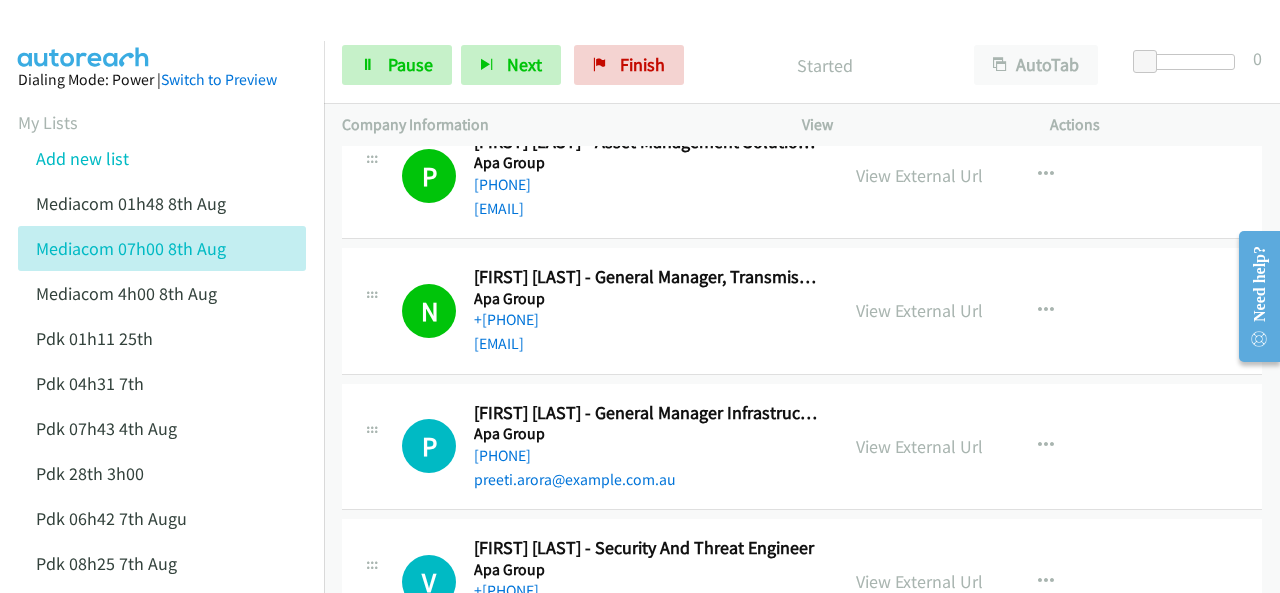 click at bounding box center (84, 35) 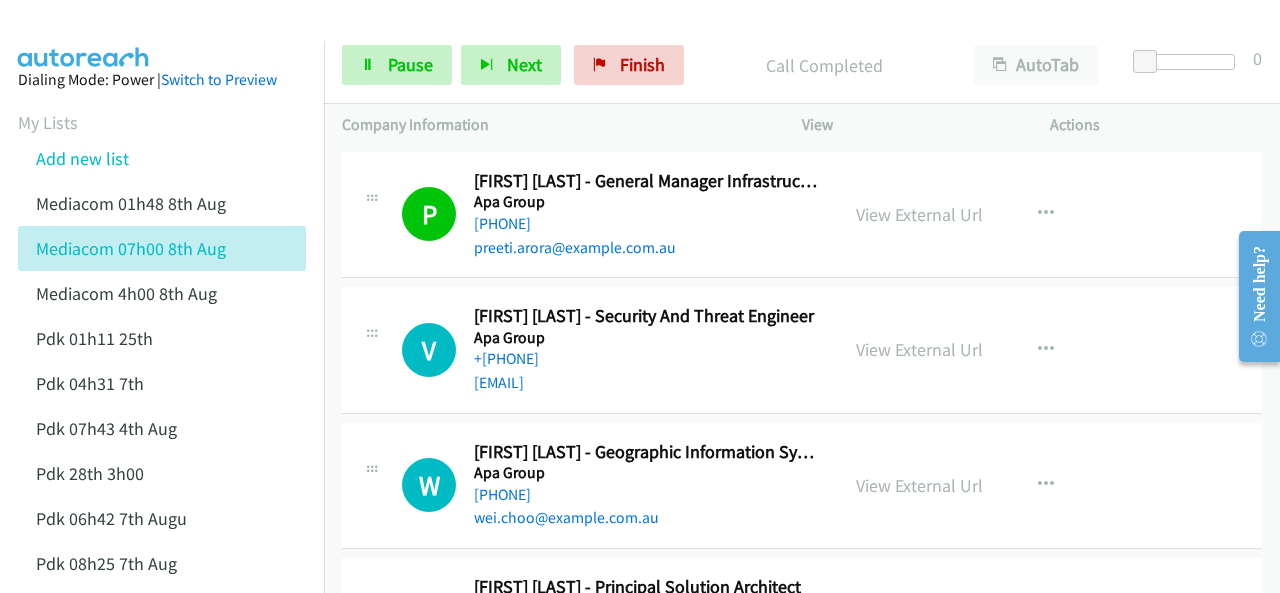 scroll, scrollTop: 3600, scrollLeft: 0, axis: vertical 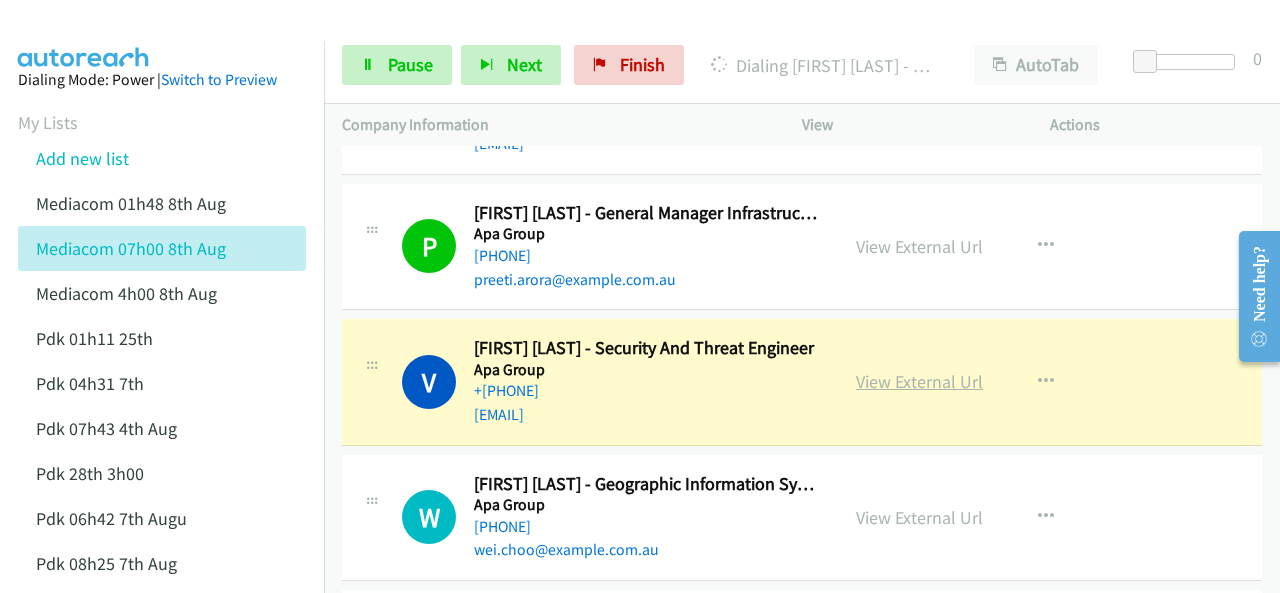 click on "View External Url" at bounding box center [919, 381] 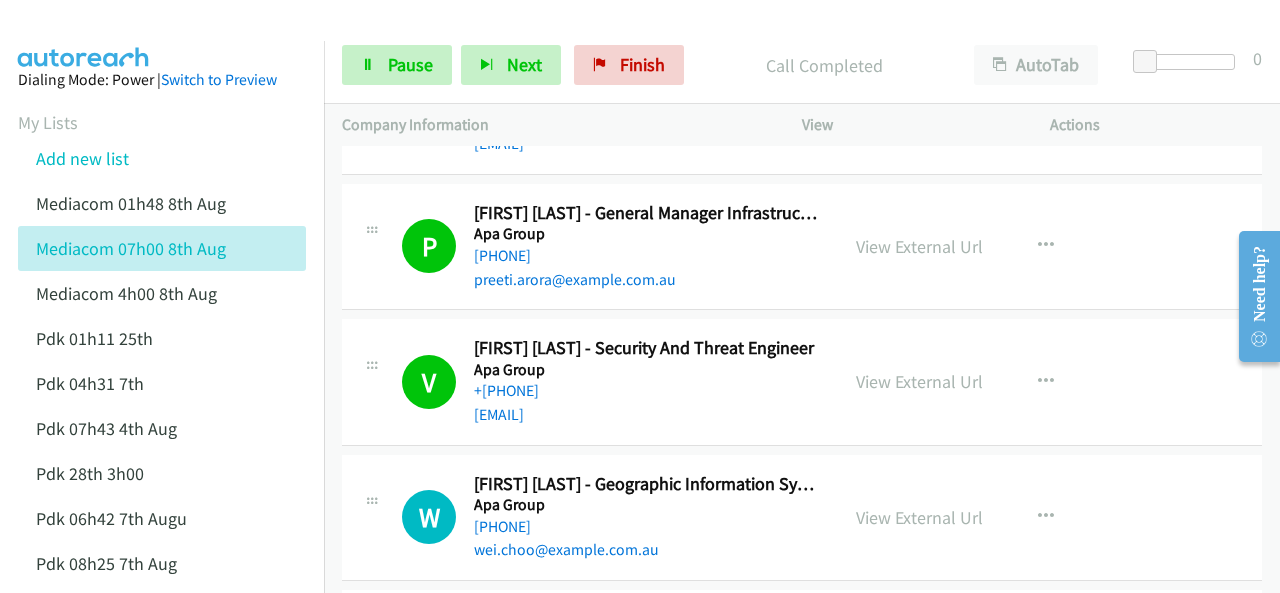 click at bounding box center [84, 35] 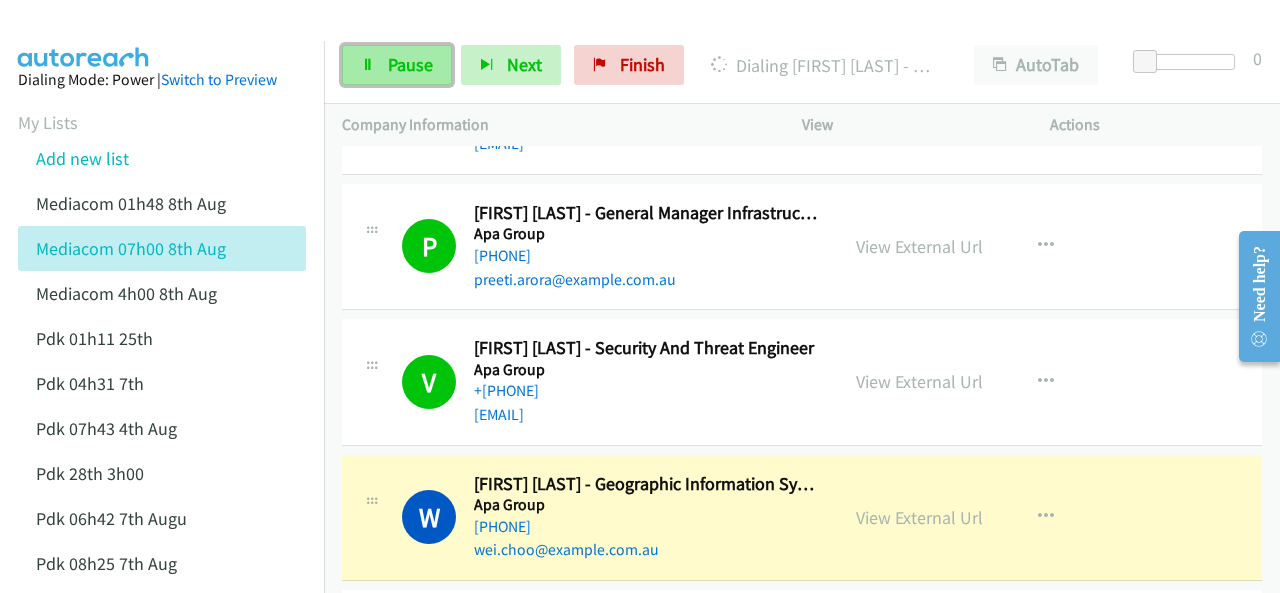 click on "Pause" at bounding box center [397, 65] 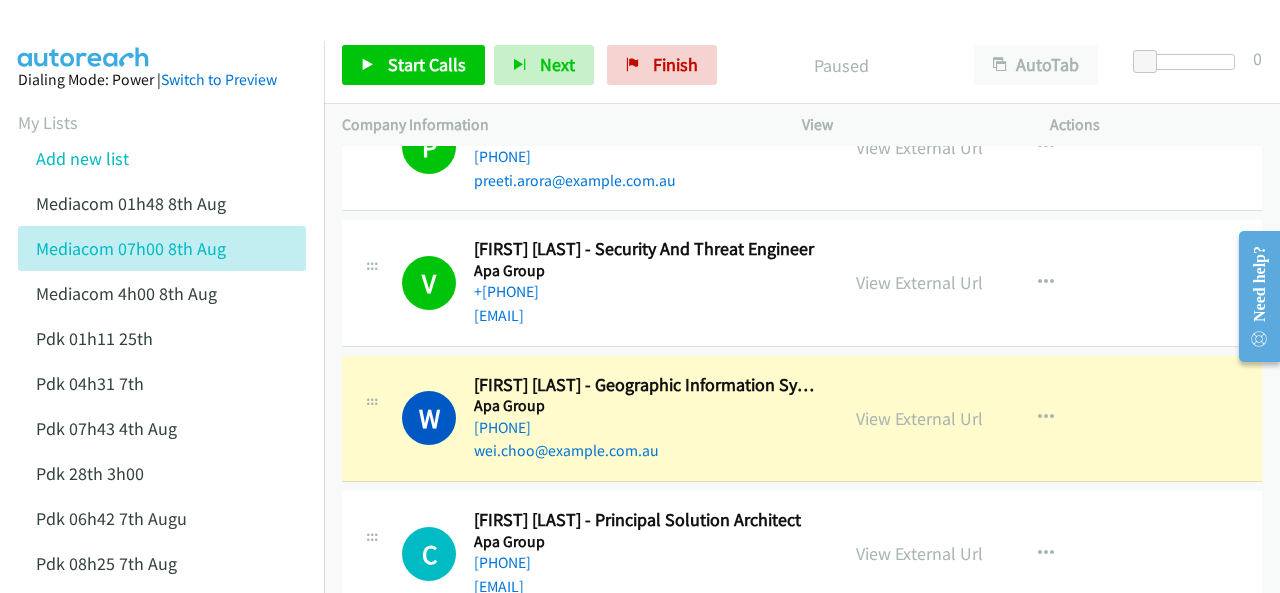 scroll, scrollTop: 3800, scrollLeft: 0, axis: vertical 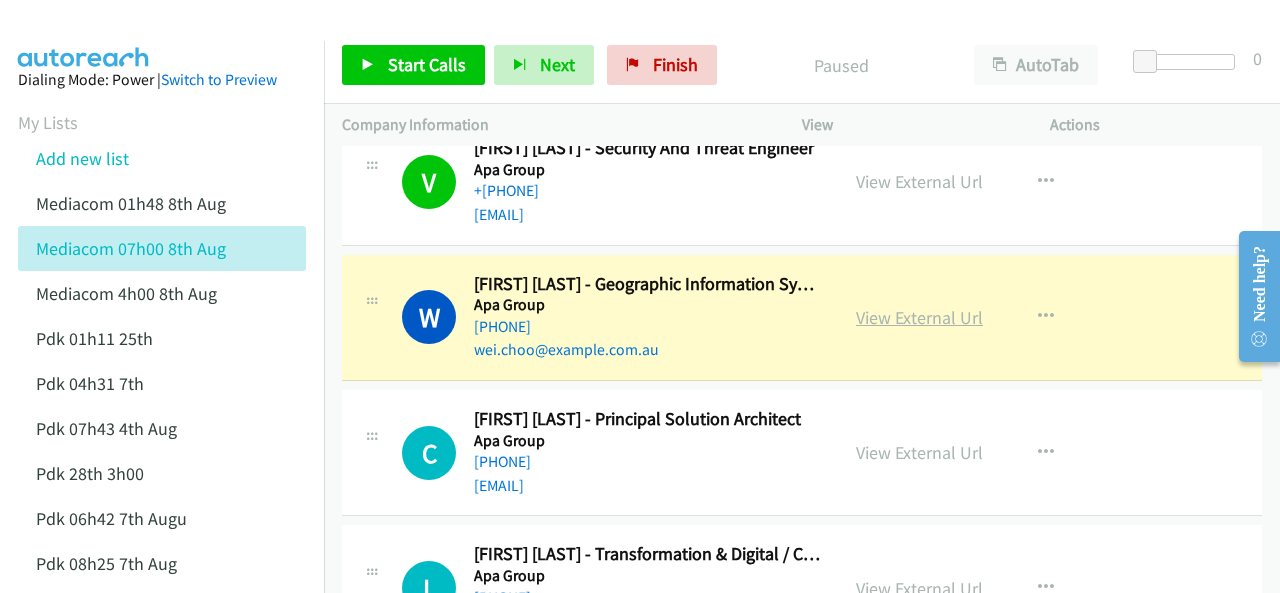 click on "View External Url" at bounding box center (919, 317) 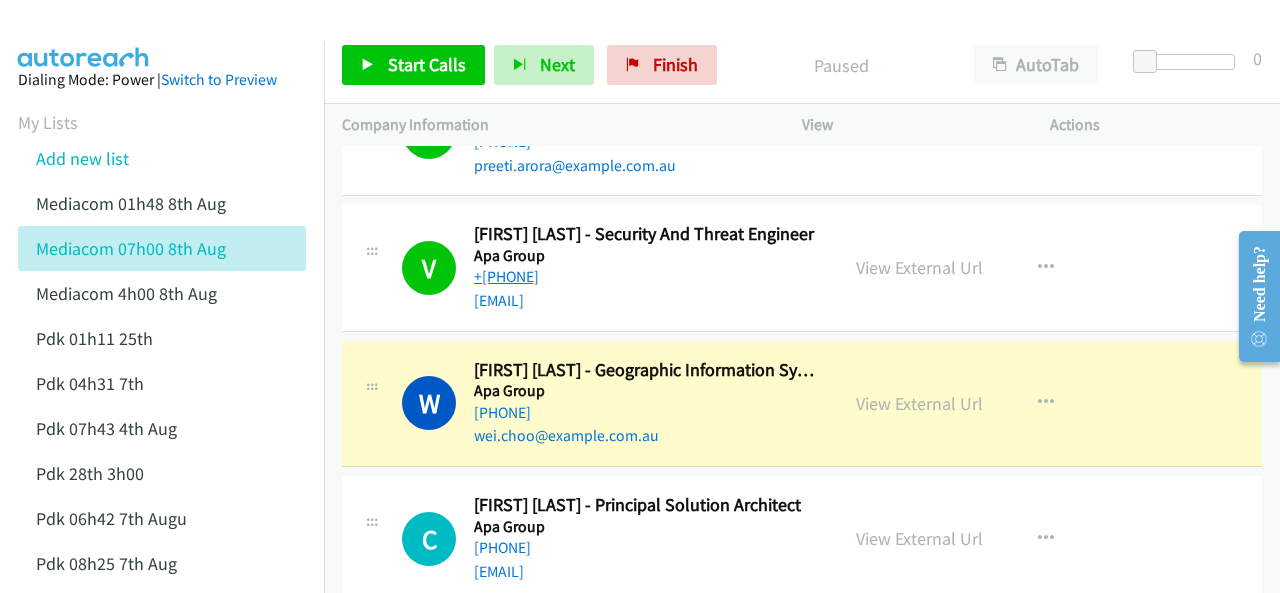 scroll, scrollTop: 3700, scrollLeft: 0, axis: vertical 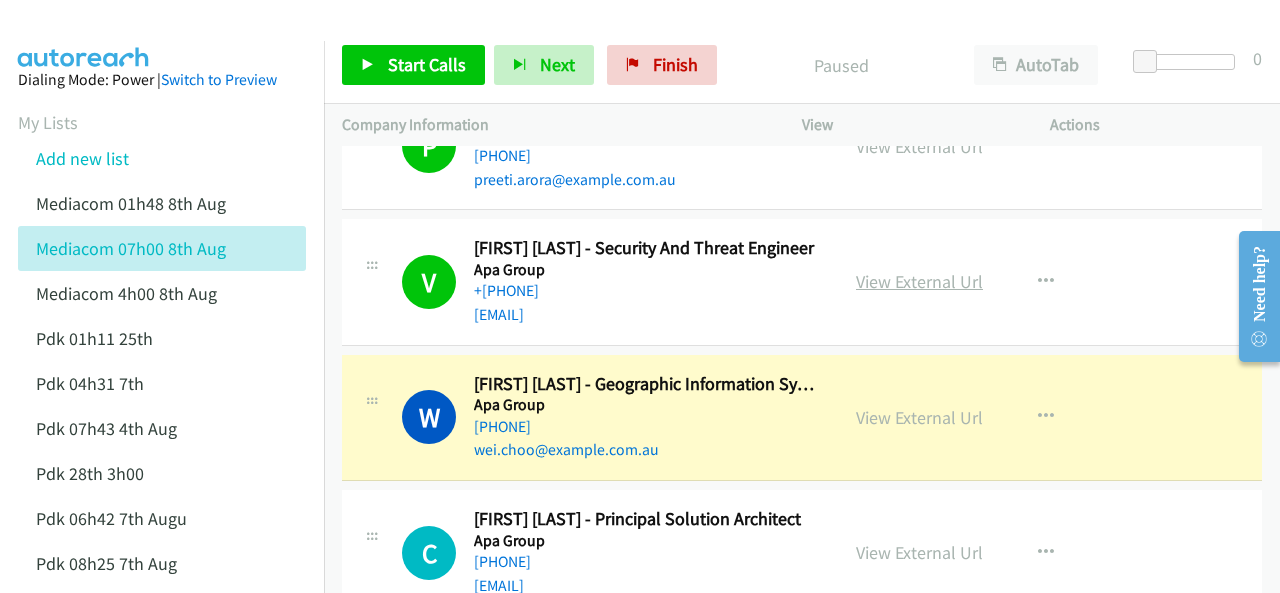 click on "View External Url" at bounding box center [919, 281] 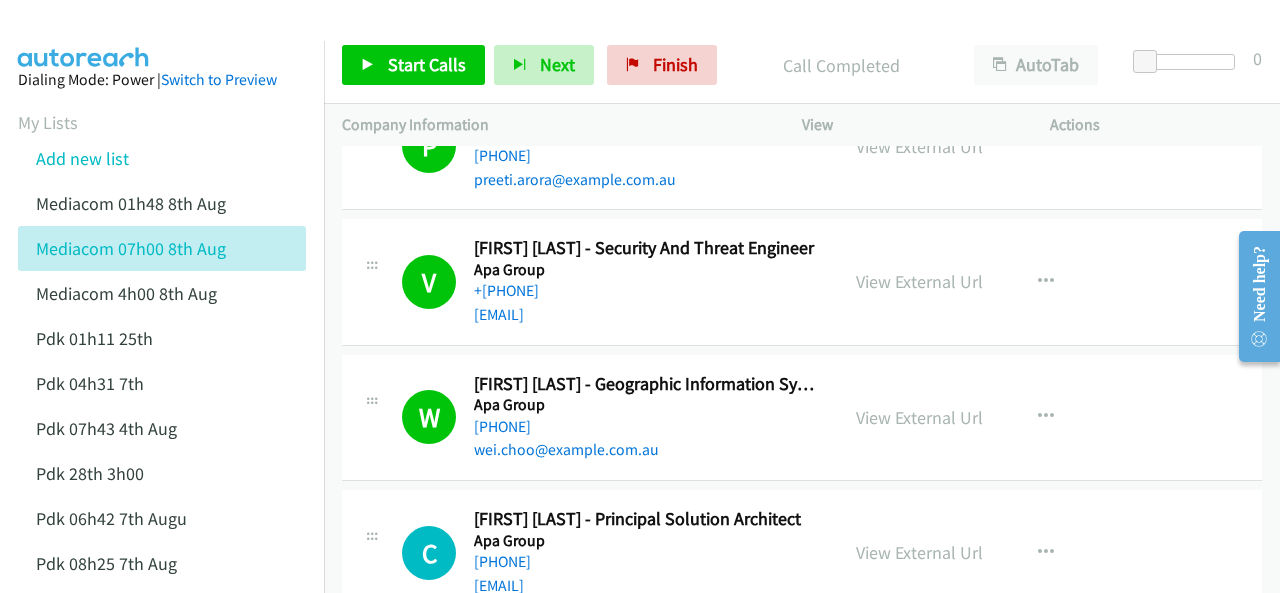 click at bounding box center [631, 38] 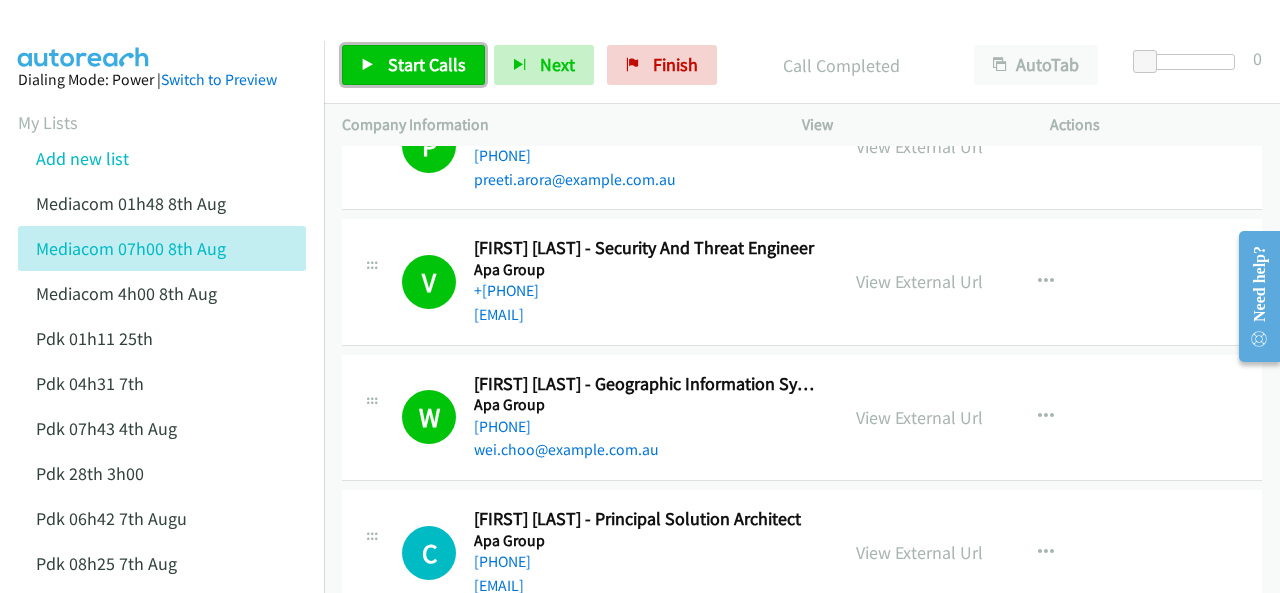 click on "Start Calls" at bounding box center [413, 65] 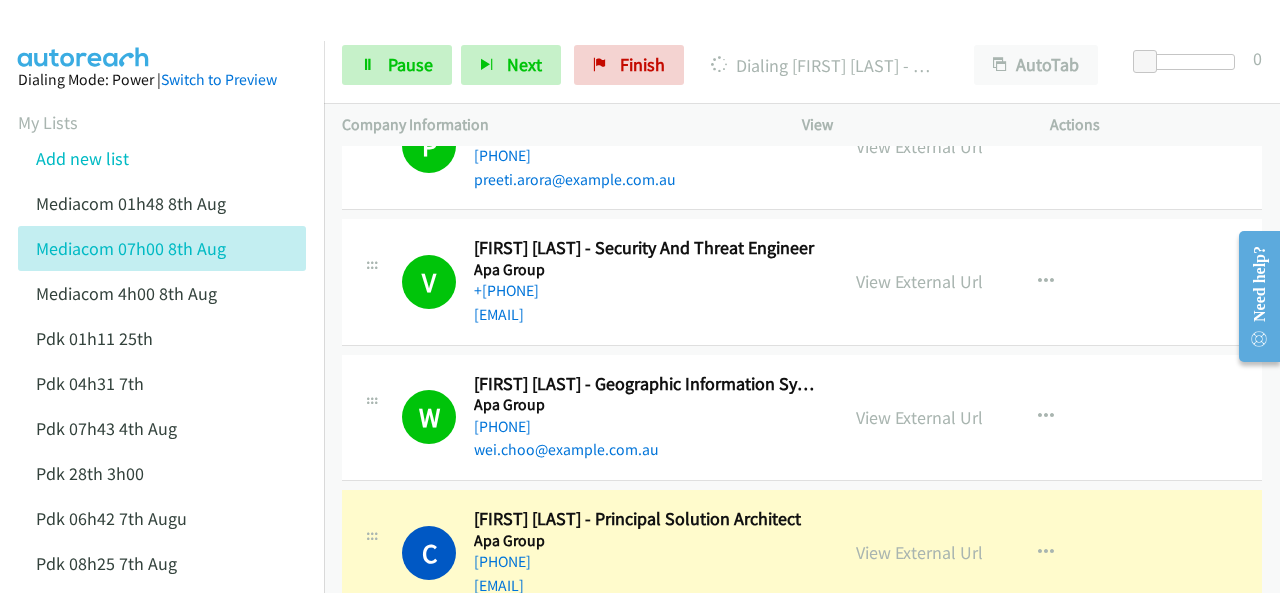 click at bounding box center [84, 35] 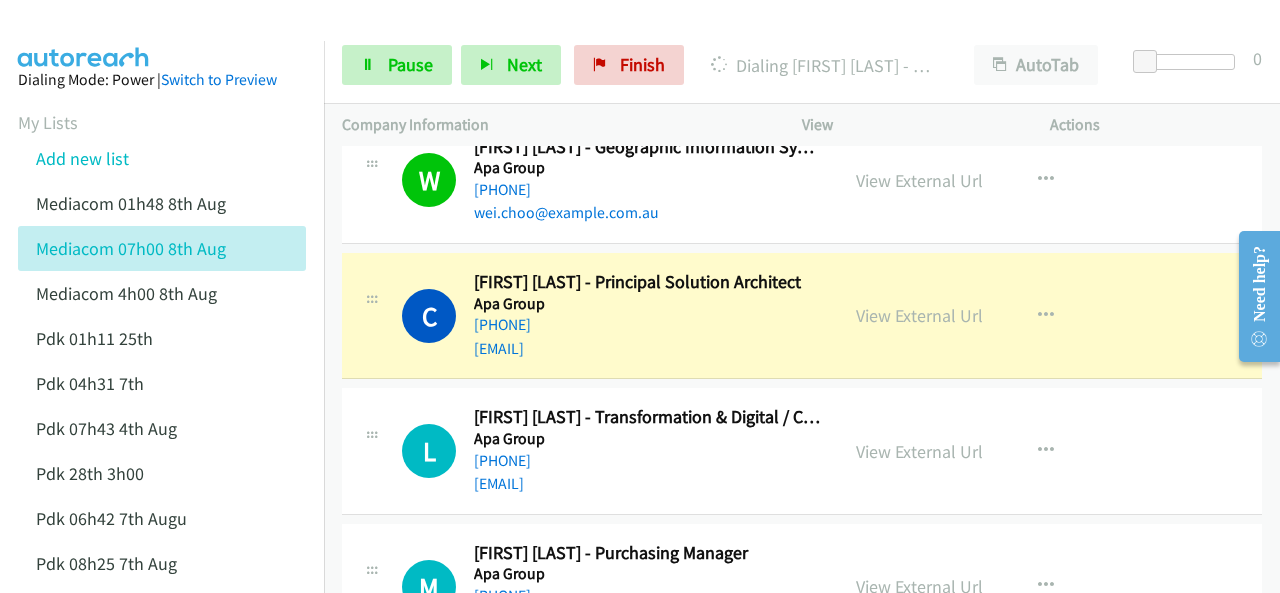 scroll, scrollTop: 3900, scrollLeft: 0, axis: vertical 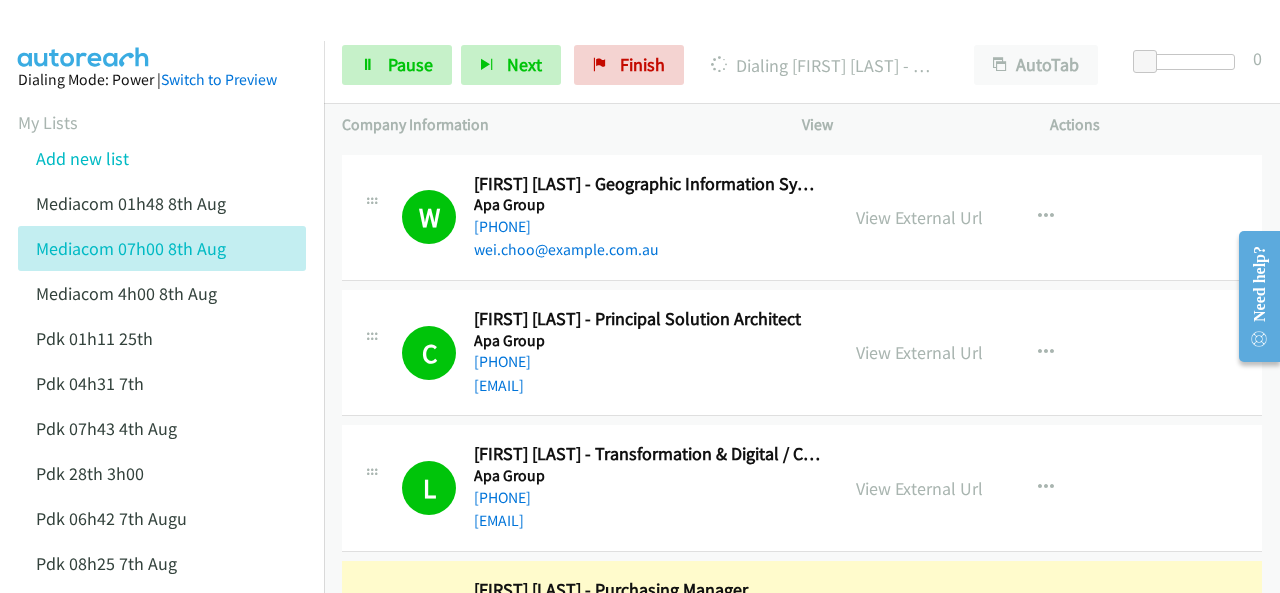 click at bounding box center [84, 35] 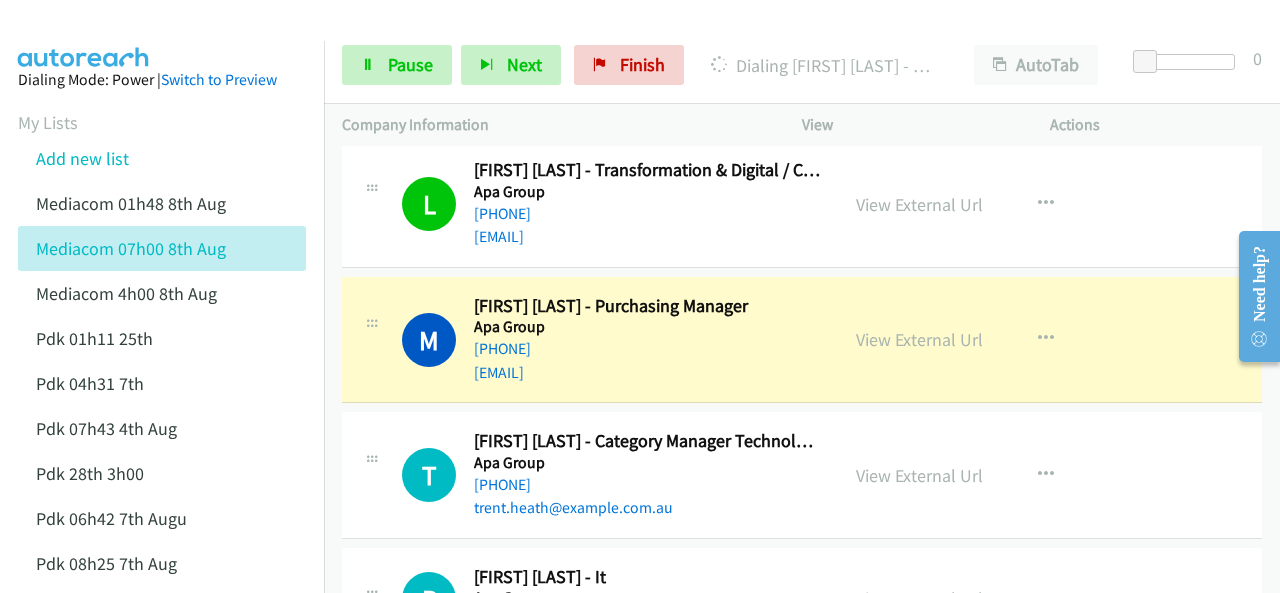 scroll, scrollTop: 4300, scrollLeft: 0, axis: vertical 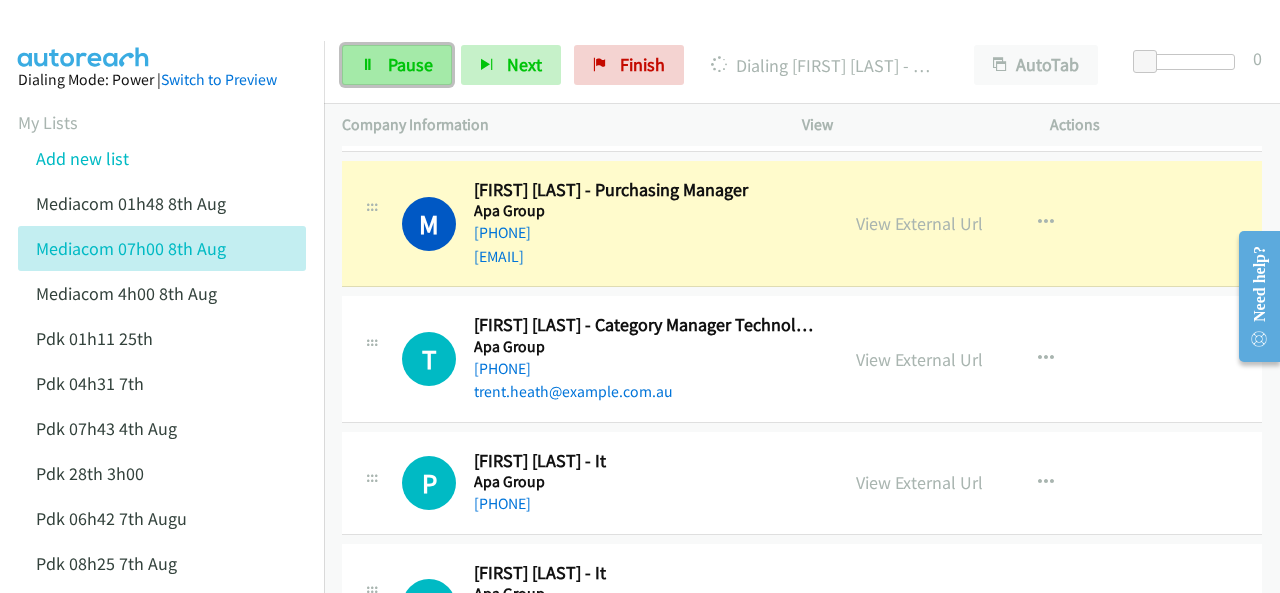 click on "Pause" at bounding box center (410, 64) 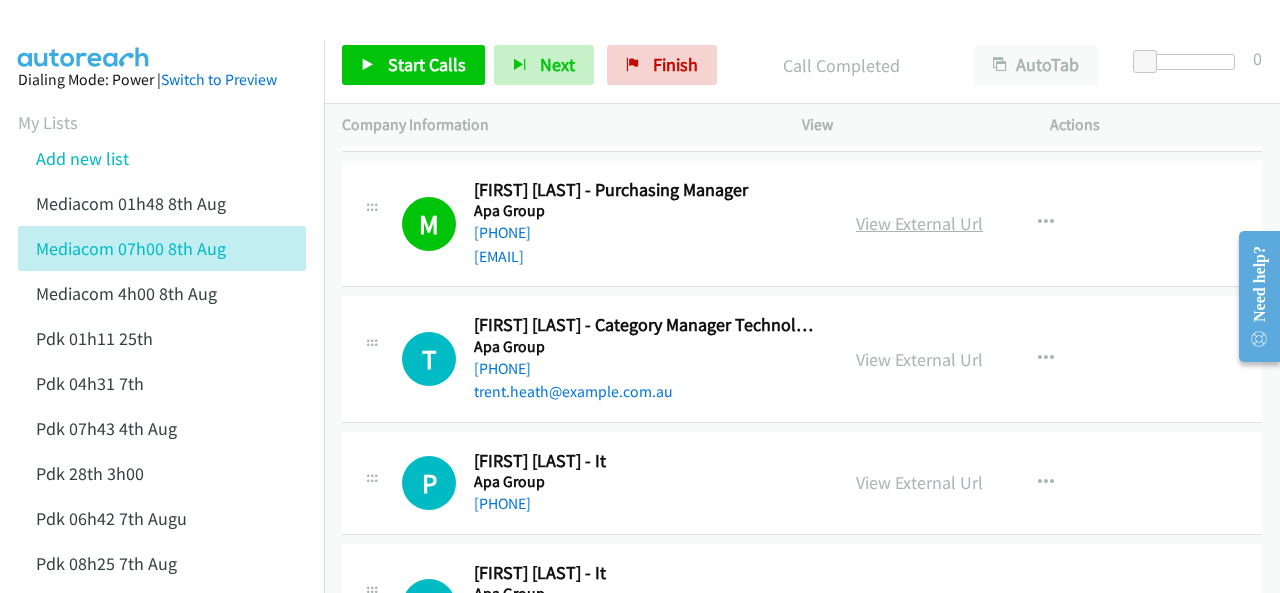 click on "View External Url" at bounding box center (919, 223) 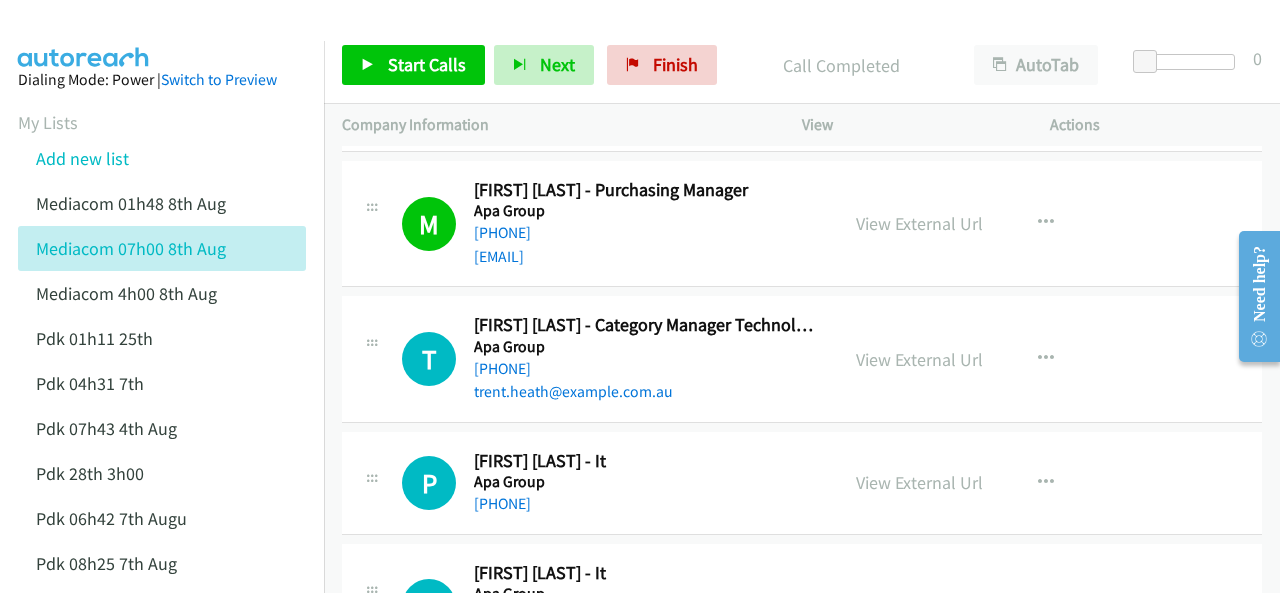 click at bounding box center (84, 35) 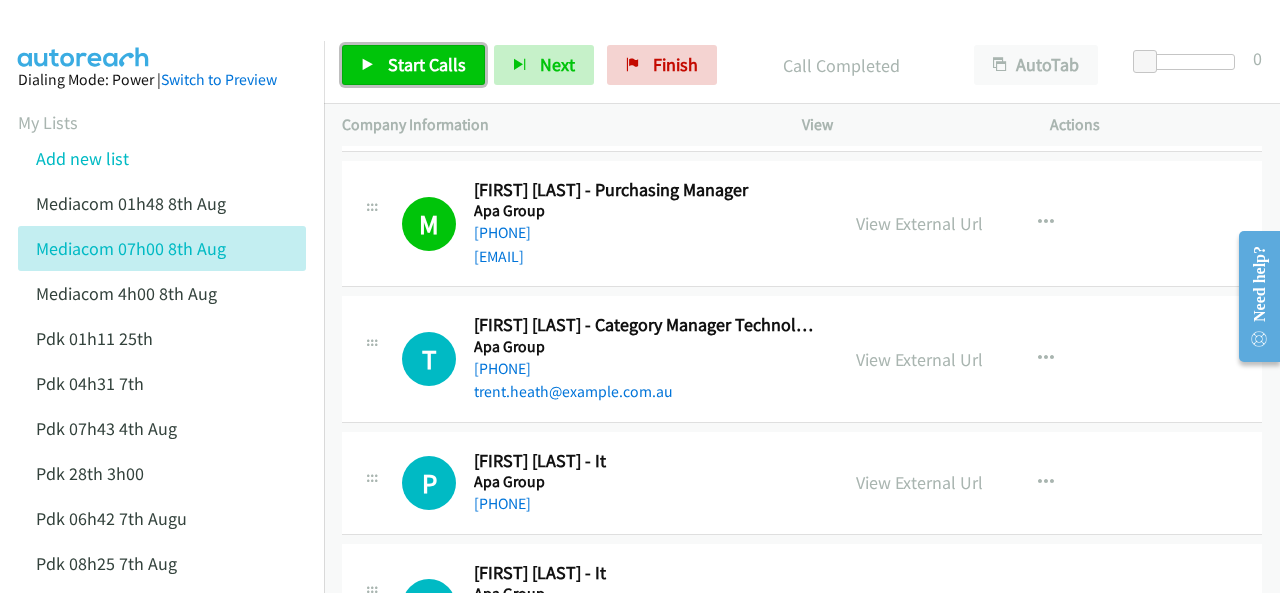 click on "Start Calls" at bounding box center (427, 64) 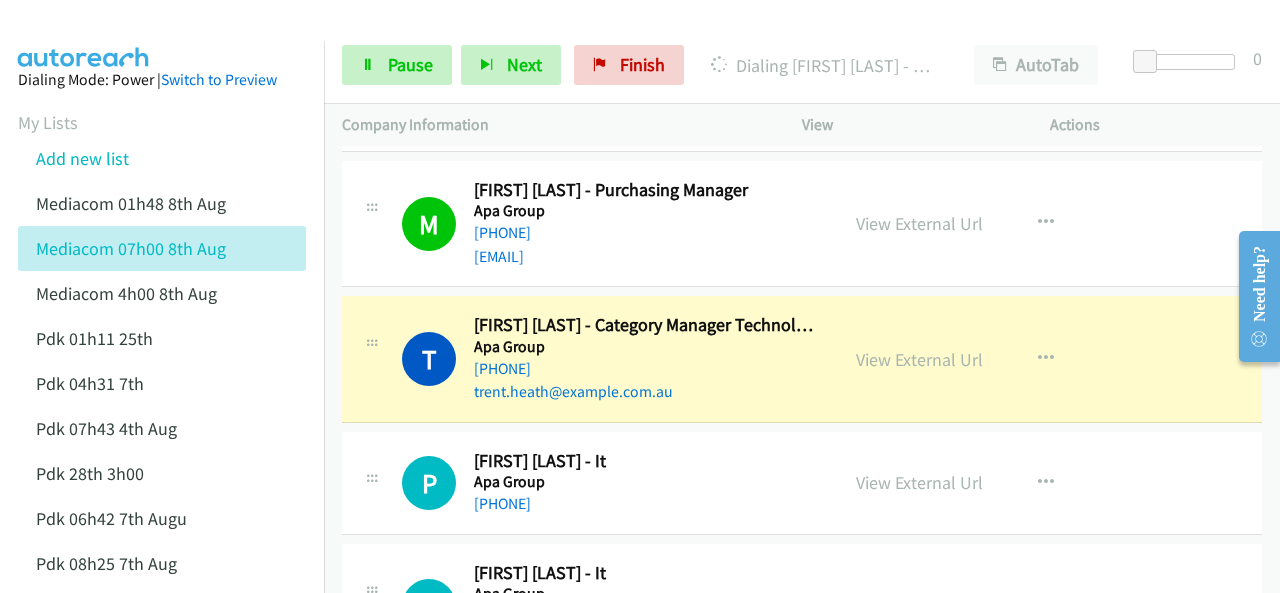 click on "Dialing Mode: Power
|
Switch to Preview
My Lists
Add new list
Mediacom 01h48 8th Aug
Mediacom 07h00 8th Aug
Mediacom 4h00 8th Aug
Pdk  01h11 25th
Pdk 04h31 7th
Pdk 07h43 4th Aug
Pdk 28th 3h00
Pdk 06h42 7th Augu
Pdk 08h25 7th Aug
Pdk 1h10 1st
Back to Campaign Management
Scheduled Callbacks
FAQ
Agent Settings
Sign Out
Compact View
Email Support" at bounding box center [162, 482] 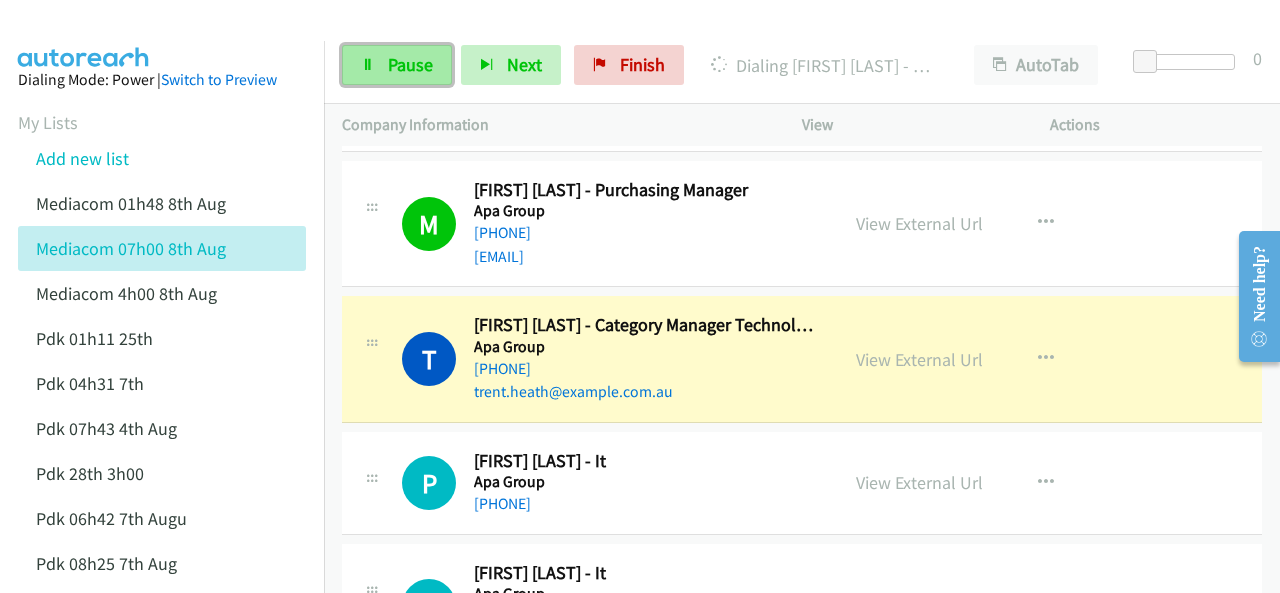 drag, startPoint x: 392, startPoint y: 67, endPoint x: 355, endPoint y: 47, distance: 42.059483 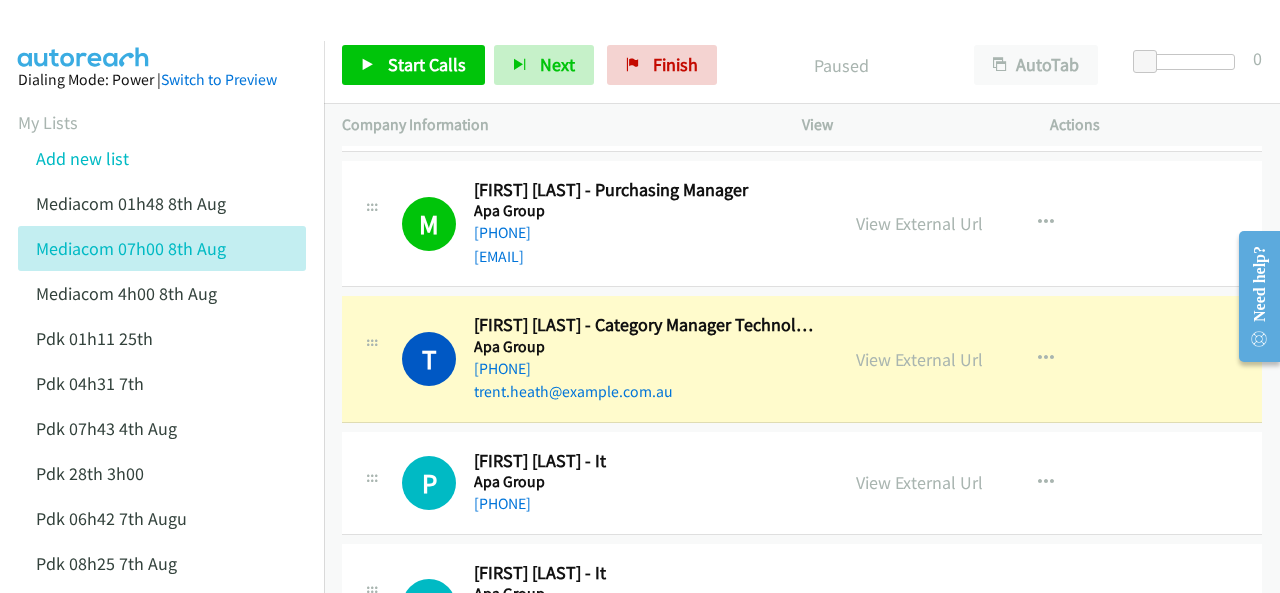 click at bounding box center (84, 35) 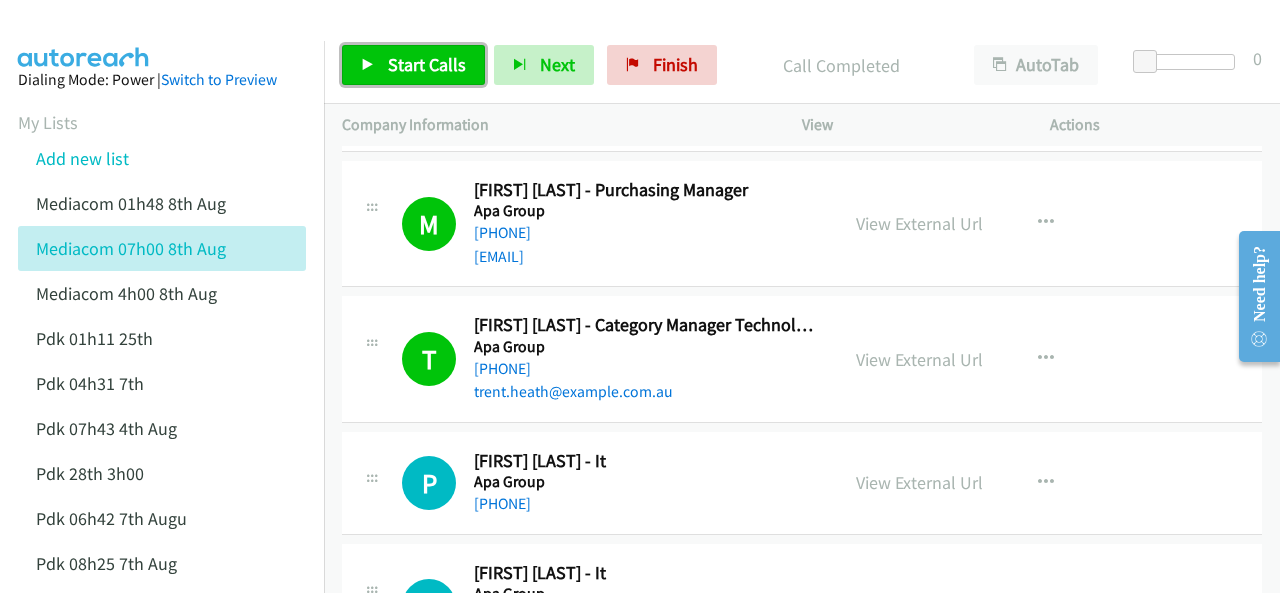click on "Start Calls" at bounding box center [427, 64] 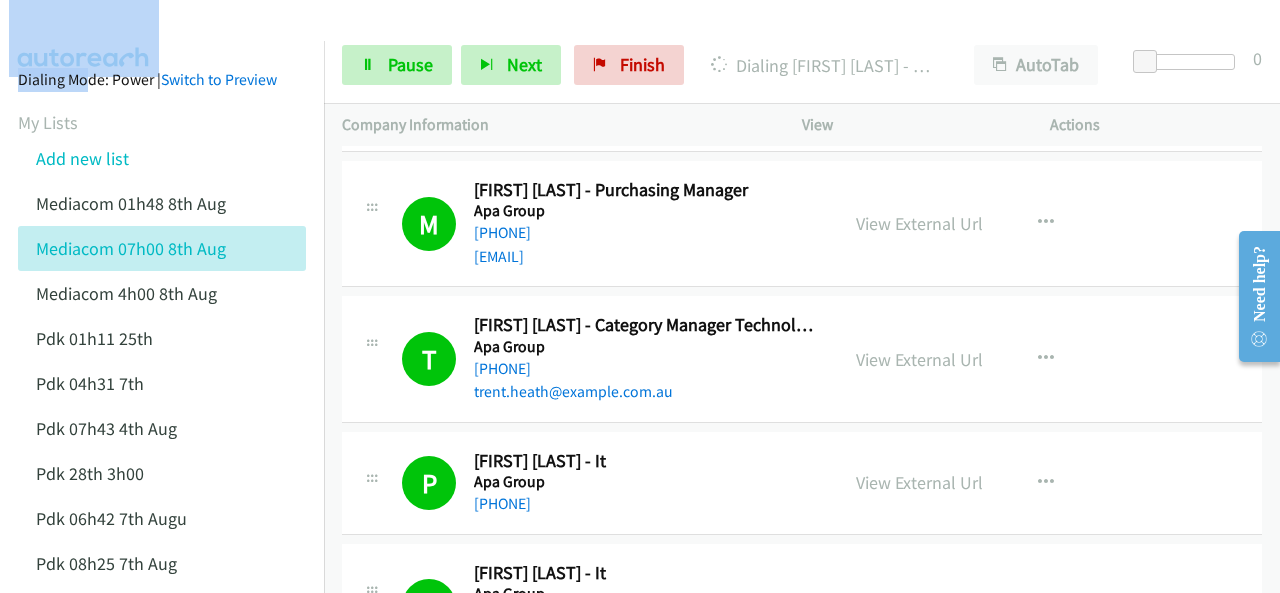 drag, startPoint x: 77, startPoint y: 41, endPoint x: 104, endPoint y: 41, distance: 27 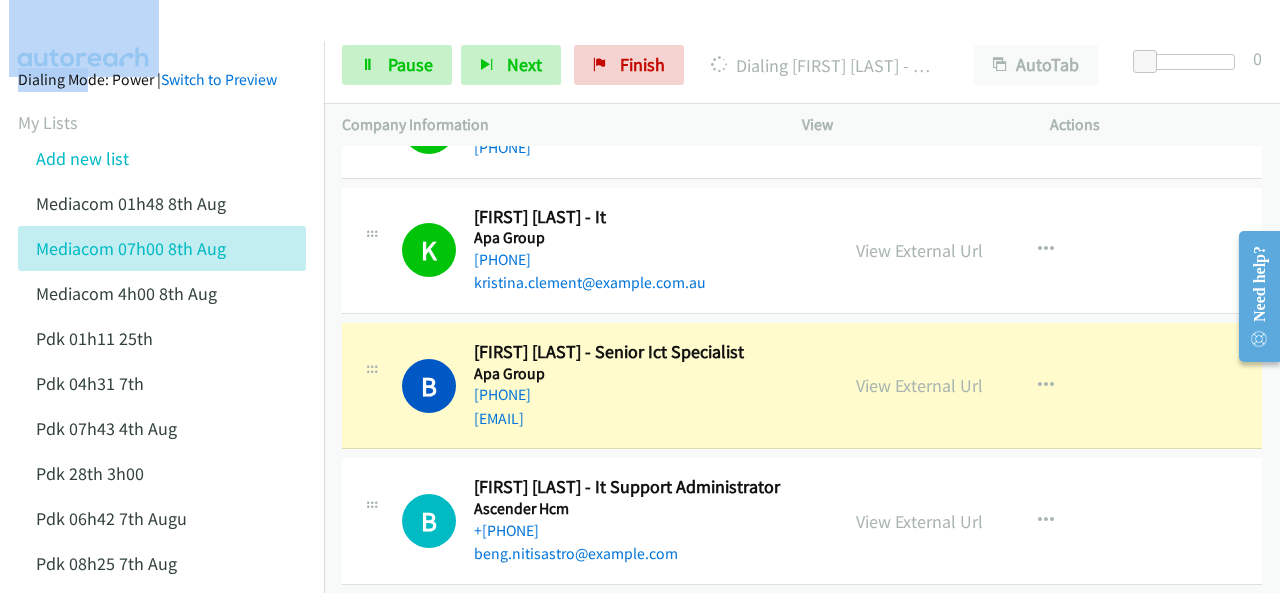 scroll, scrollTop: 4700, scrollLeft: 0, axis: vertical 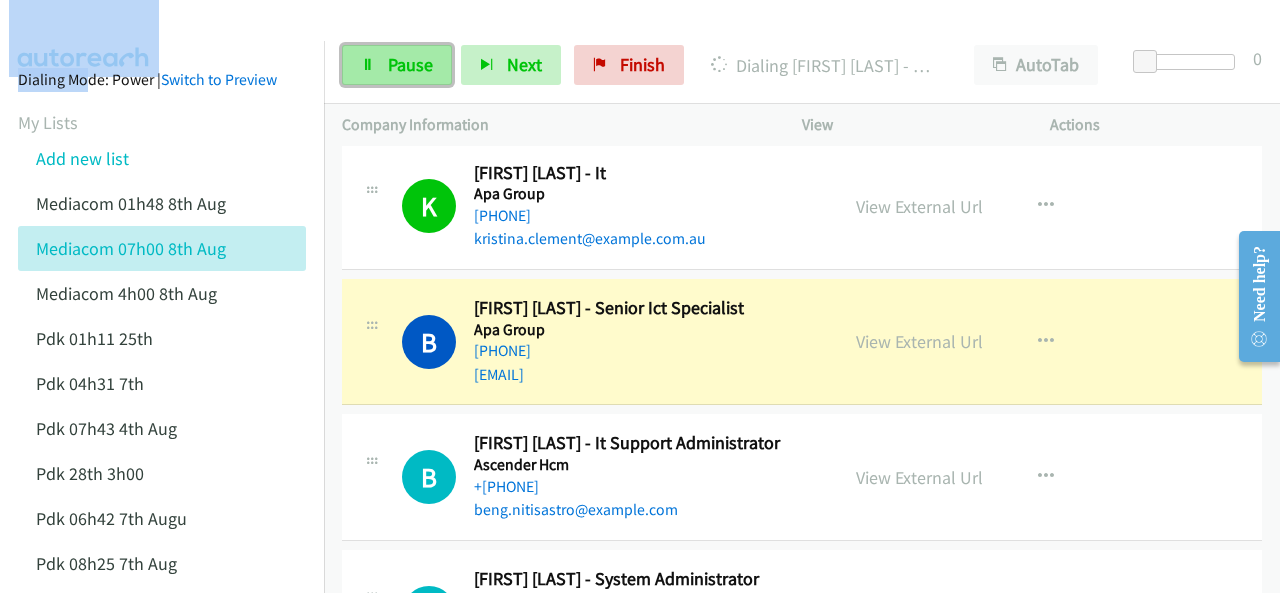 click on "Pause" at bounding box center [397, 65] 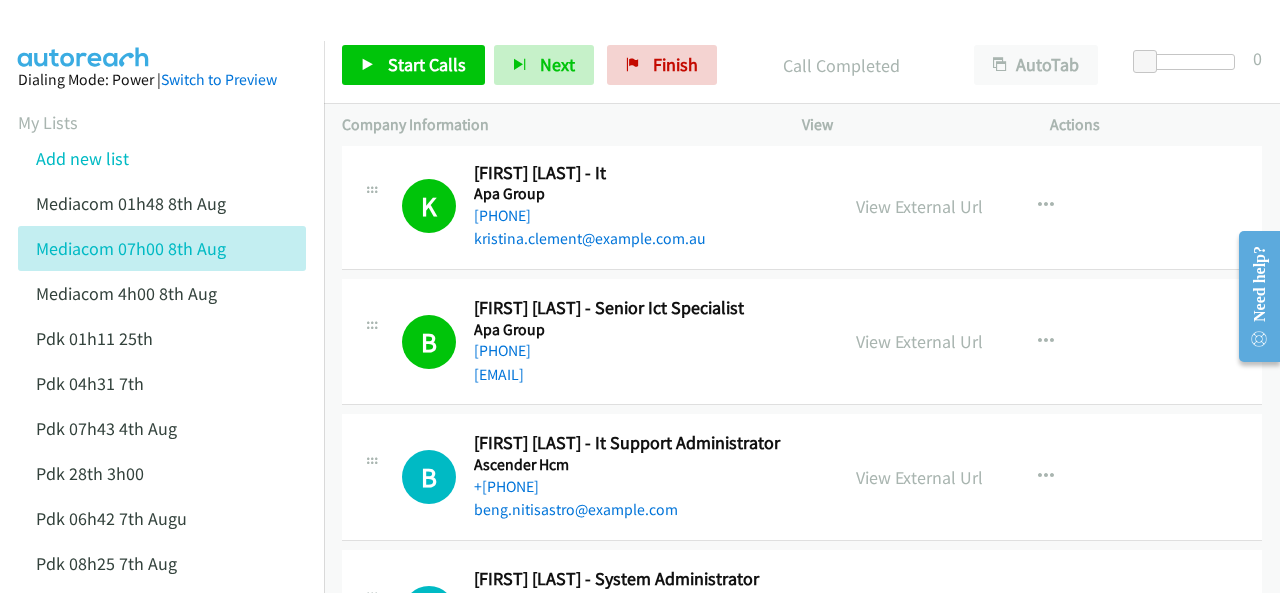 click on "My Lists
Add new list
Mediacom 01h48 8th Aug
Mediacom 07h00 8th Aug
Mediacom 4h00 8th Aug
Pdk  01h11 25th
Pdk 04h31 7th
Pdk 07h43 4th Aug
Pdk 28th 3h00
Pdk 06h42 7th Augu
Pdk 08h25 7th Aug
Pdk 1h10 1st" at bounding box center [162, 370] 